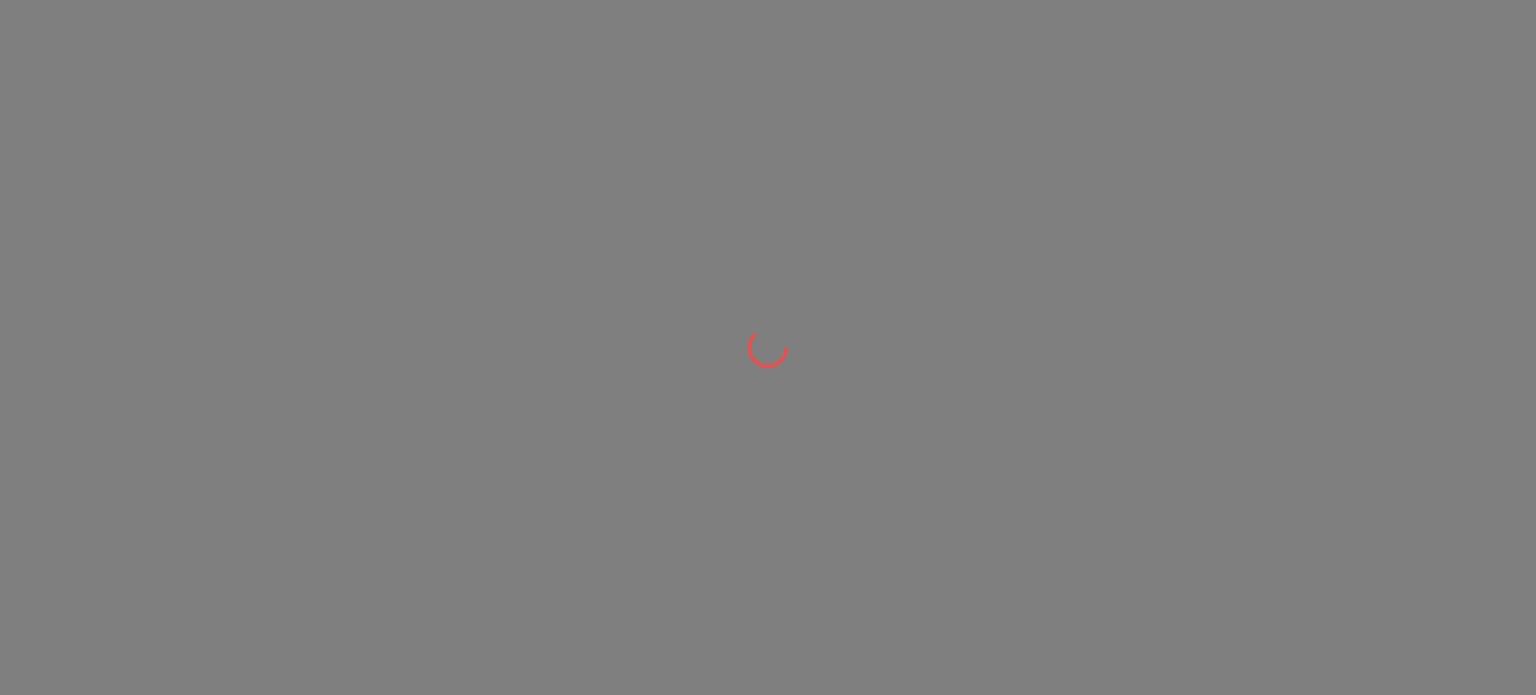 scroll, scrollTop: 0, scrollLeft: 0, axis: both 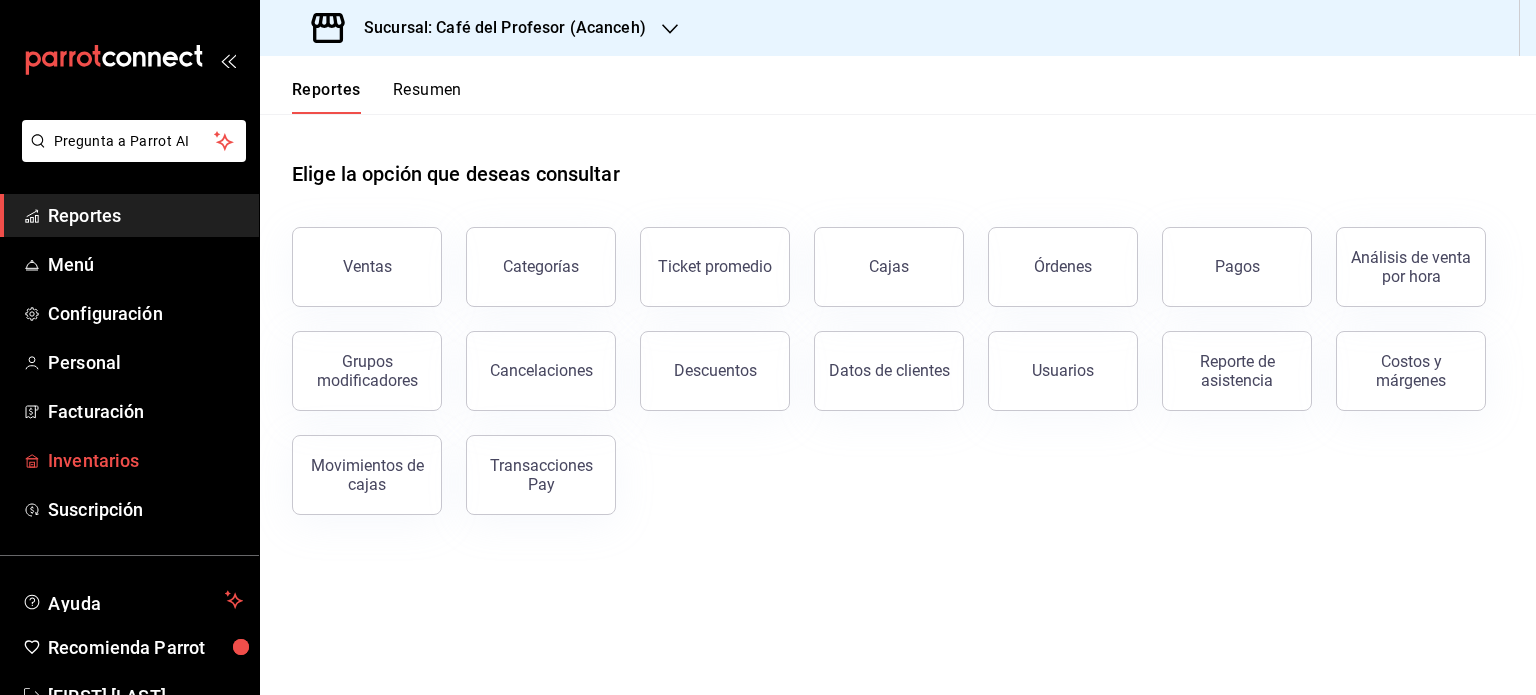 click on "Inventarios" at bounding box center (145, 460) 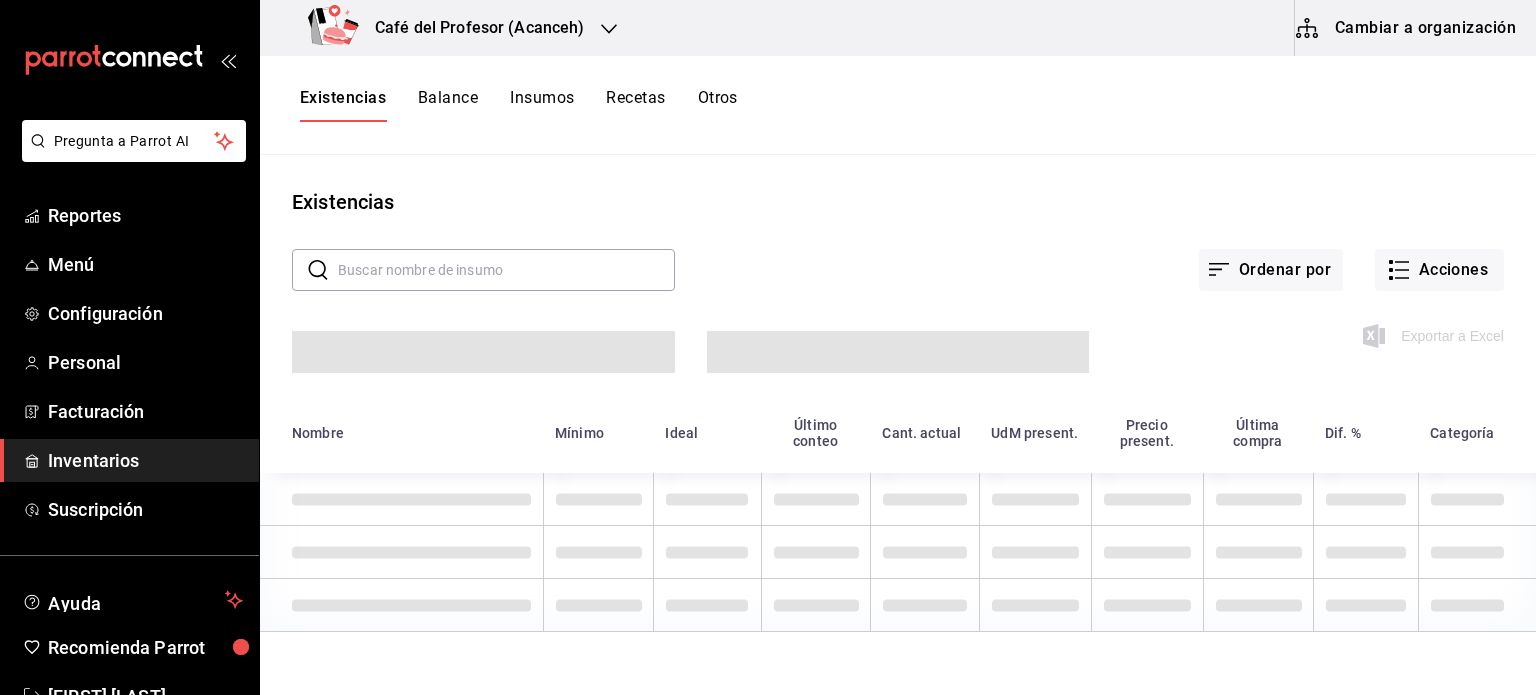 click on "Cambiar a organización" at bounding box center [1407, 28] 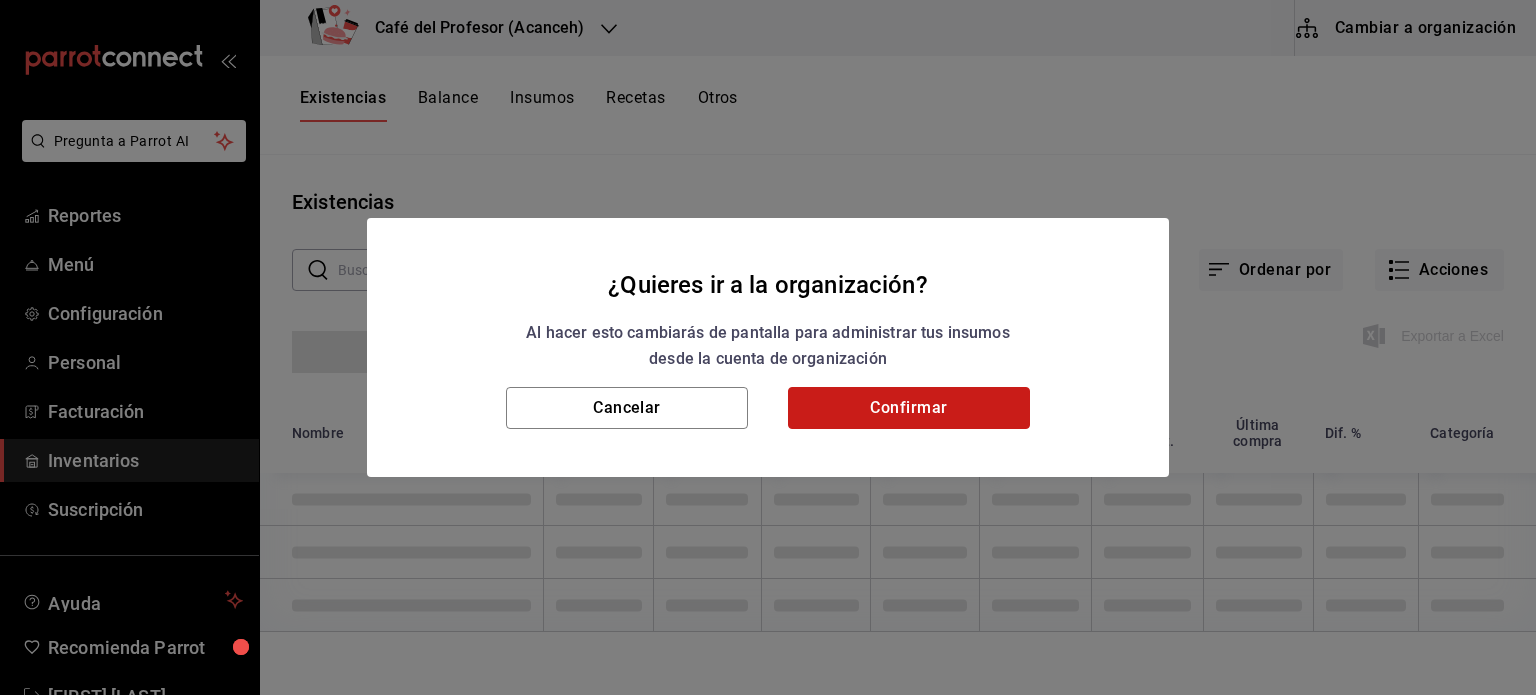 click on "Confirmar" at bounding box center [909, 408] 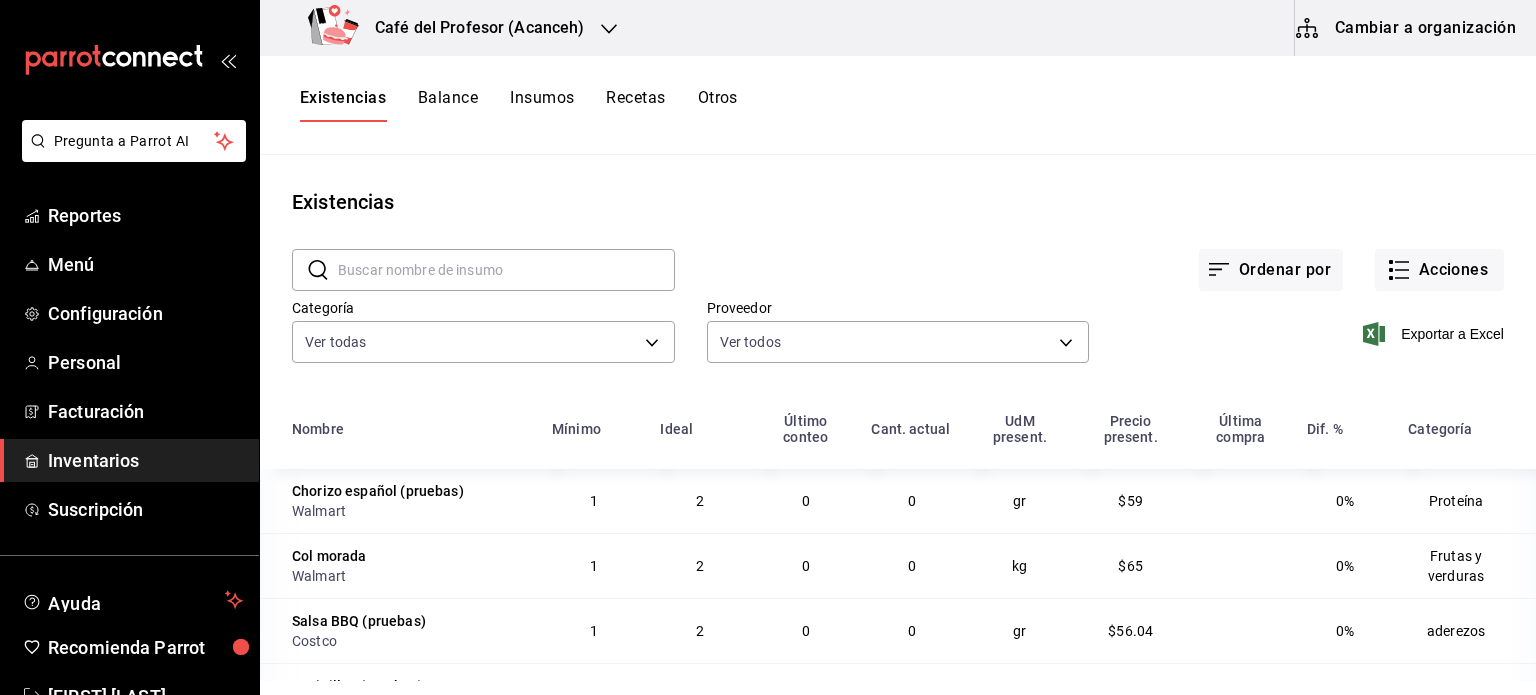 click on "Confirmar" at bounding box center [909, 408] 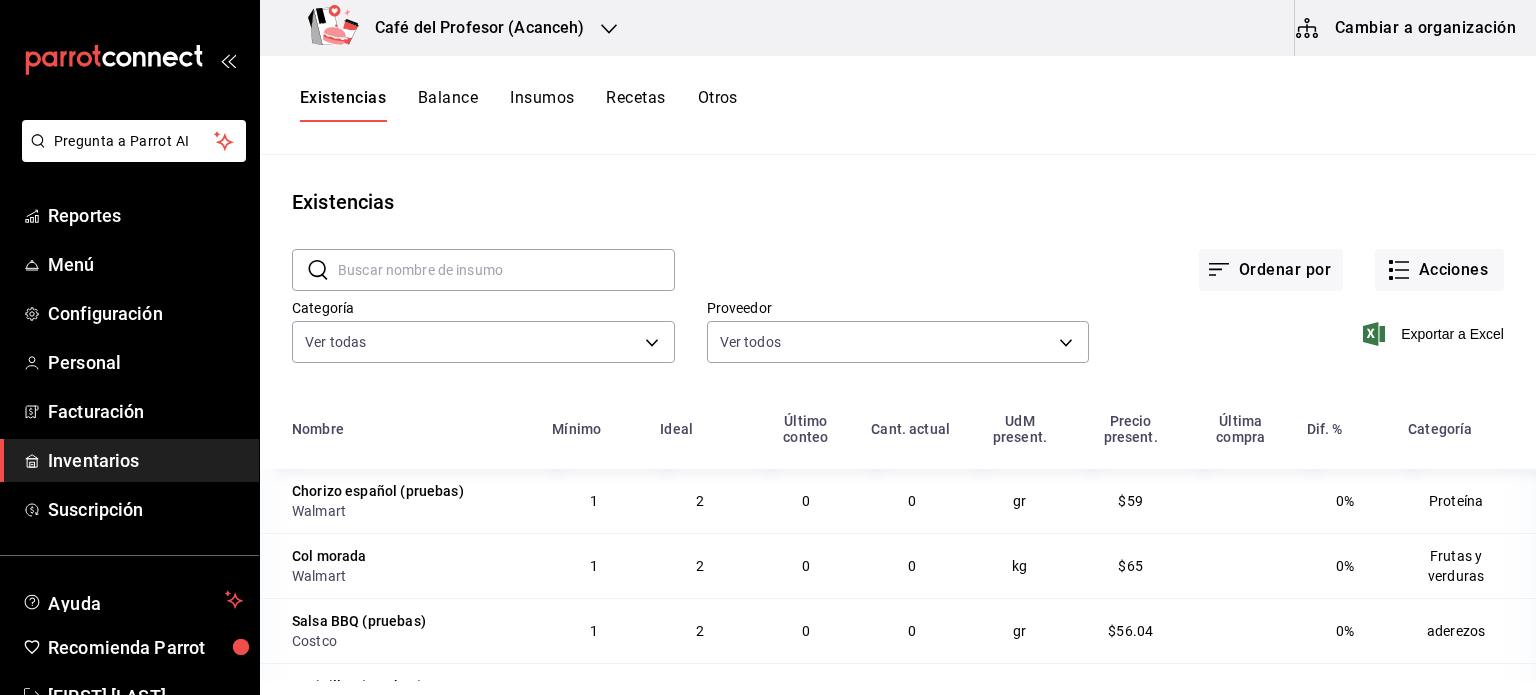 click on "Insumos" at bounding box center (542, 105) 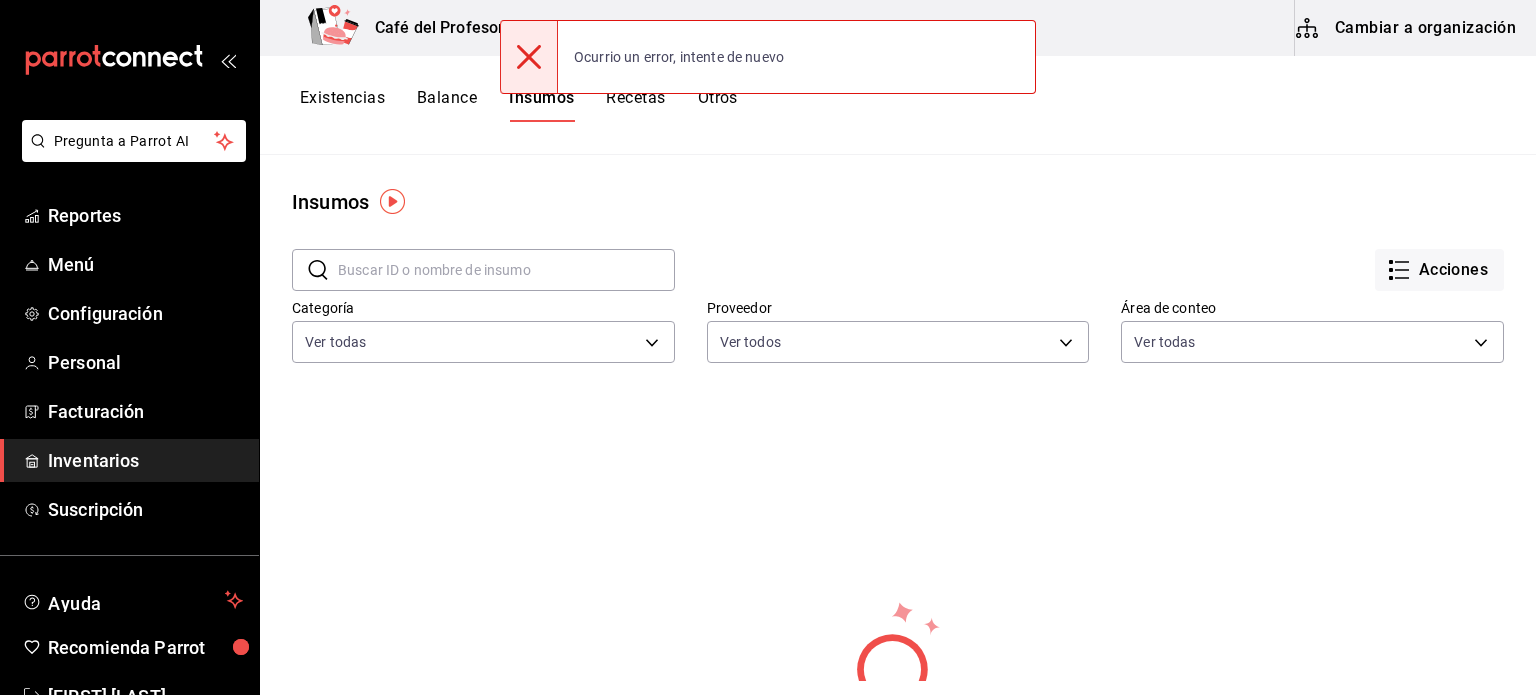 click 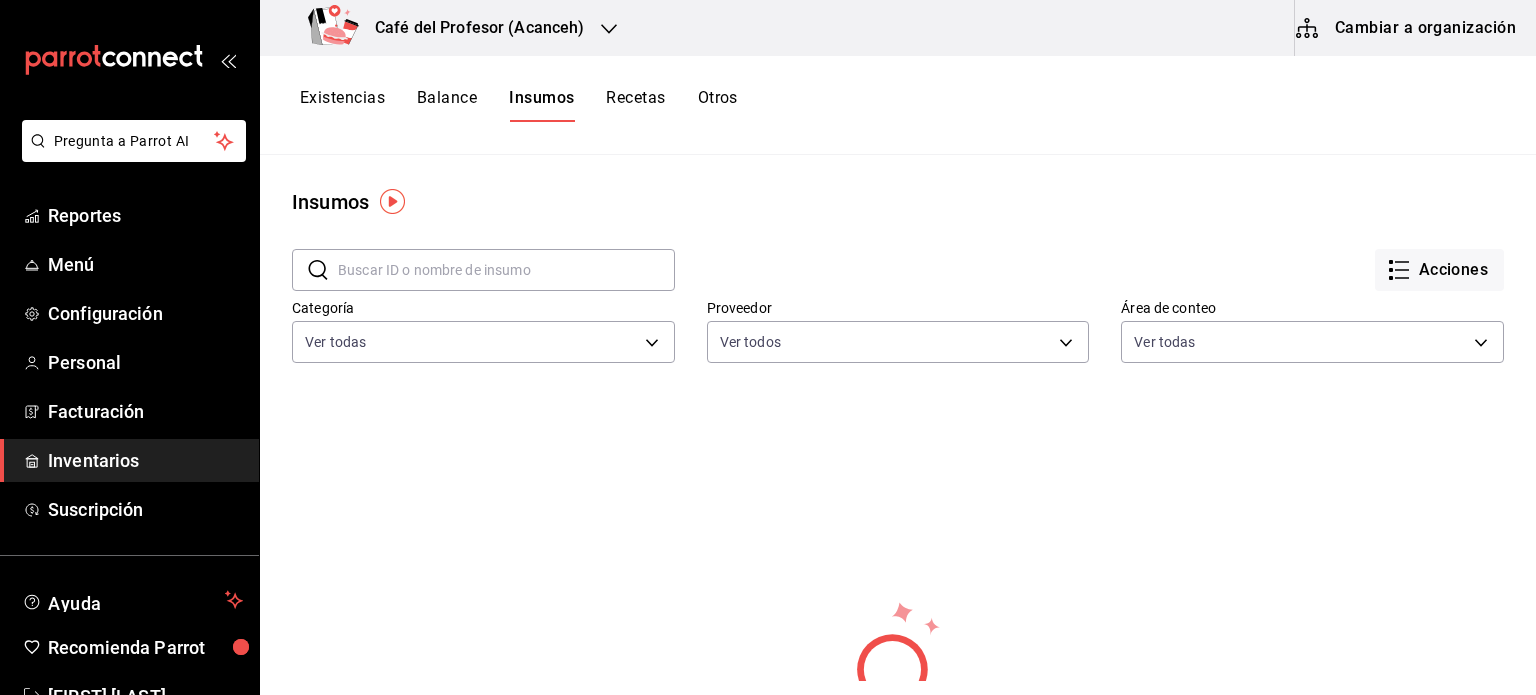 click on "Balance" at bounding box center (447, 105) 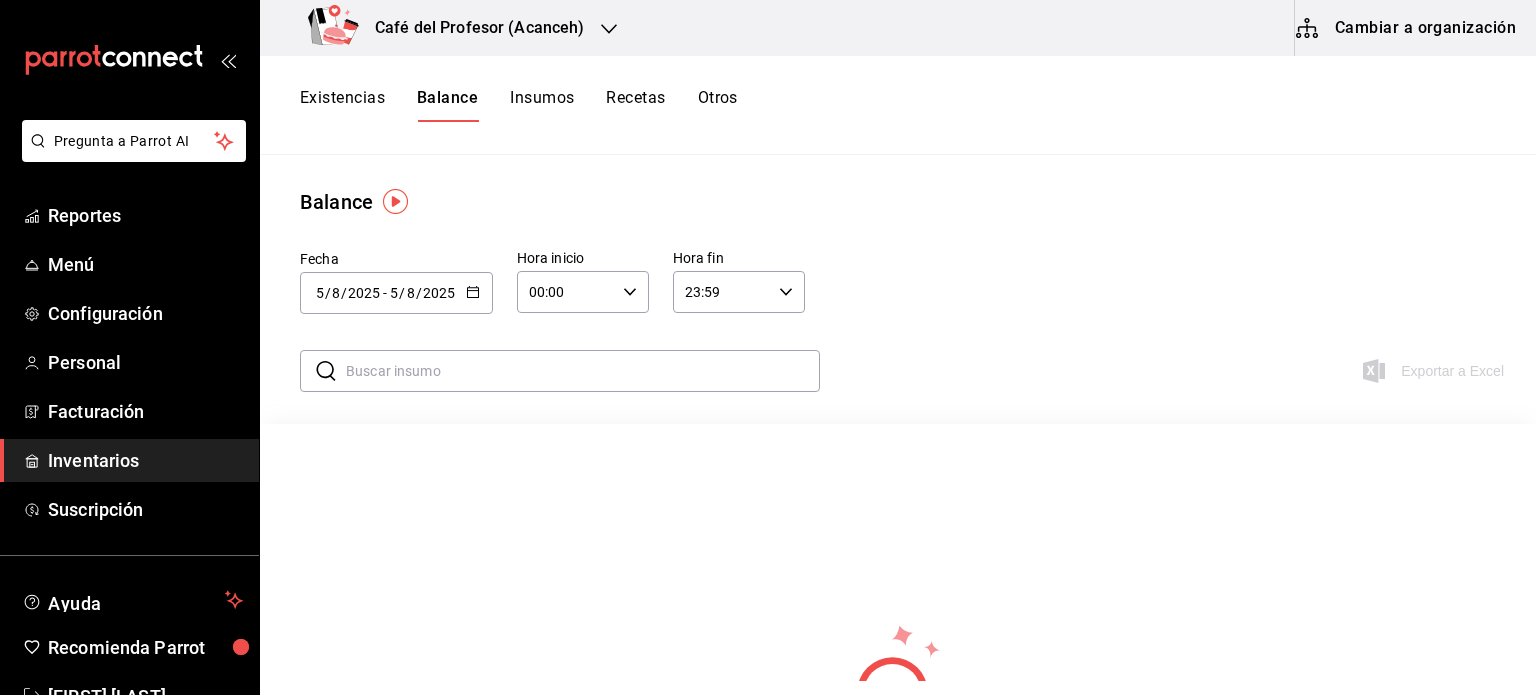 click on "Existencias" at bounding box center [342, 105] 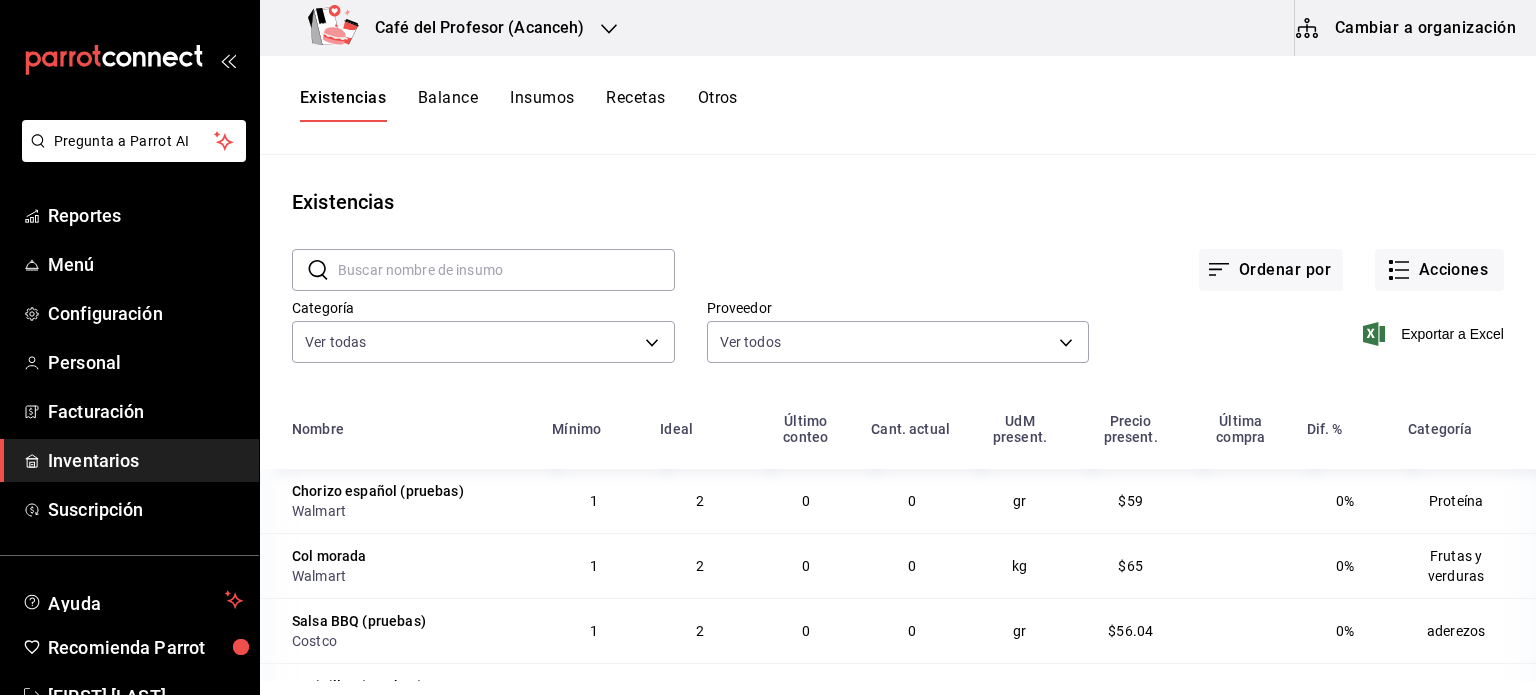 click on "Insumos" at bounding box center (542, 105) 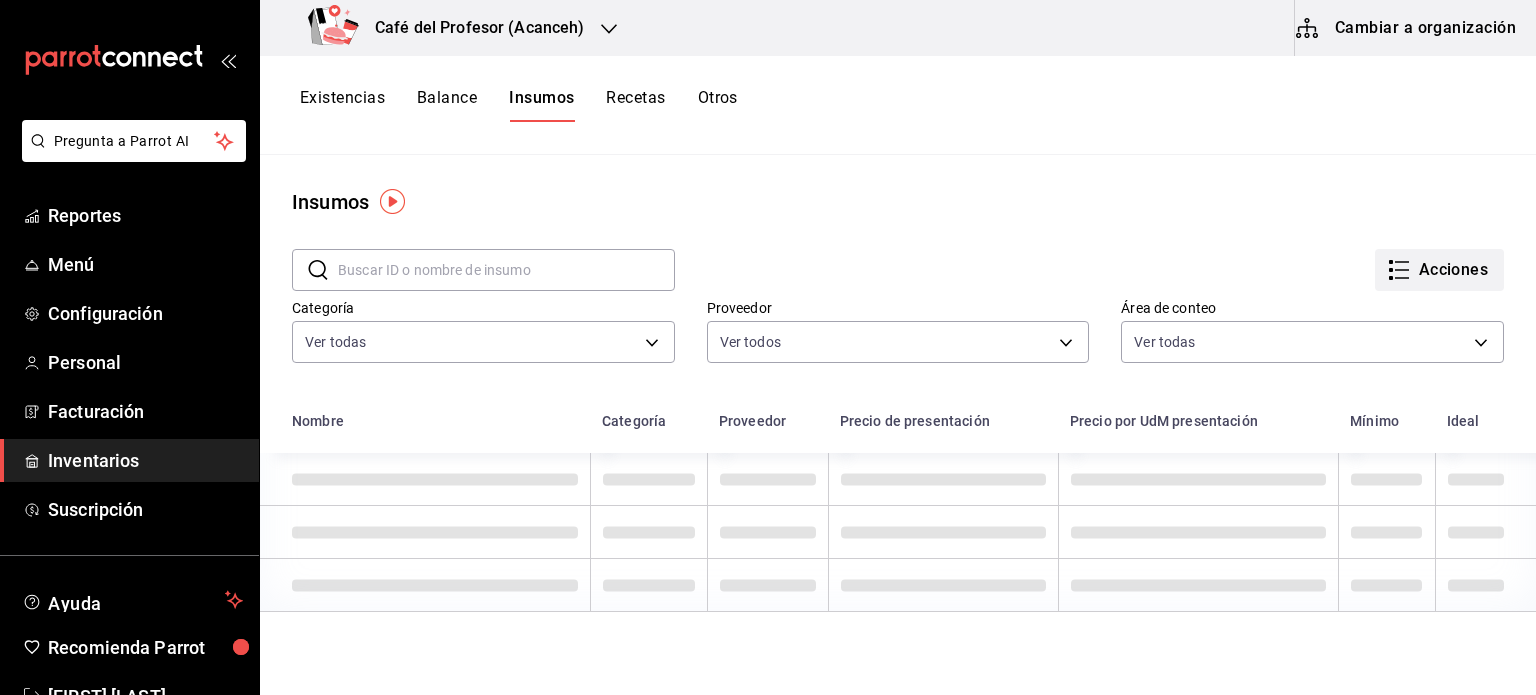 click 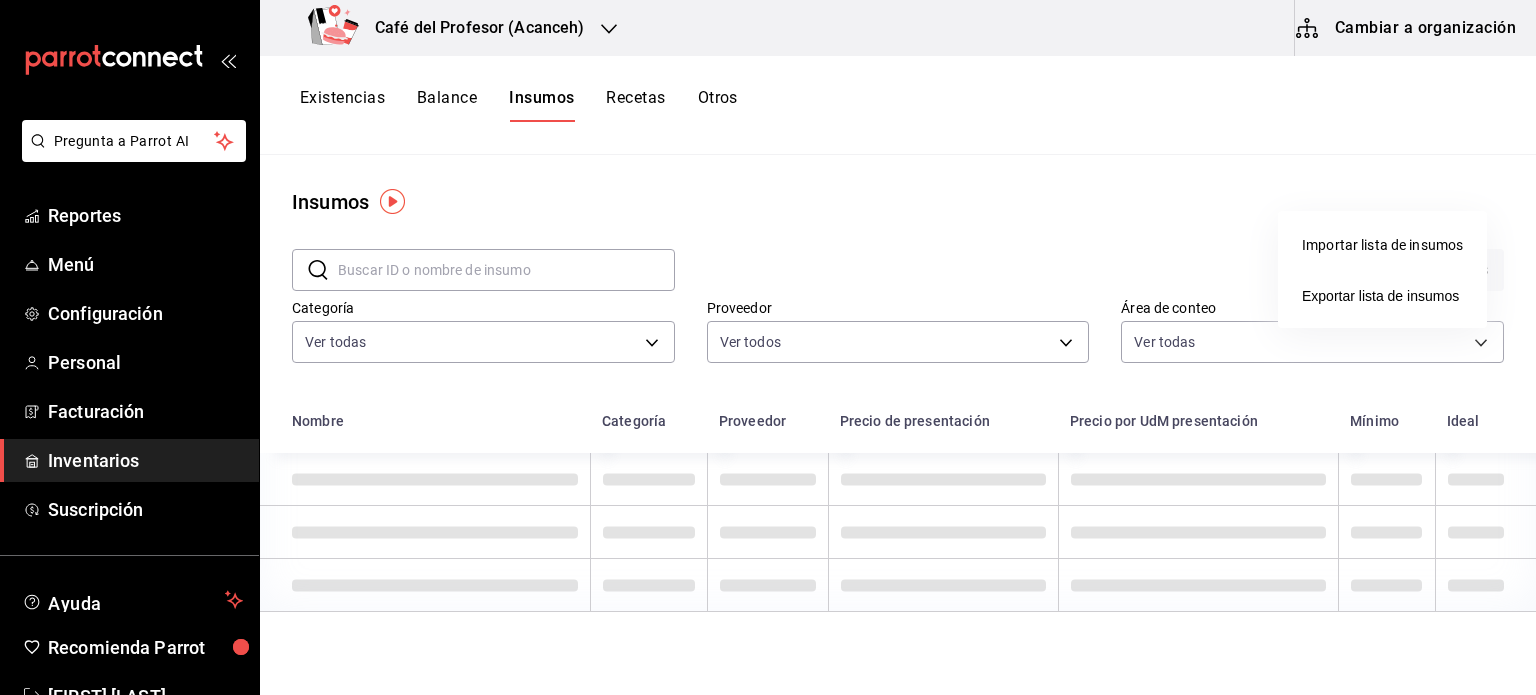 click at bounding box center (768, 347) 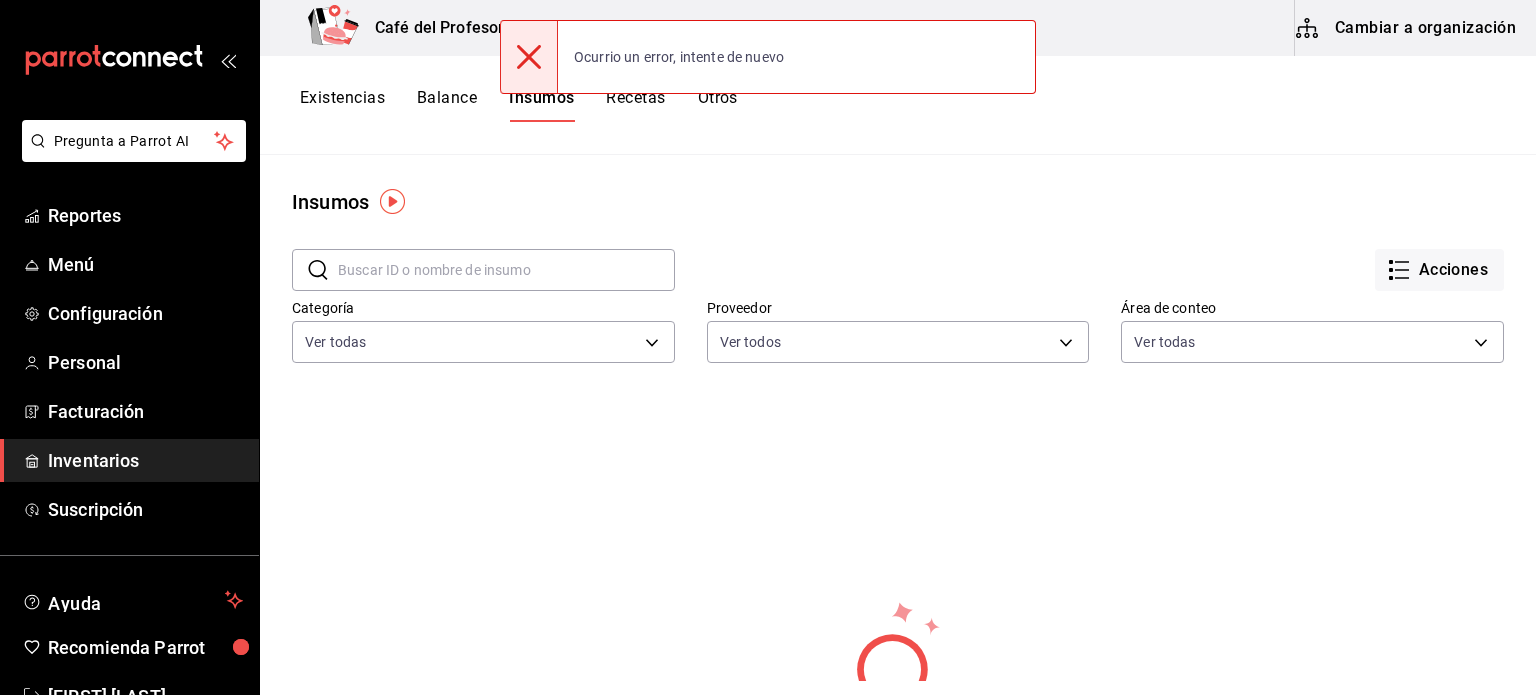 click at bounding box center (529, 57) 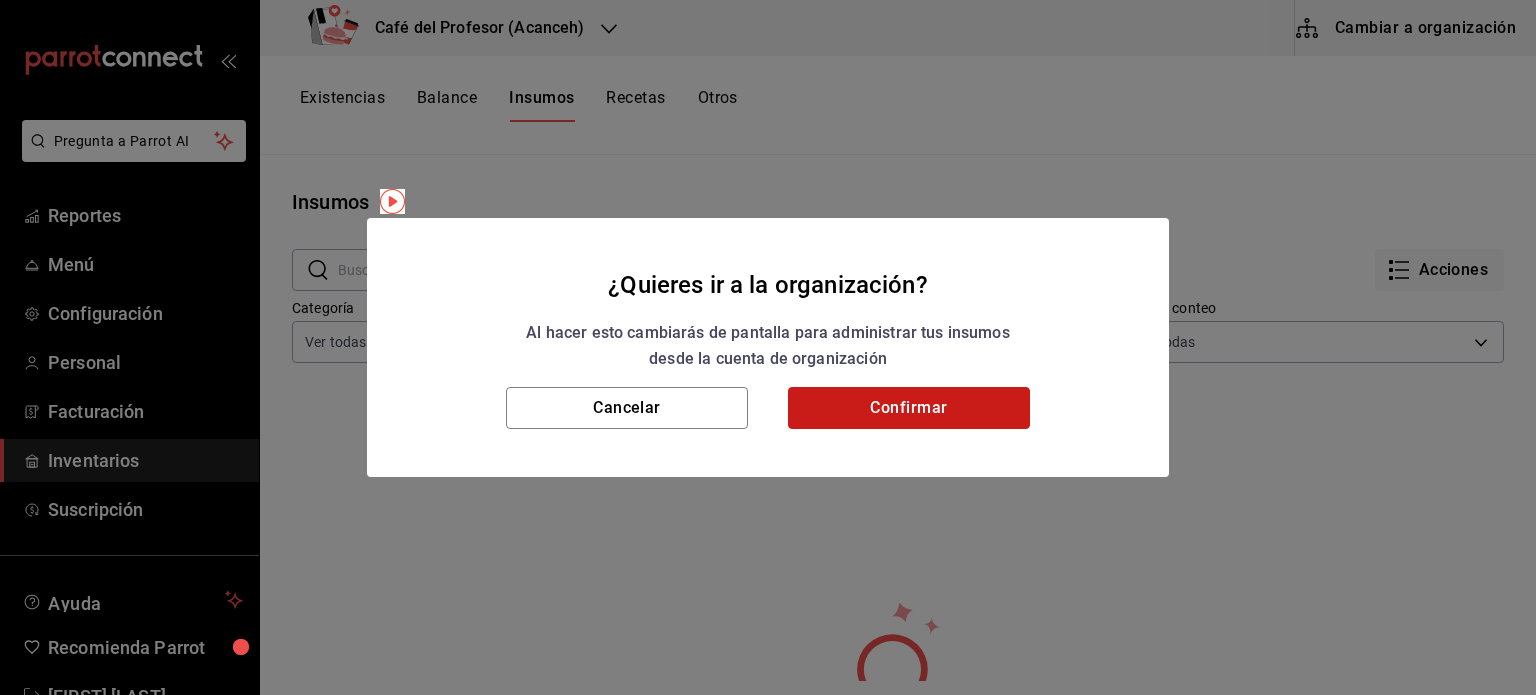 click on "Confirmar" at bounding box center (909, 408) 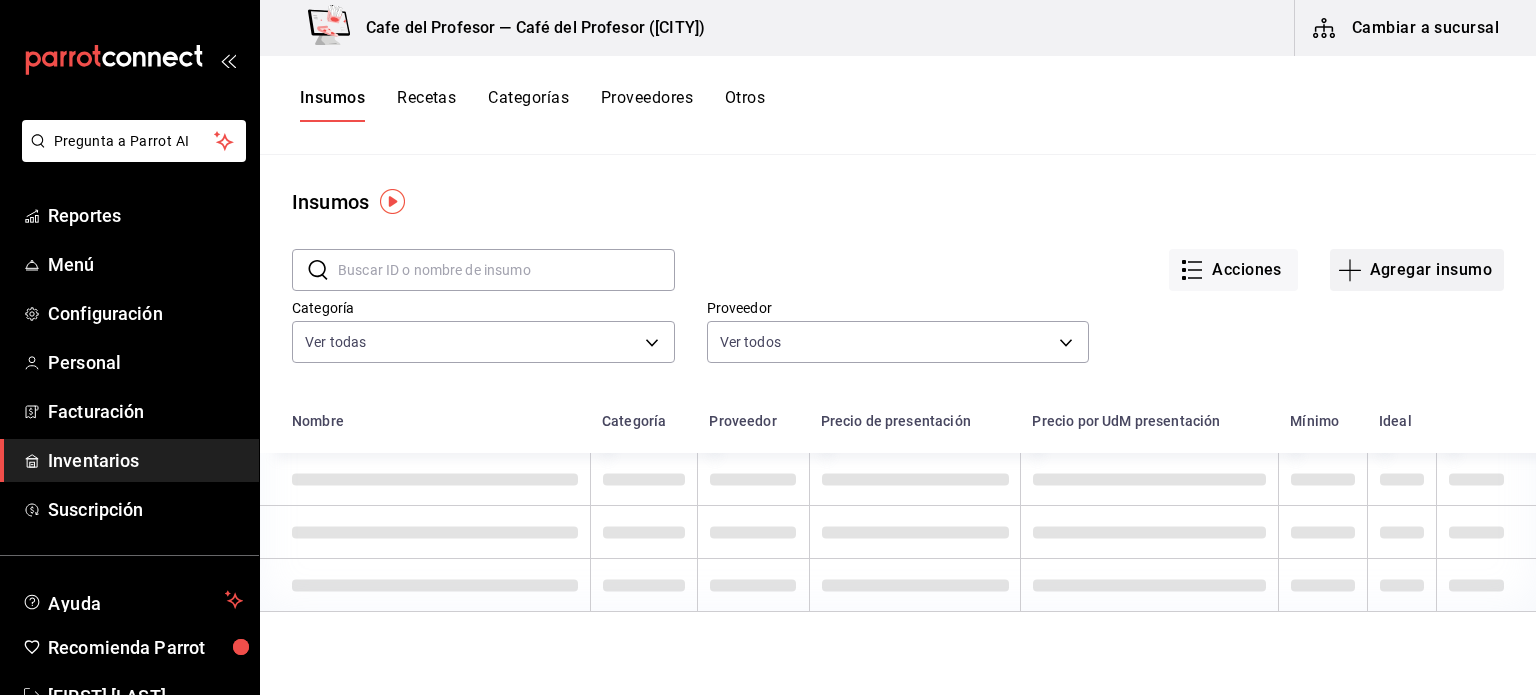 click 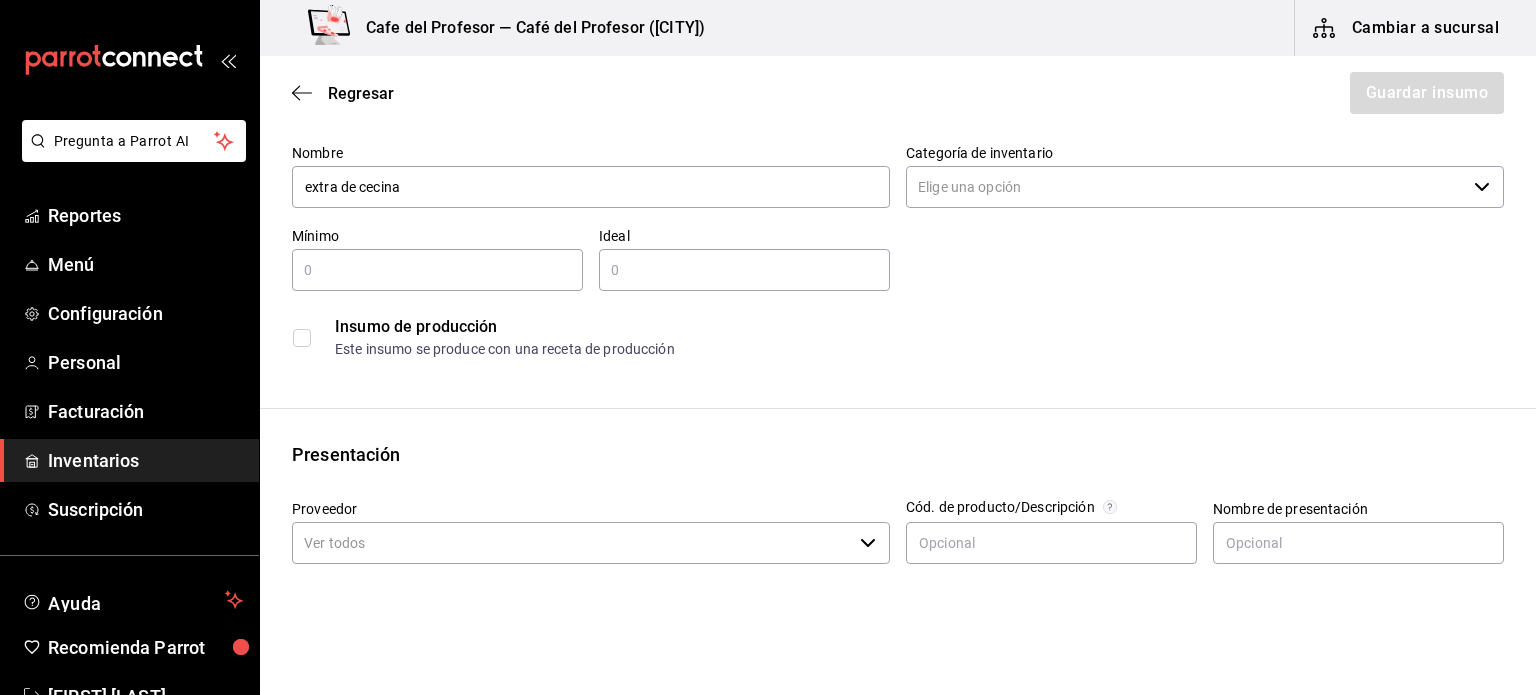 scroll, scrollTop: 39, scrollLeft: 0, axis: vertical 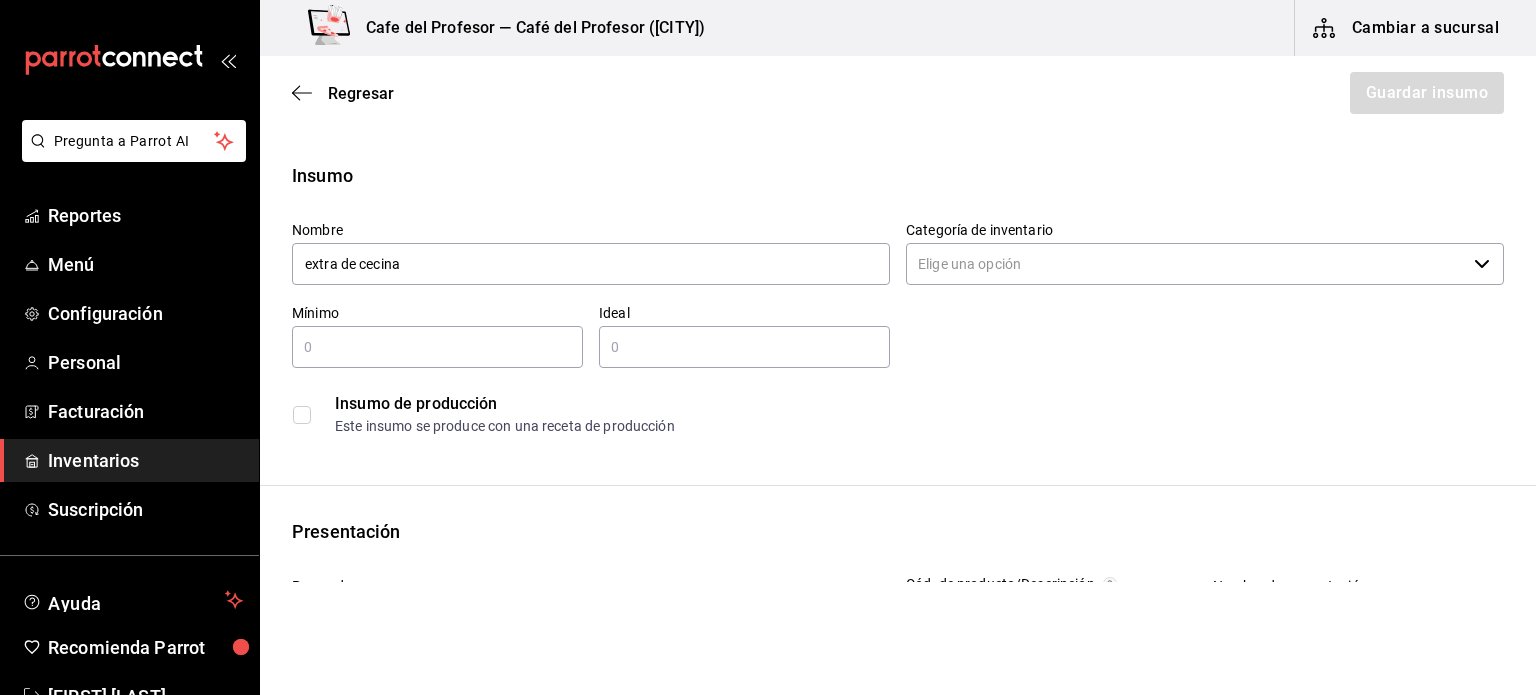 type on "extra de cecina" 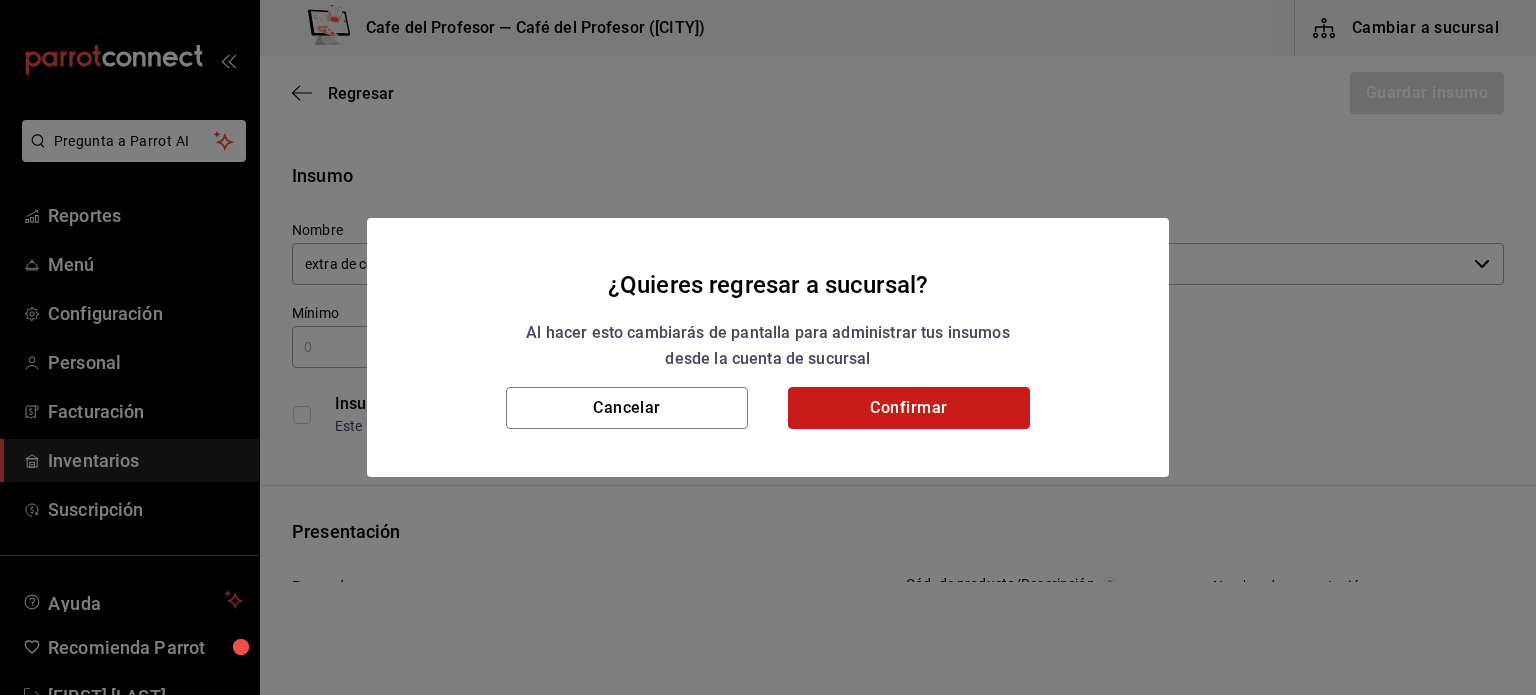 click on "Confirmar" at bounding box center (909, 408) 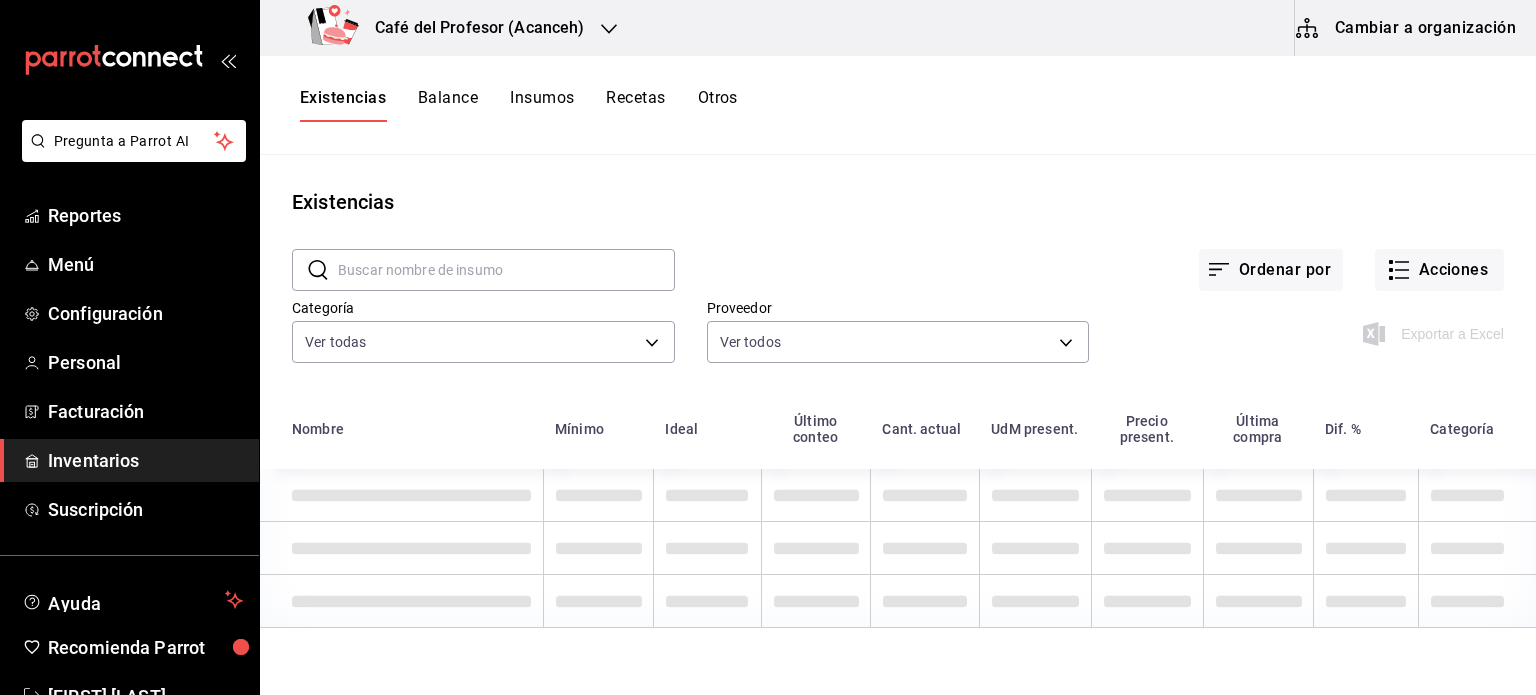 click 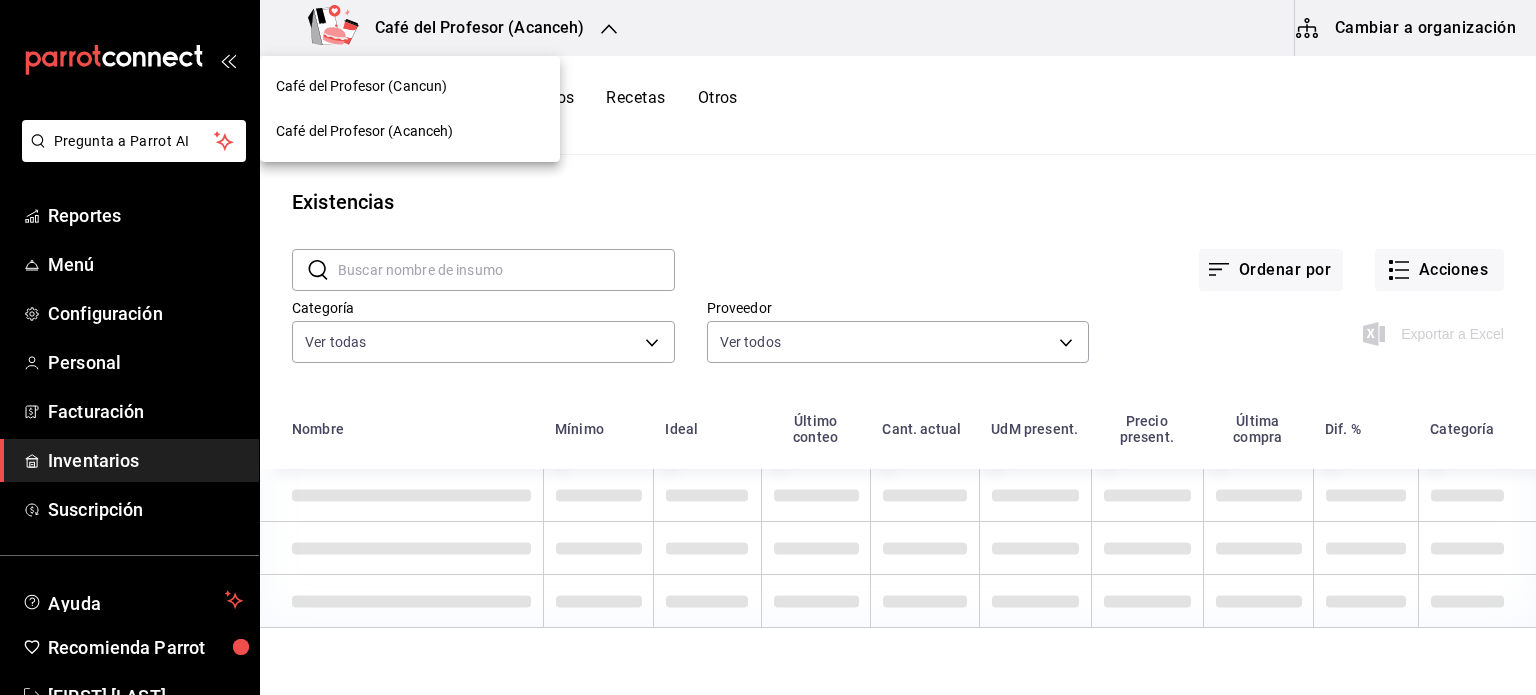 click on "Café del Profesor (Cancun)" at bounding box center [361, 86] 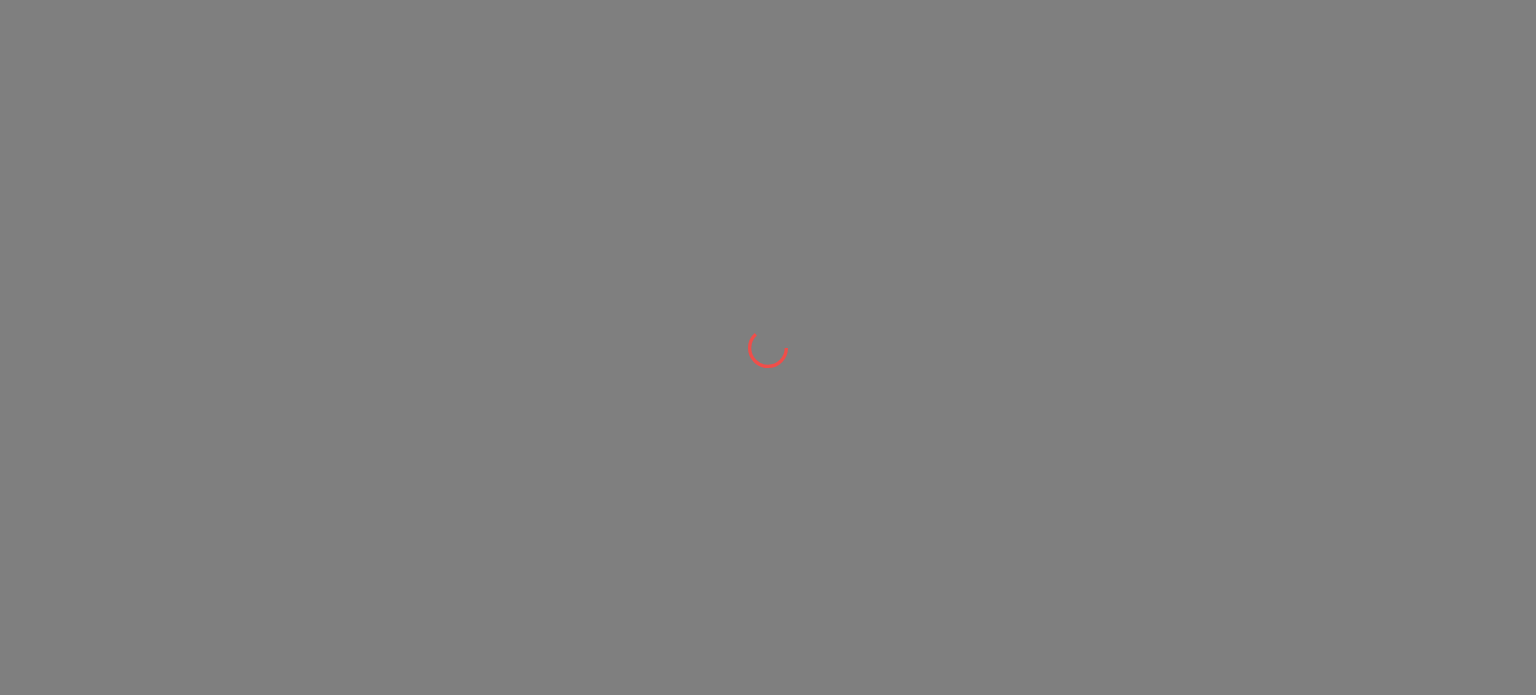 scroll, scrollTop: 0, scrollLeft: 0, axis: both 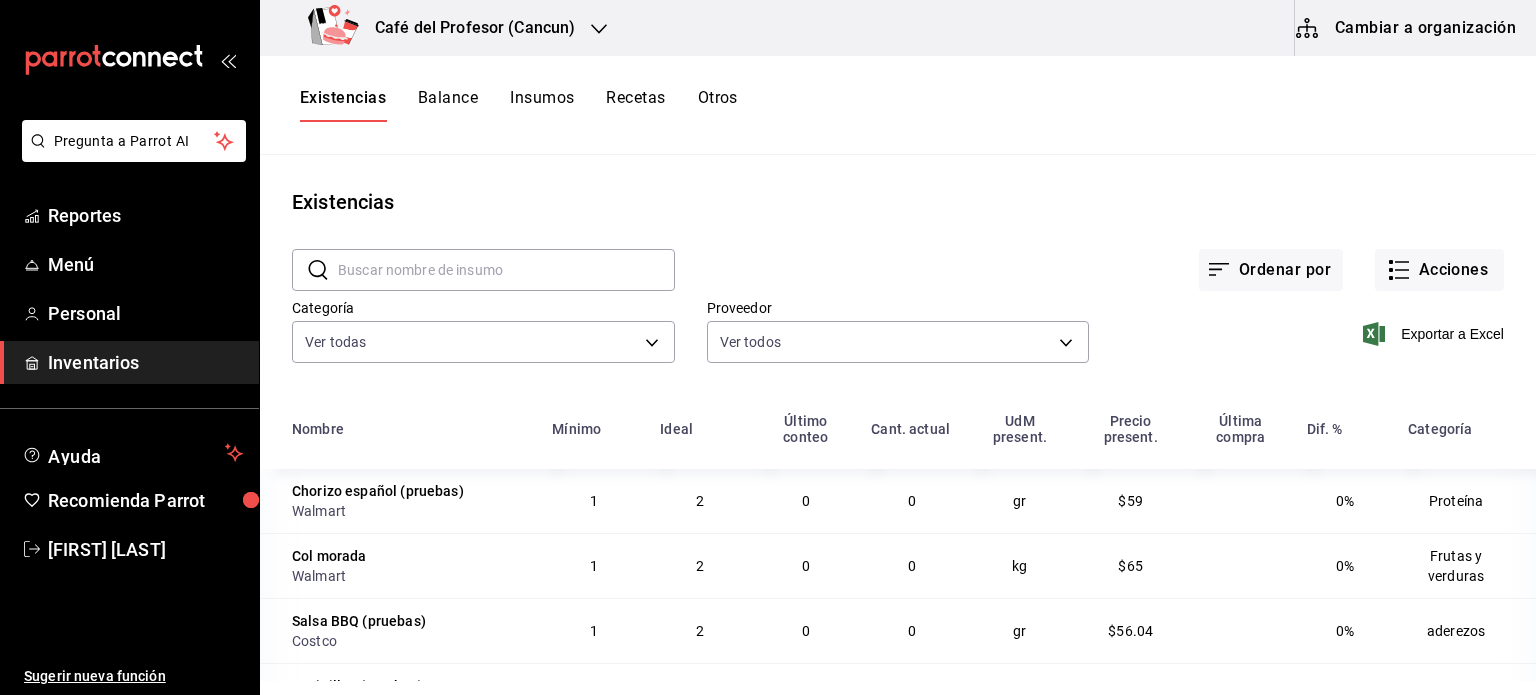 click on "Insumos" at bounding box center (542, 105) 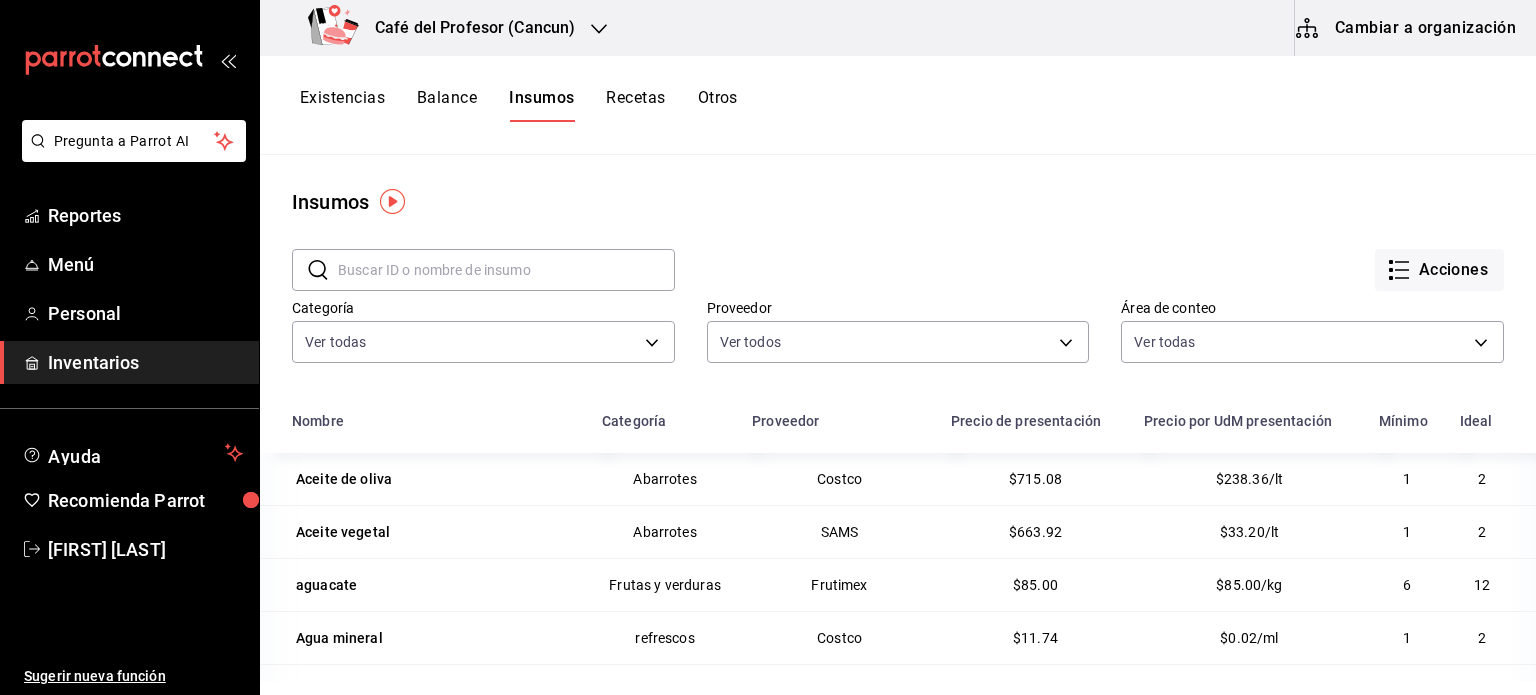 drag, startPoint x: 557, startPoint y: 100, endPoint x: 735, endPoint y: 142, distance: 182.88794 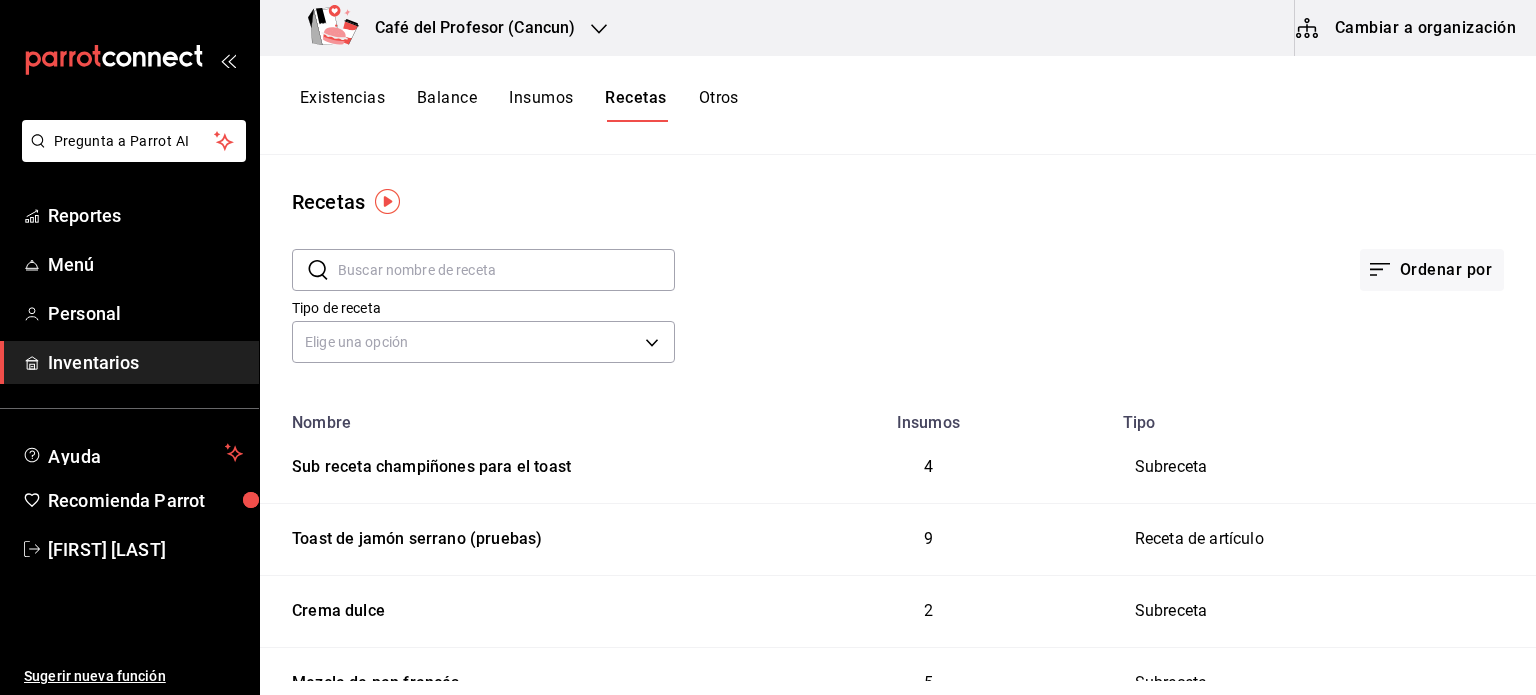 click on "Otros" at bounding box center [719, 105] 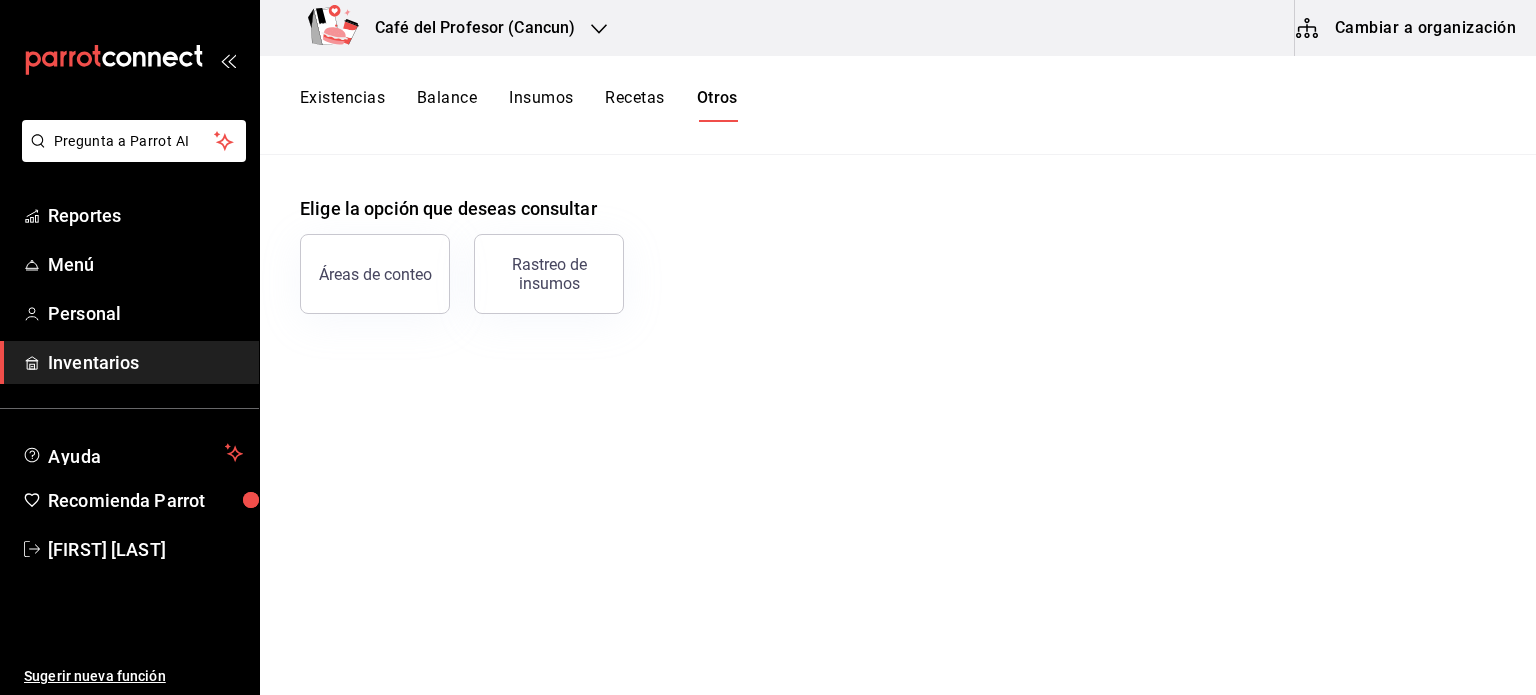 click on "Recetas" at bounding box center [634, 105] 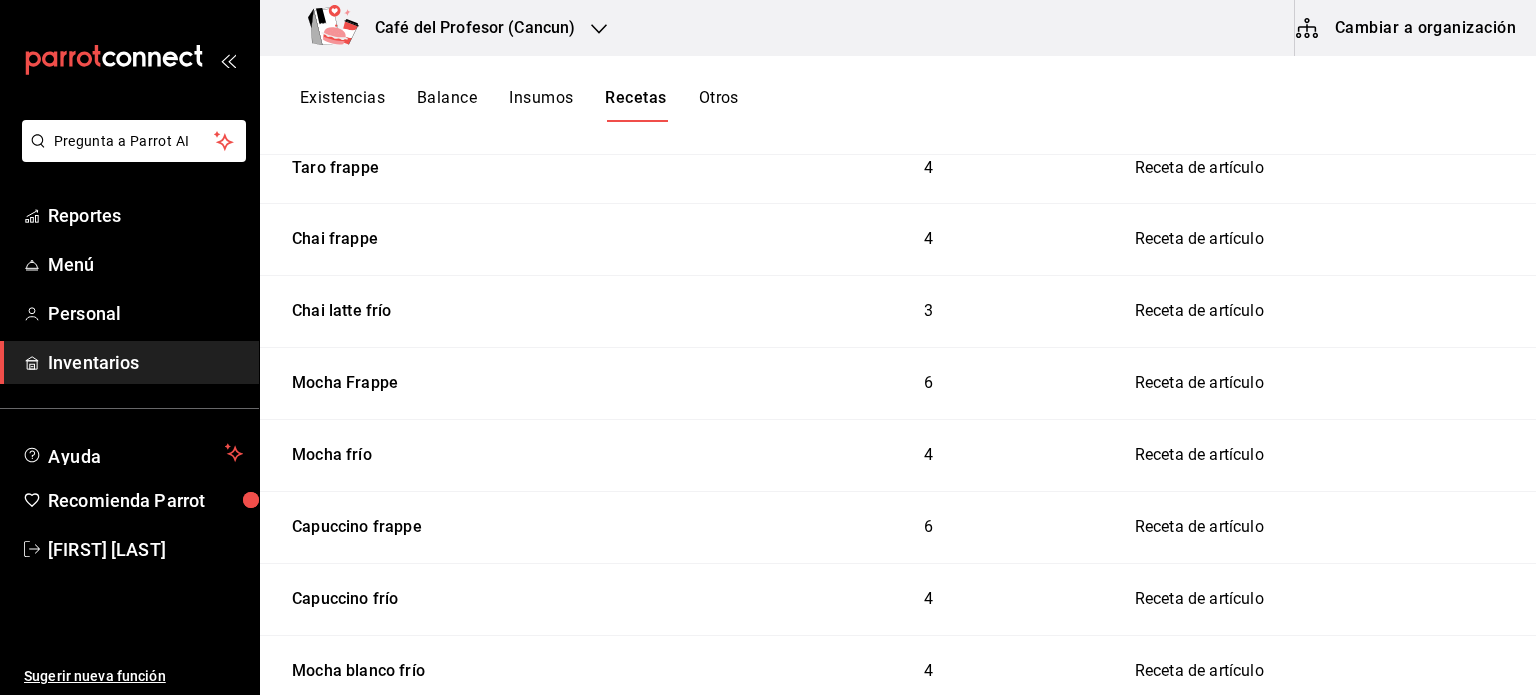 scroll, scrollTop: 2961, scrollLeft: 0, axis: vertical 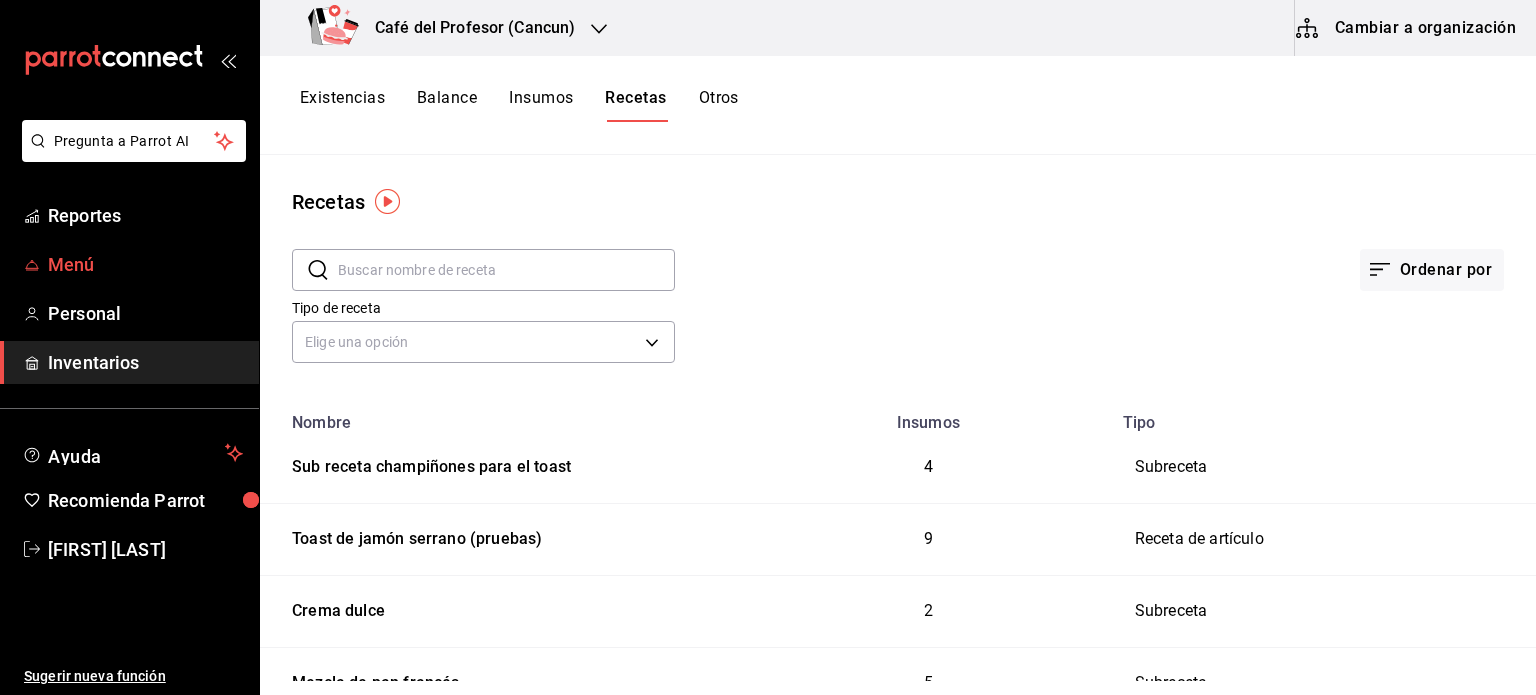 click on "Menú" at bounding box center (145, 264) 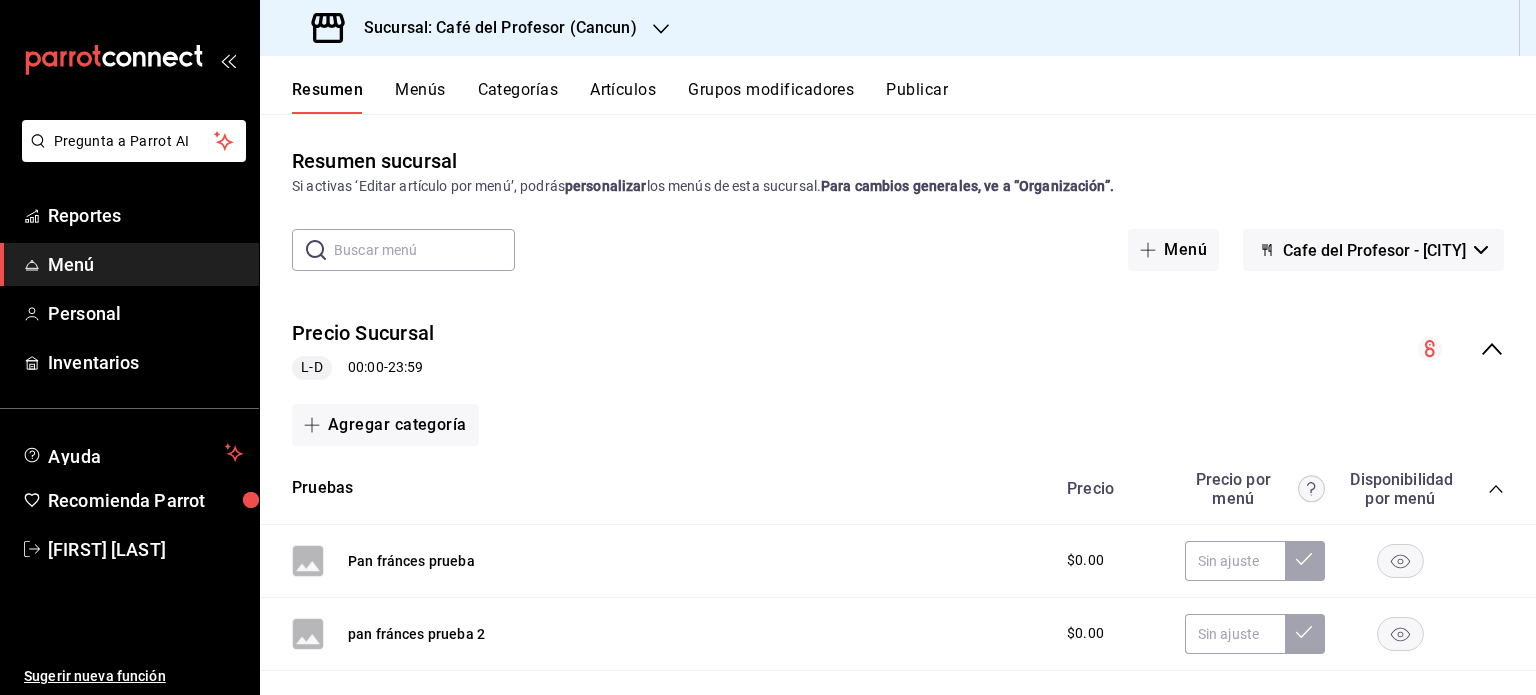 click on "Artículos" at bounding box center (623, 97) 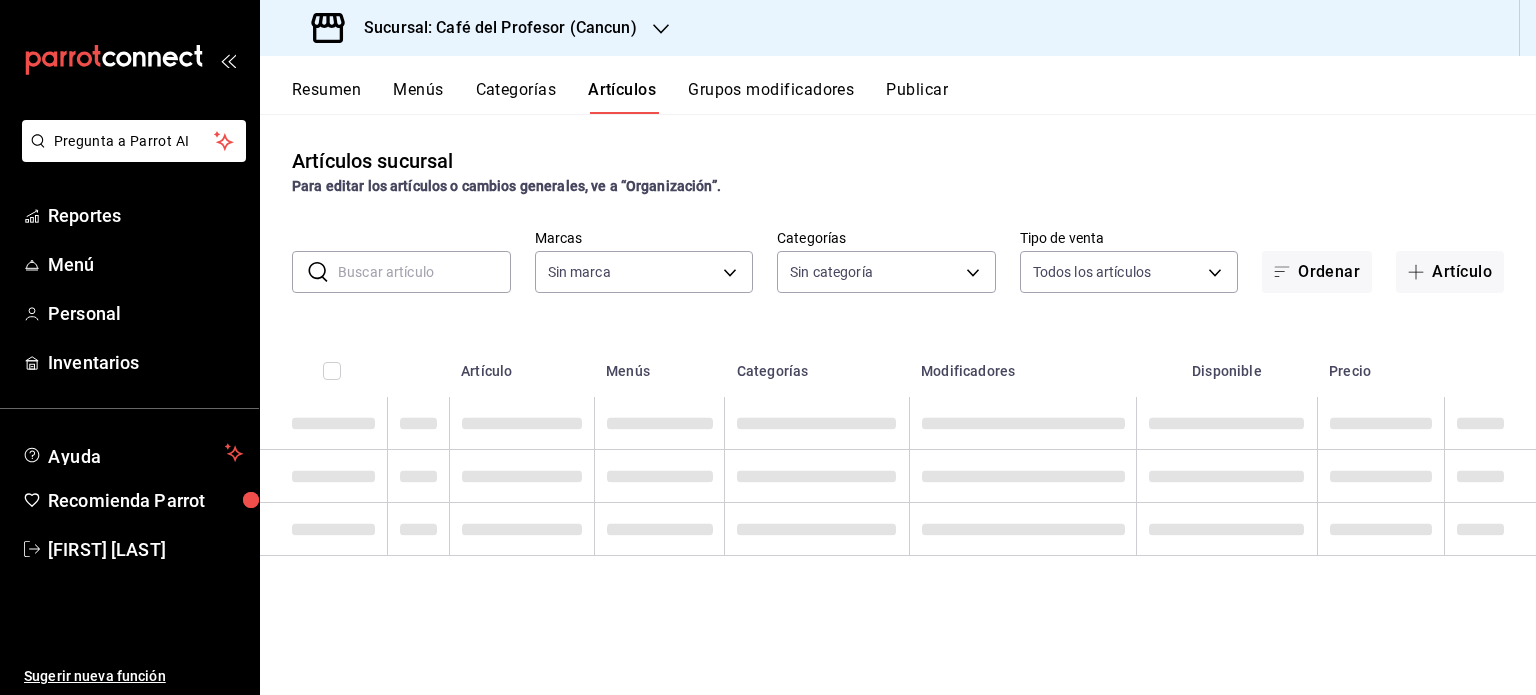 type on "[UUID]" 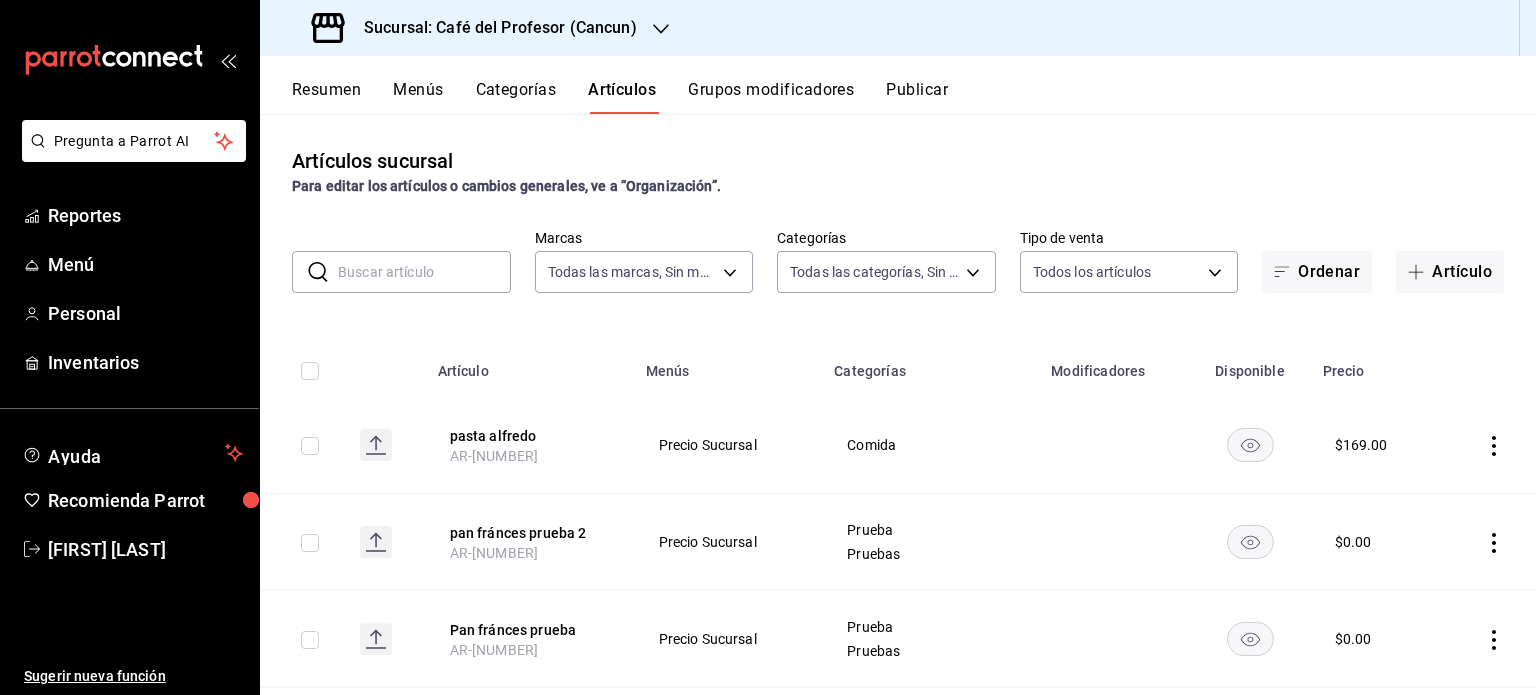 type on "[UUID],[UUID],[UUID],[UUID],[UUID],[UUID],[UUID],[UUID],[UUID],[UUID],[UUID],[UUID],[UUID],[UUID],[UUID],[UUID]" 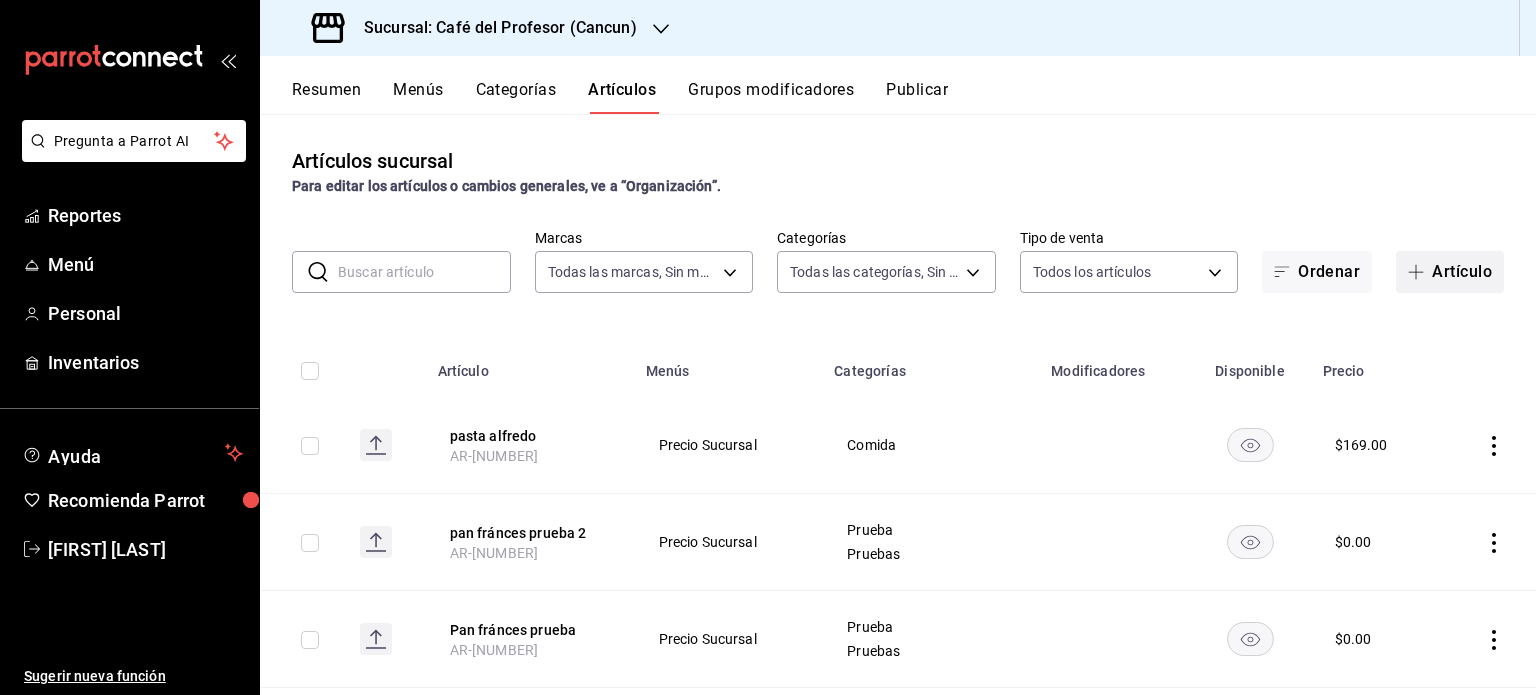 click 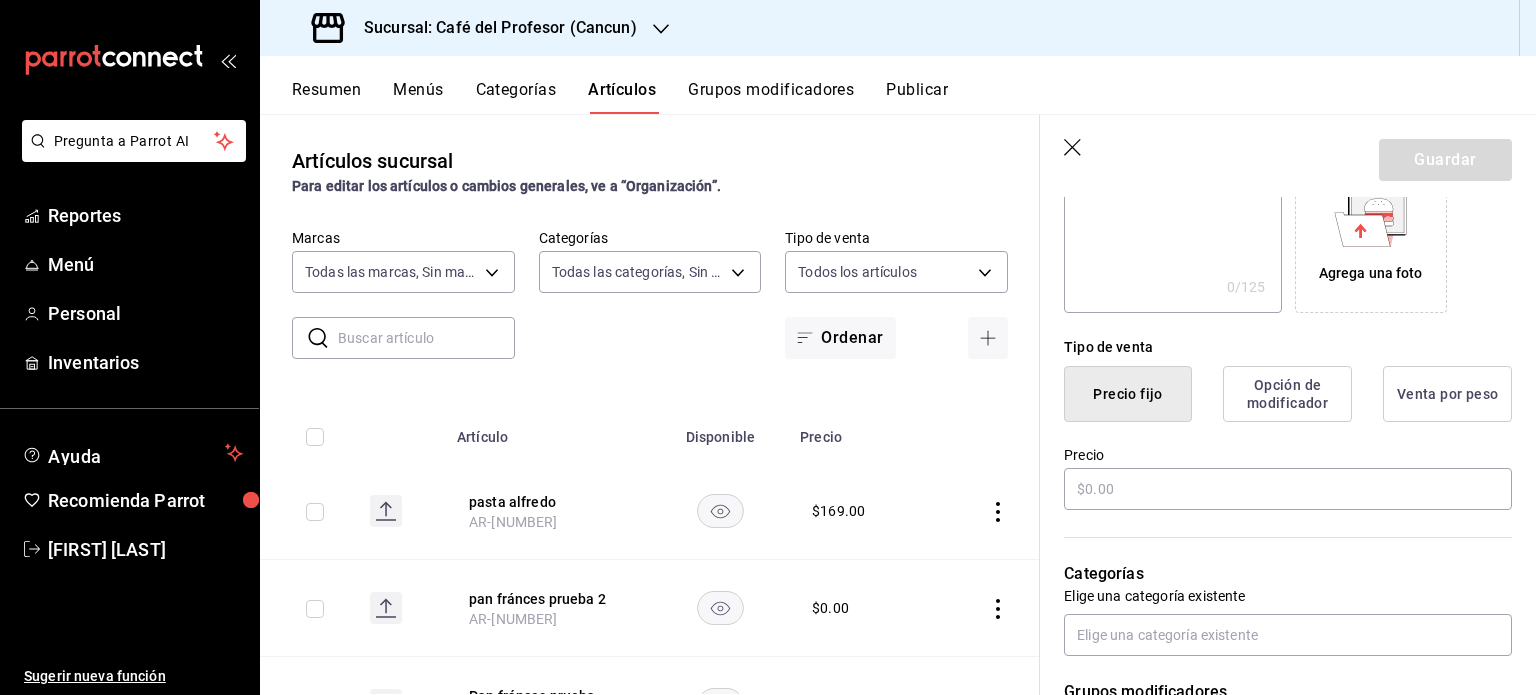 scroll, scrollTop: 416, scrollLeft: 0, axis: vertical 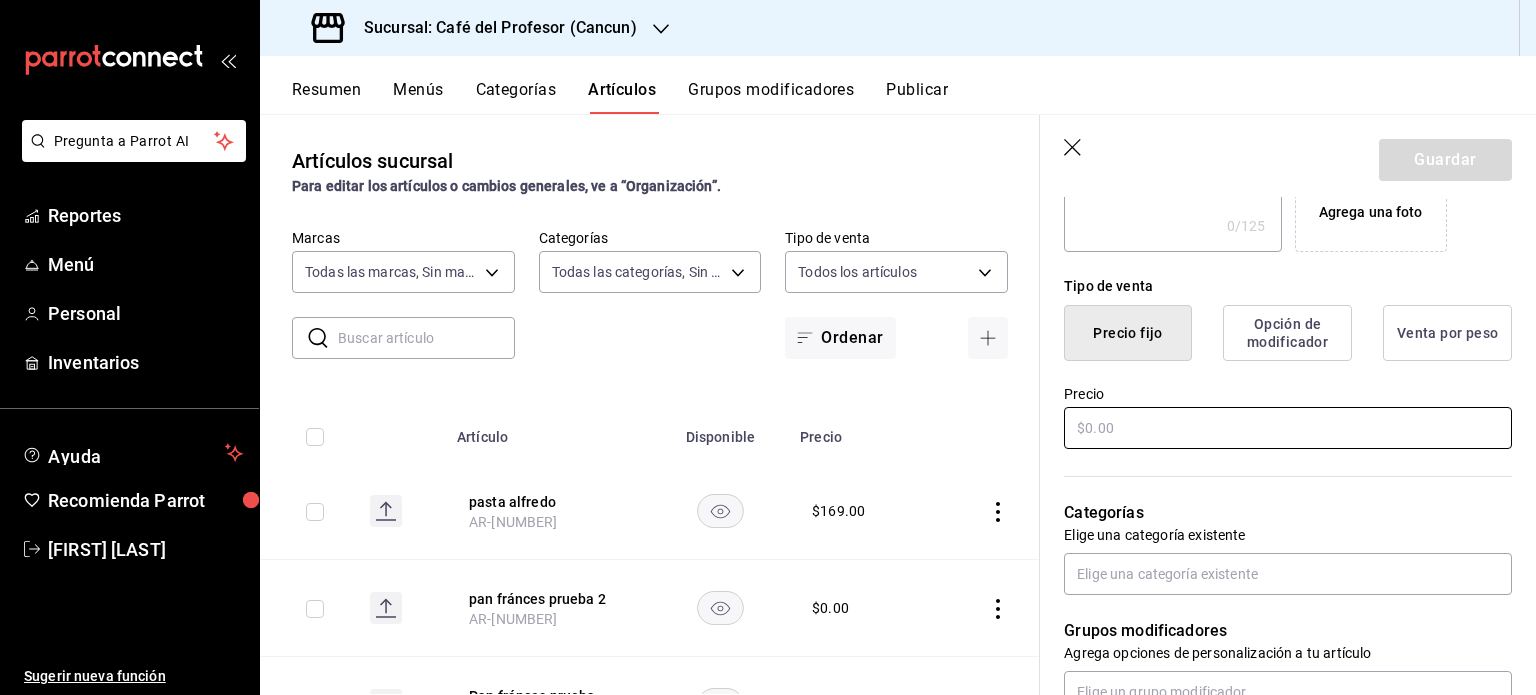 type on "extra de cecina" 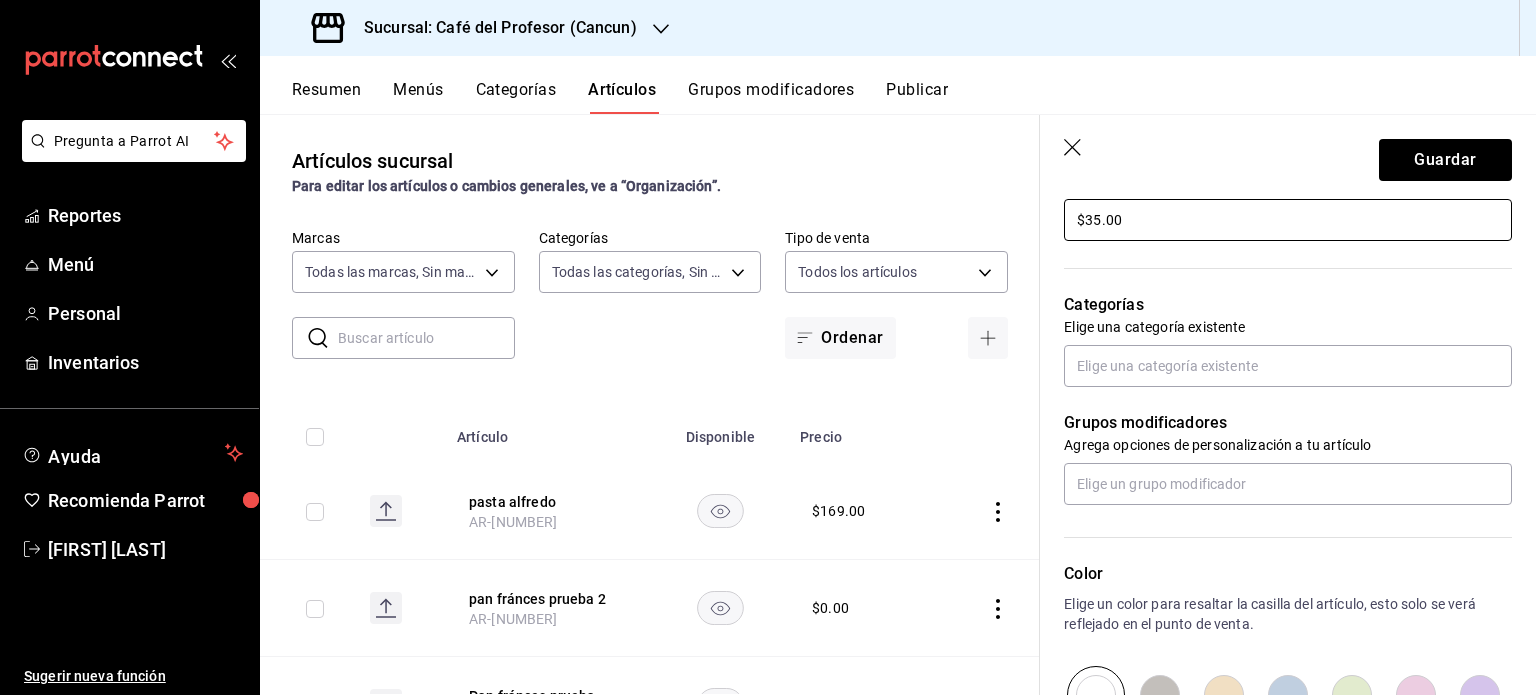 scroll, scrollTop: 661, scrollLeft: 0, axis: vertical 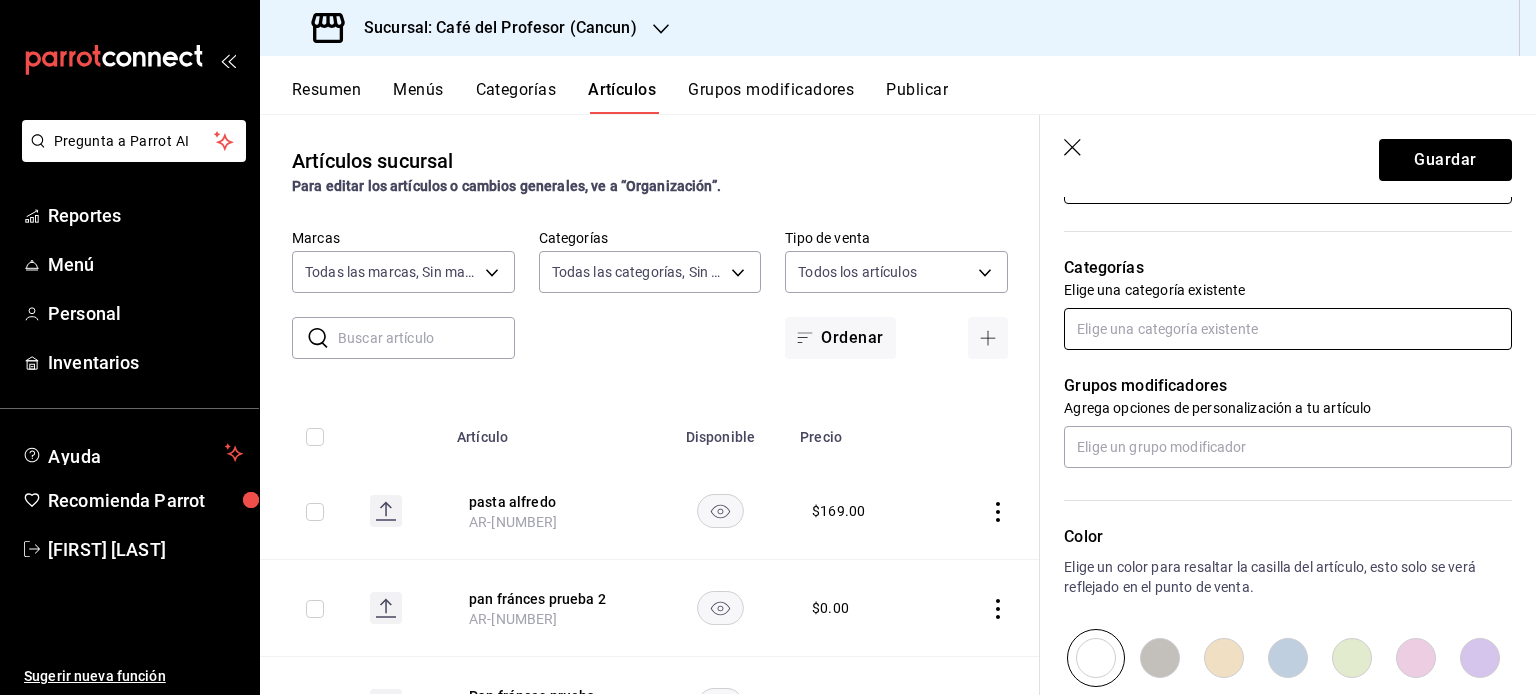 type on "$35.00" 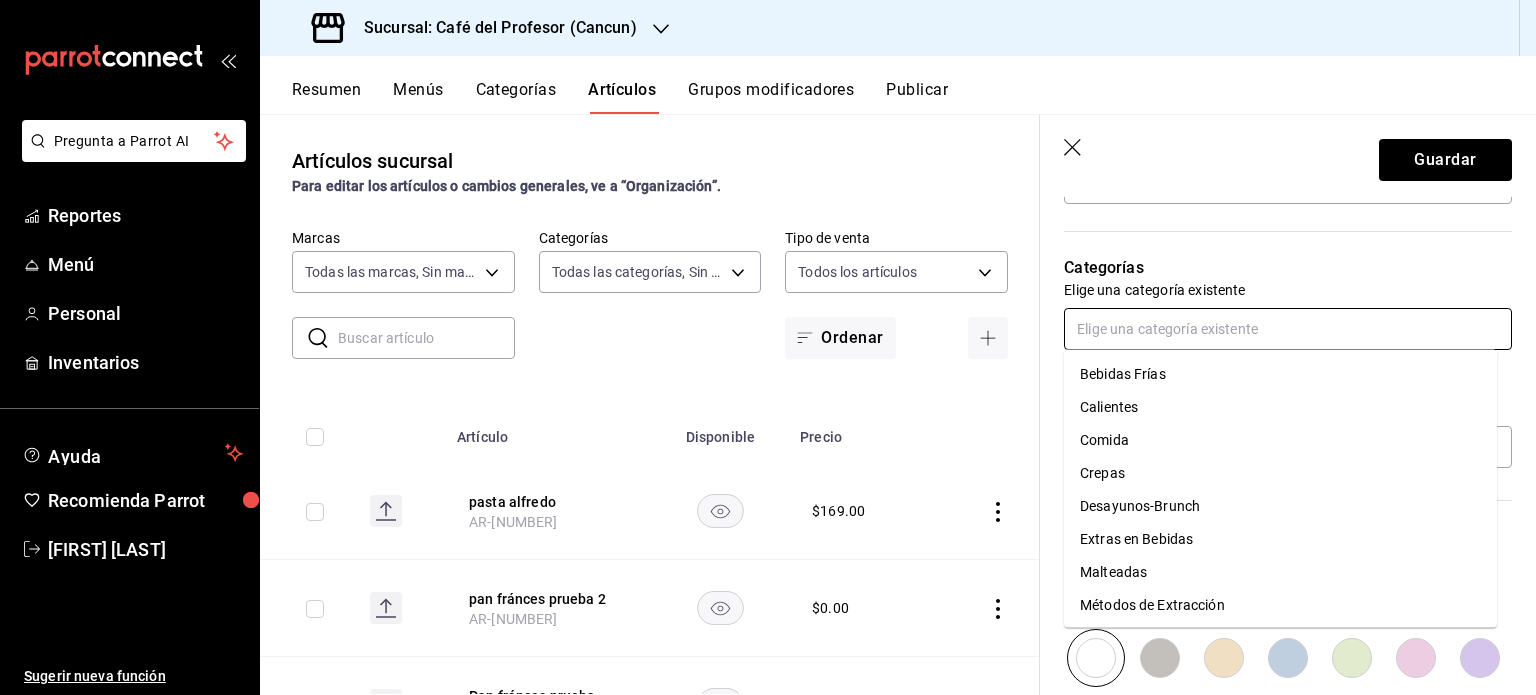 click at bounding box center [1288, 329] 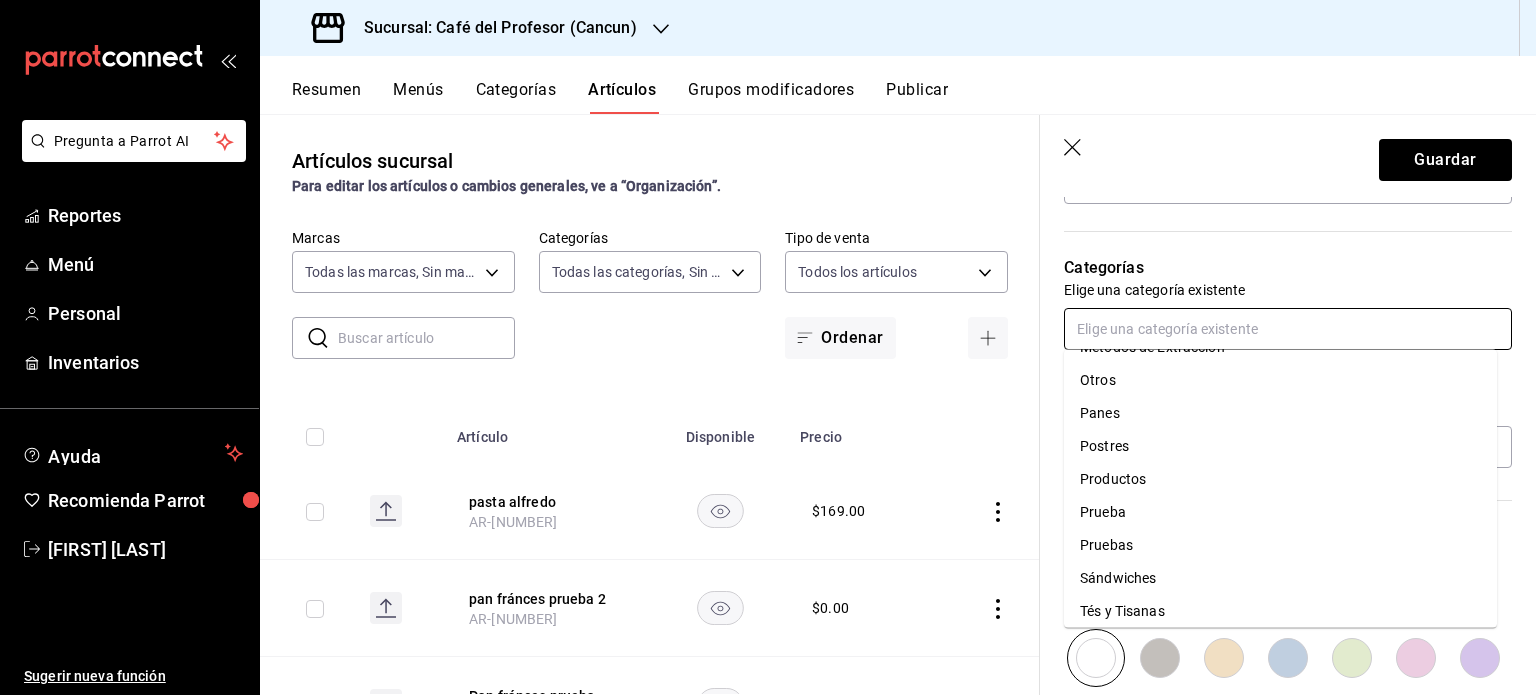 scroll, scrollTop: 218, scrollLeft: 0, axis: vertical 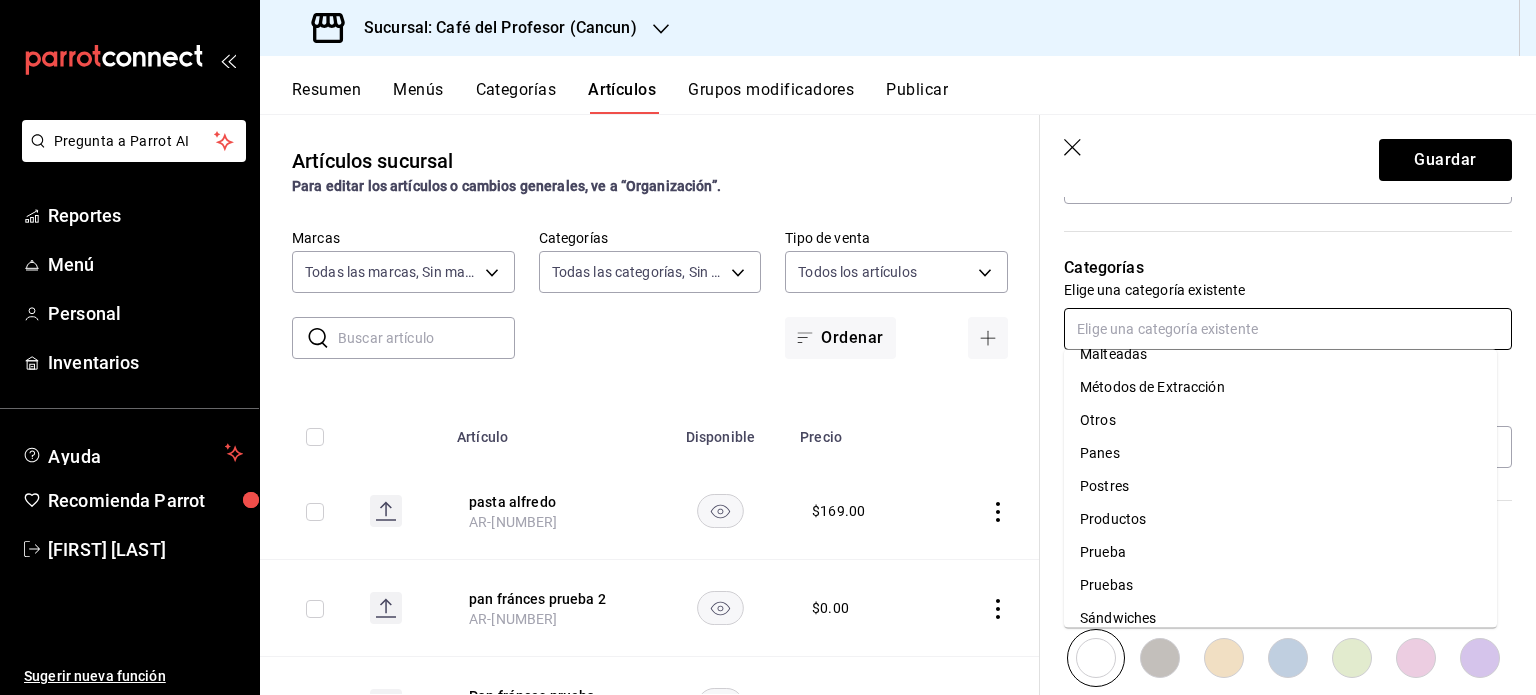 click on "Otros" at bounding box center (1280, 420) 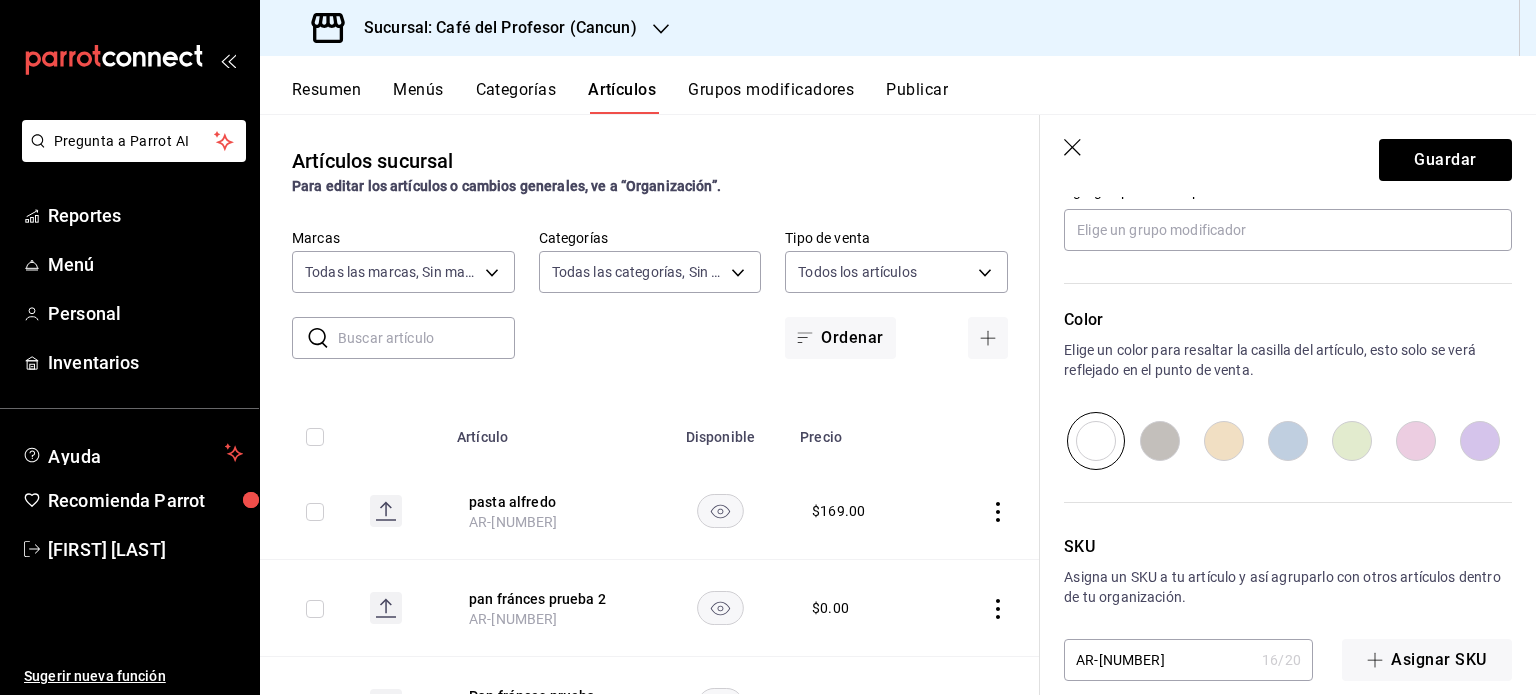 scroll, scrollTop: 968, scrollLeft: 0, axis: vertical 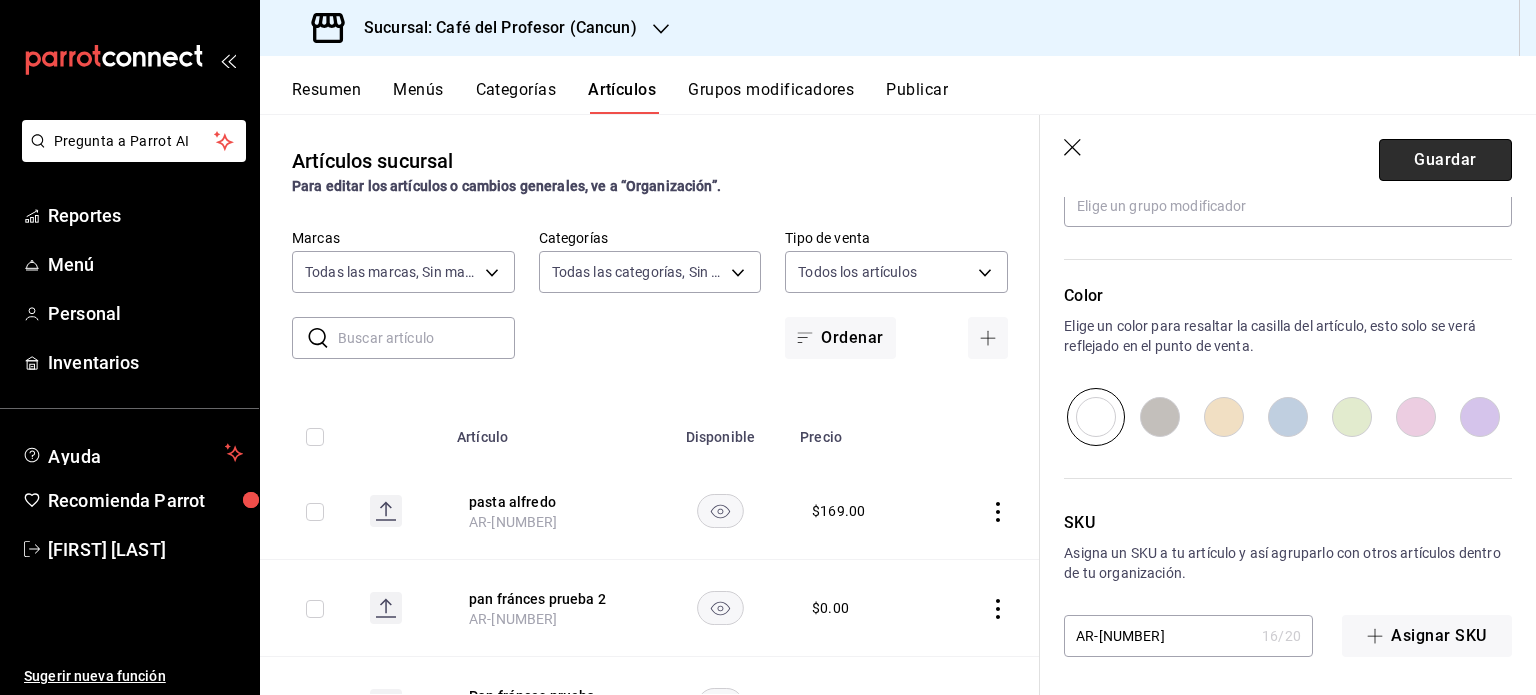 click on "Guardar" at bounding box center [1445, 160] 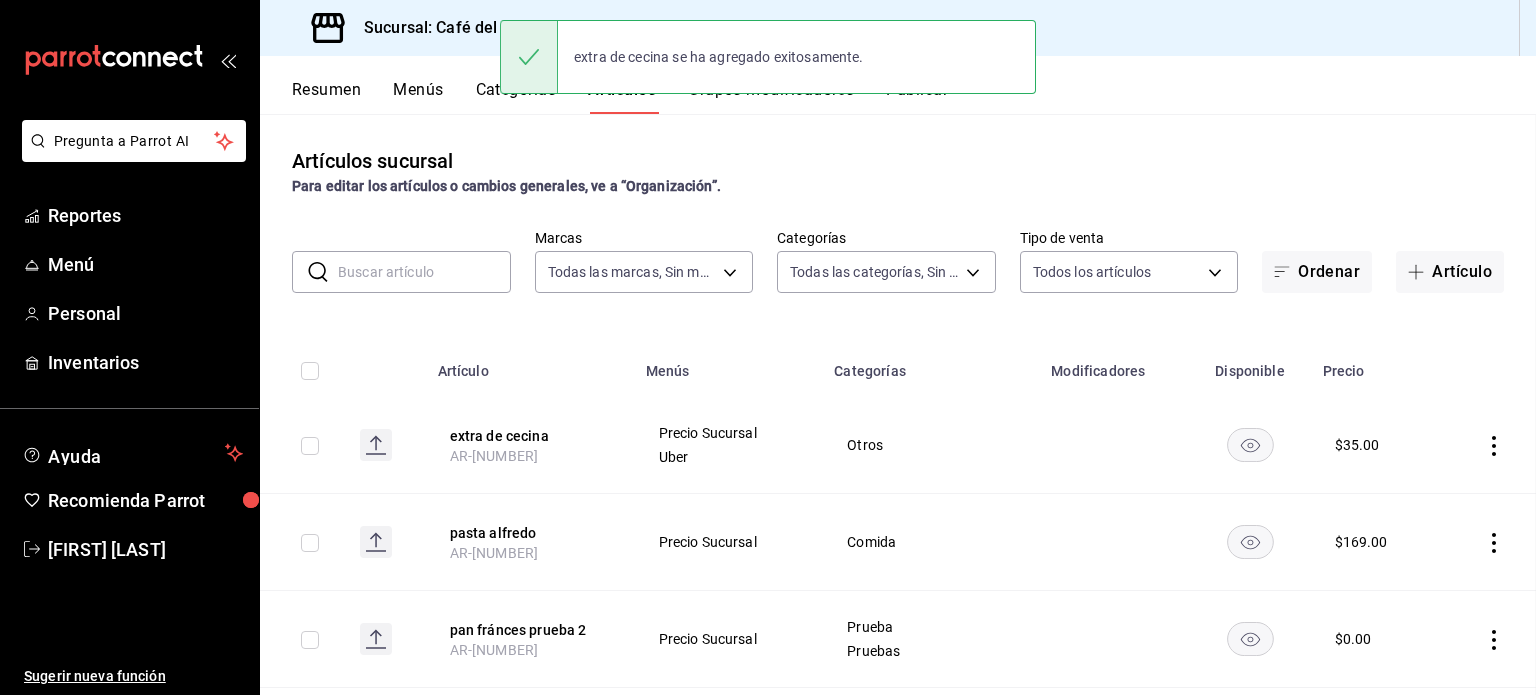scroll, scrollTop: 0, scrollLeft: 0, axis: both 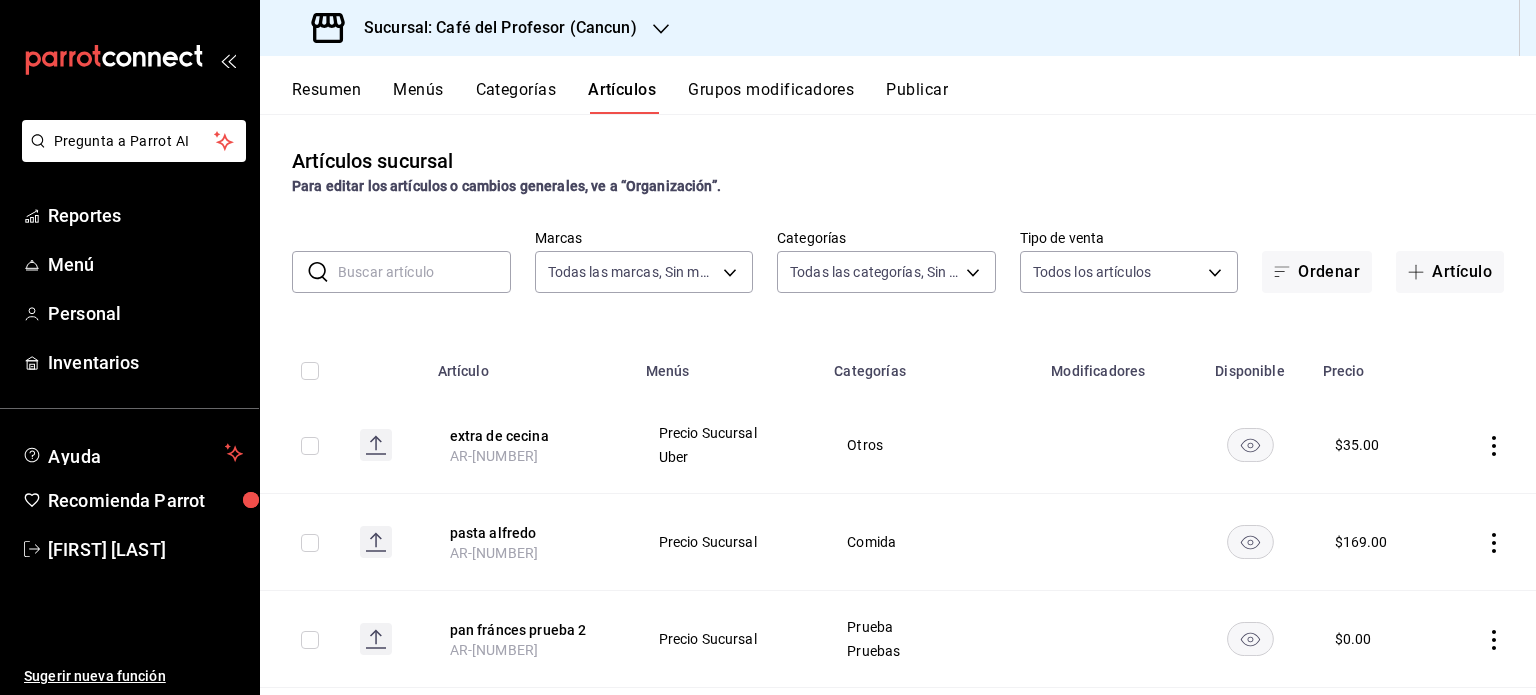 click 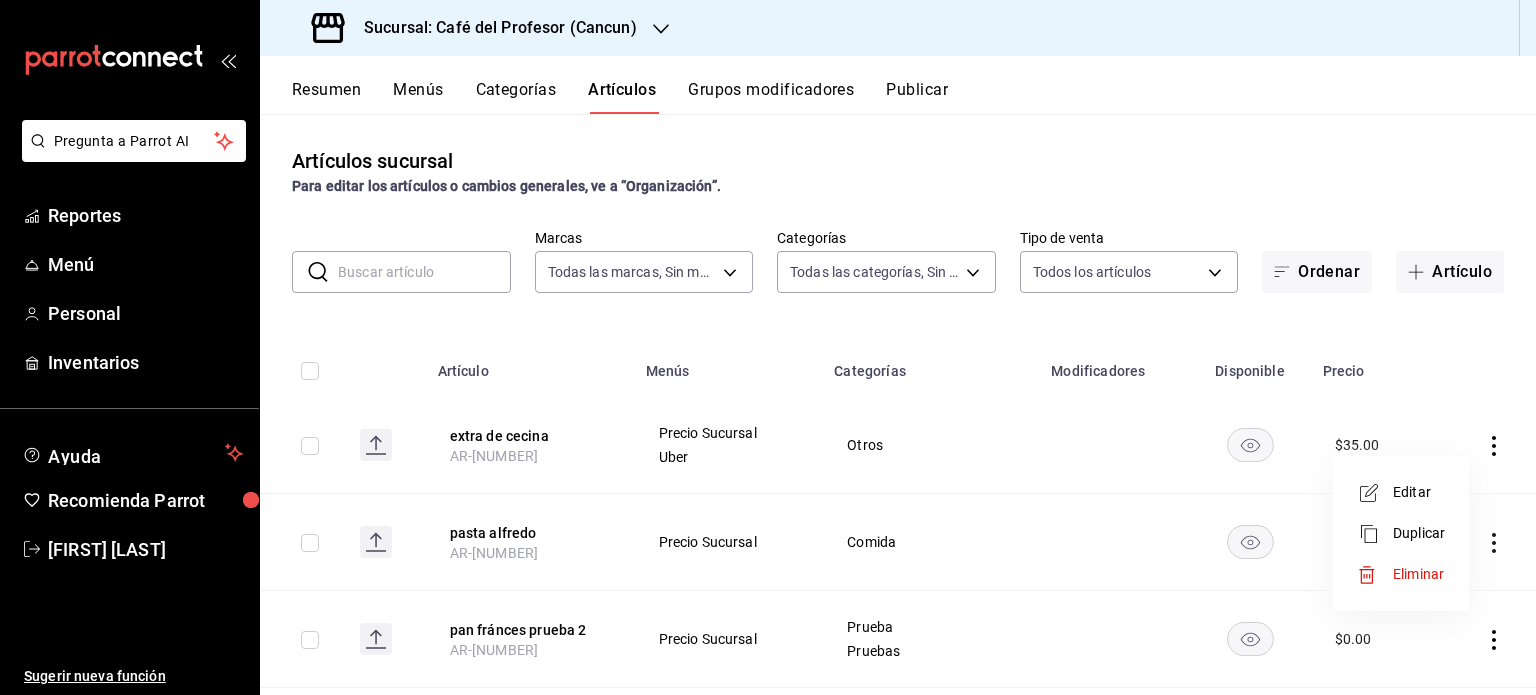 click at bounding box center [768, 347] 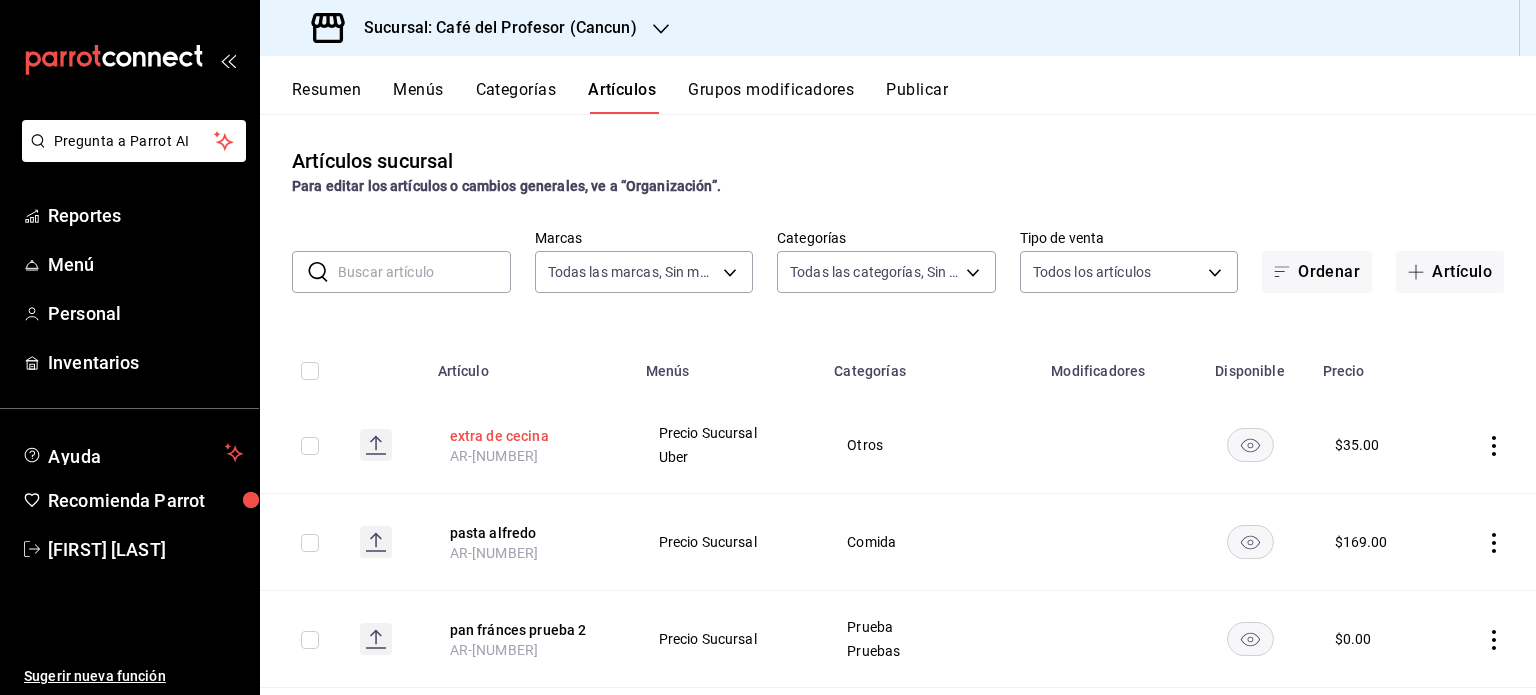 click on "extra de cecina" at bounding box center (530, 436) 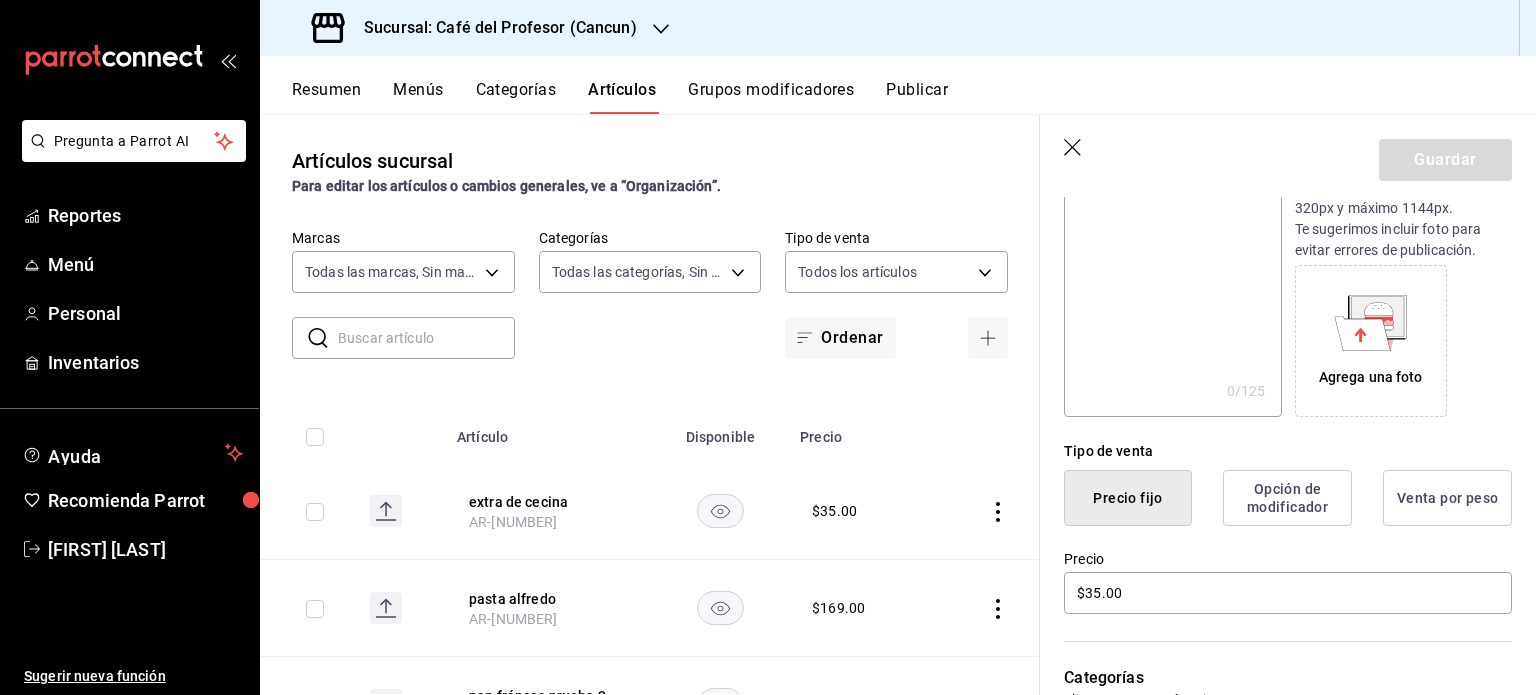 scroll, scrollTop: 0, scrollLeft: 0, axis: both 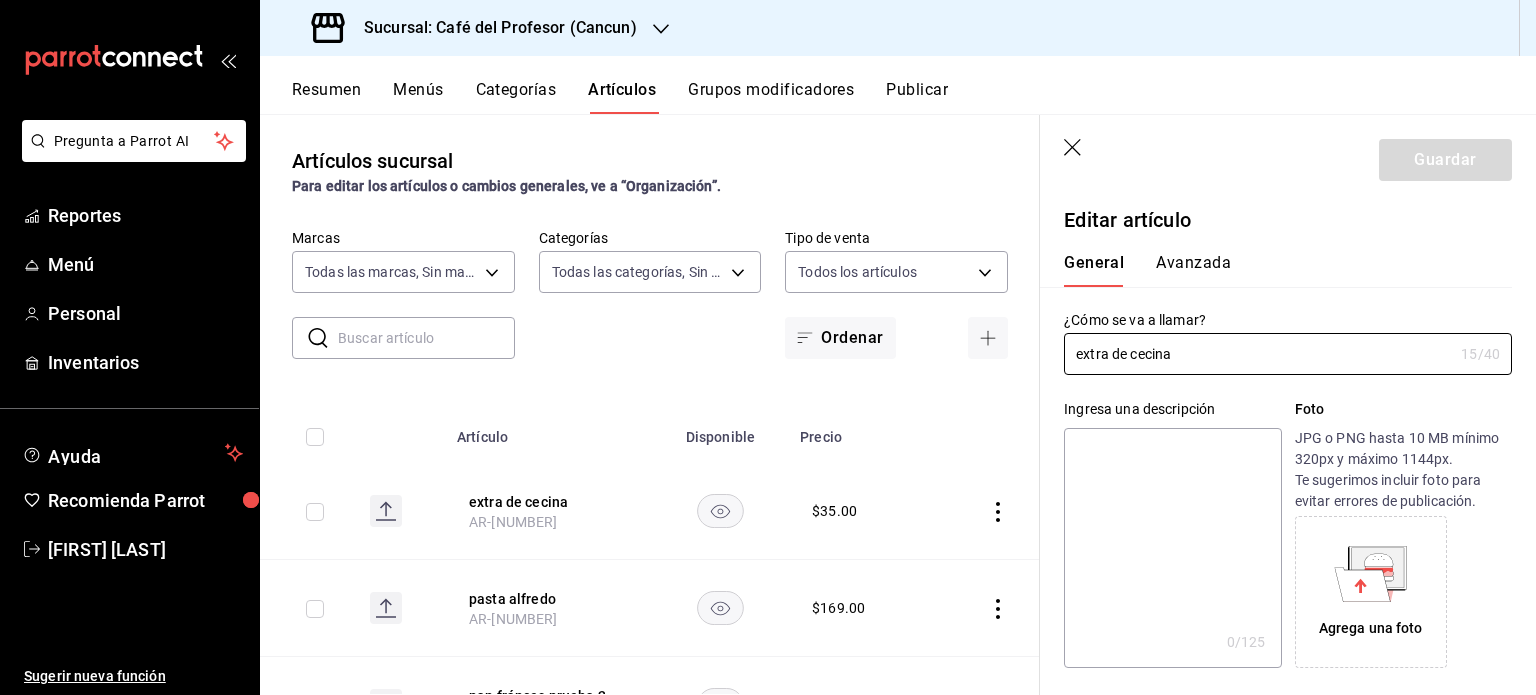 click on "Avanzada" at bounding box center (1193, 270) 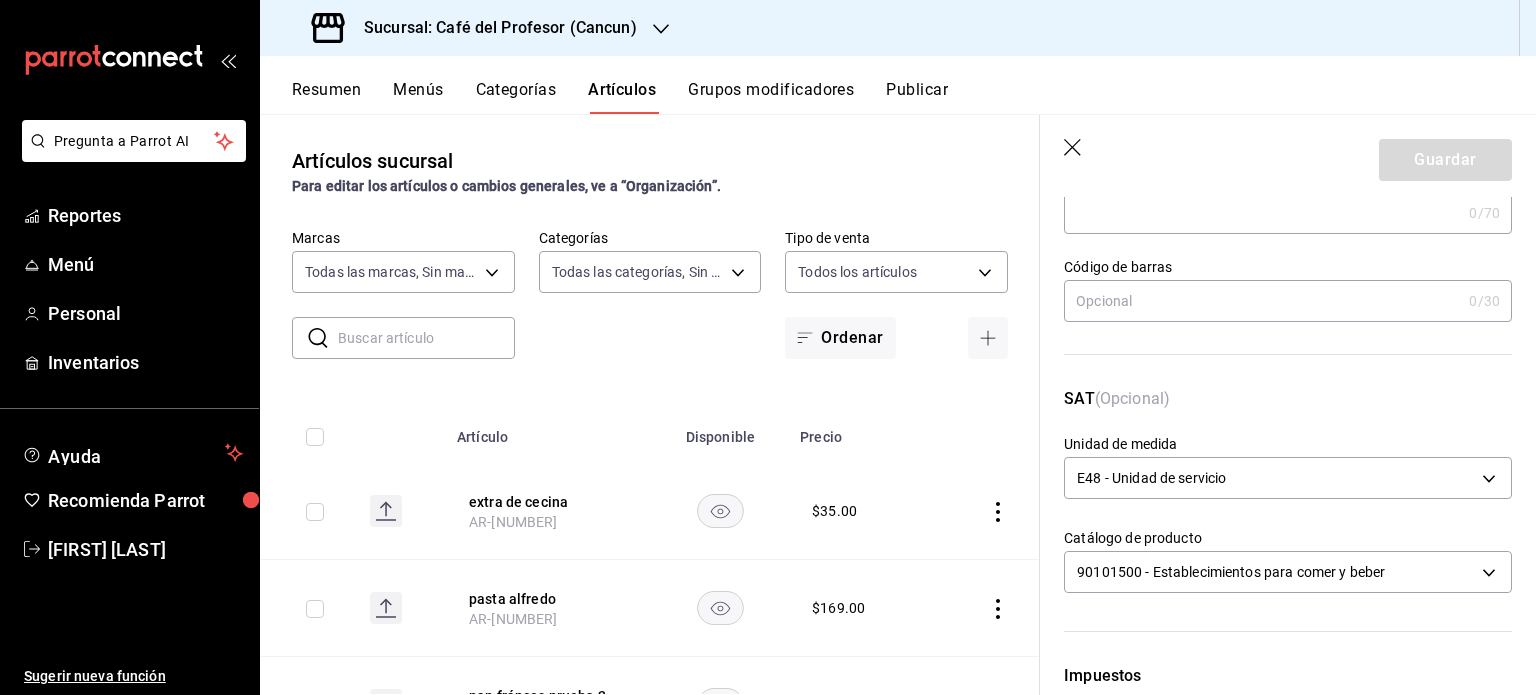scroll, scrollTop: 0, scrollLeft: 0, axis: both 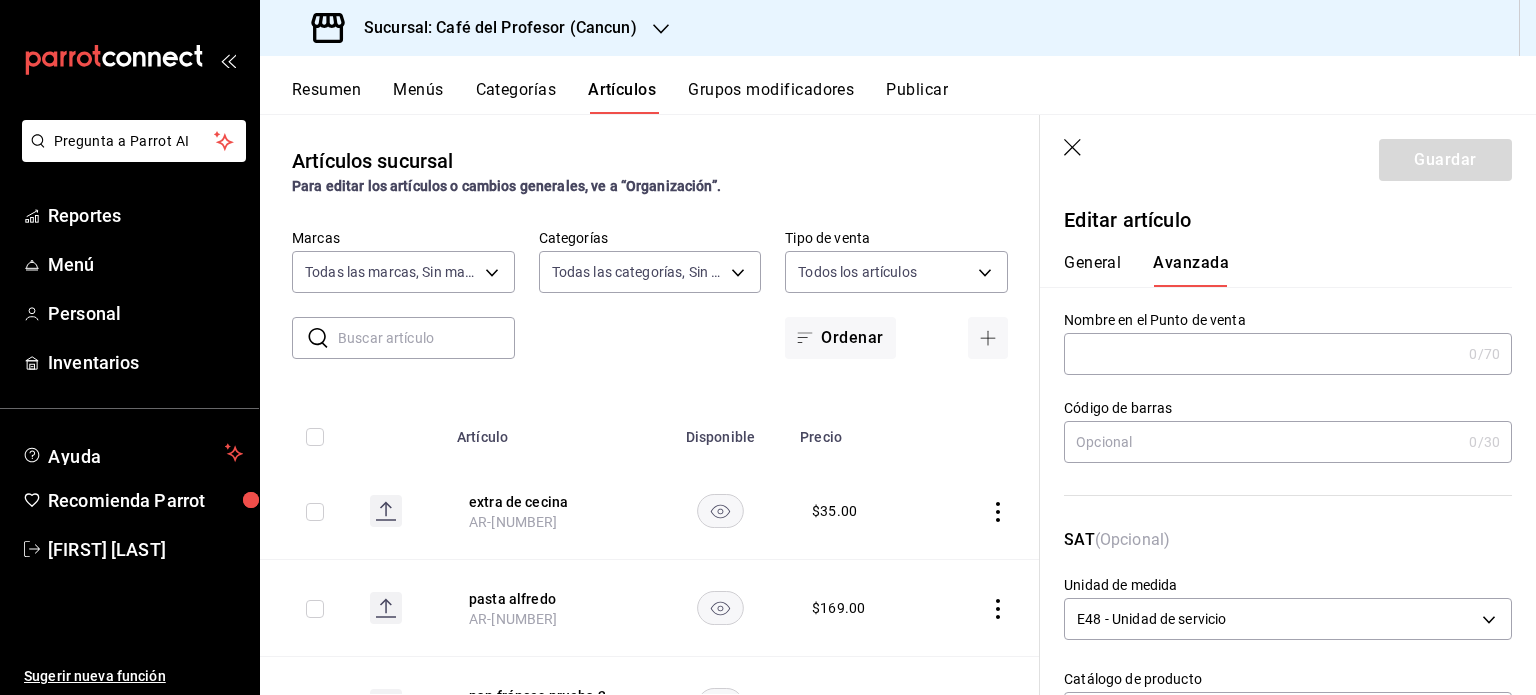 click 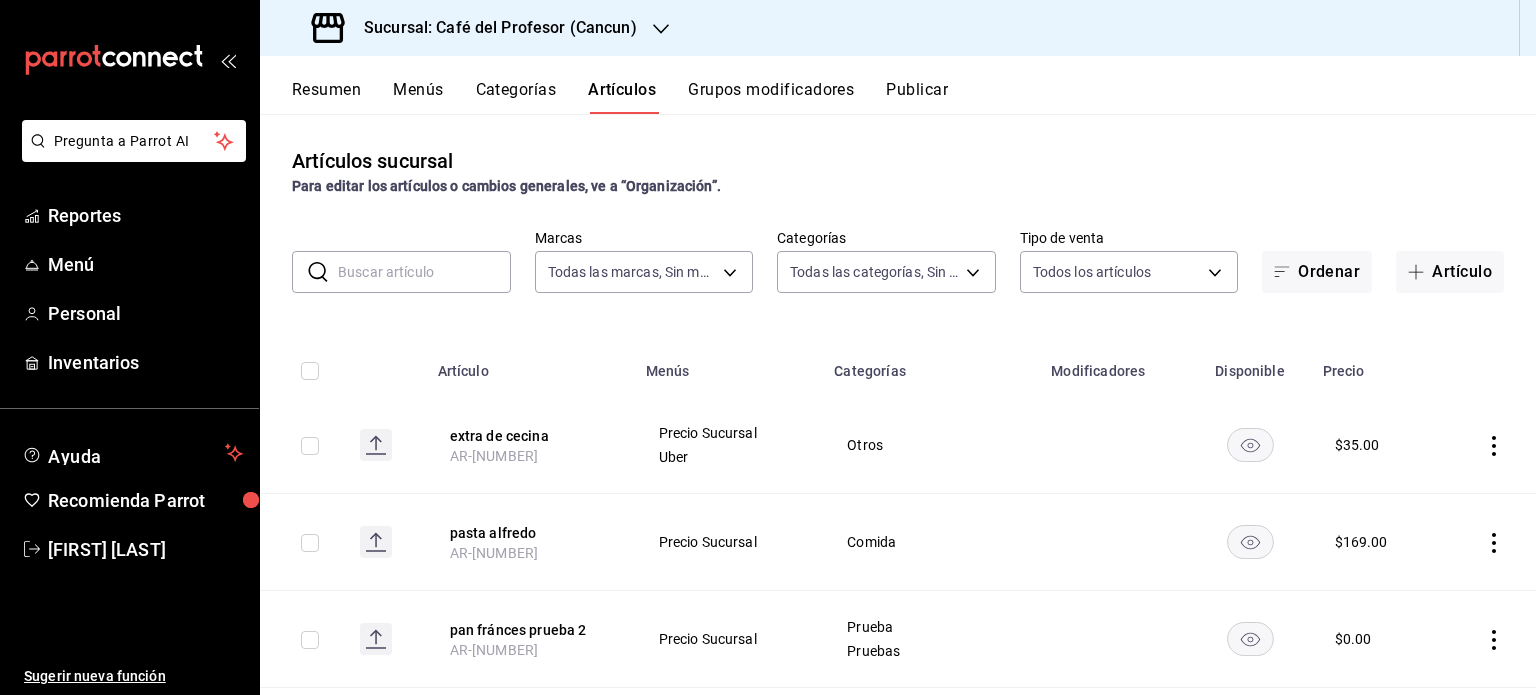 click on "Artículos sucursal Para editar los artículos o cambios generales, ve a “Organización”." at bounding box center (898, 171) 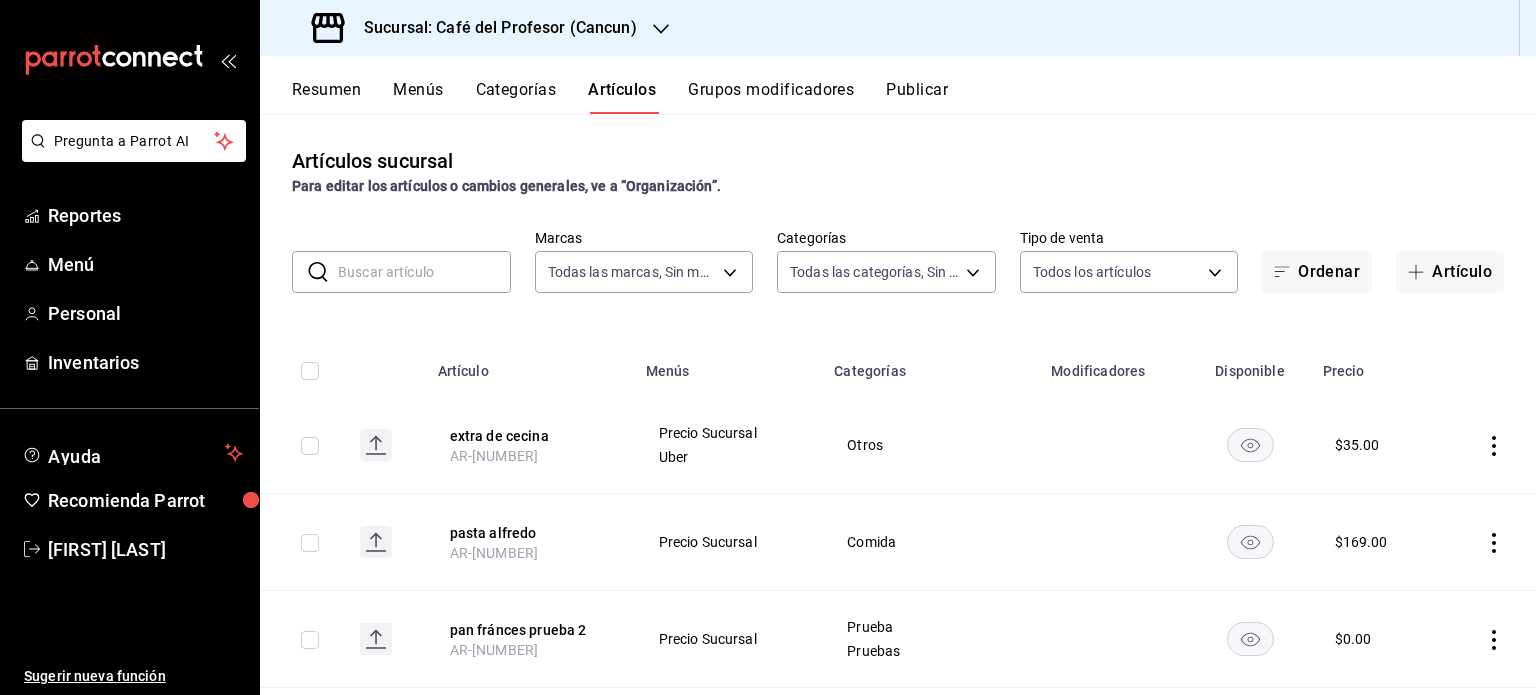 click on "Resumen" at bounding box center (326, 97) 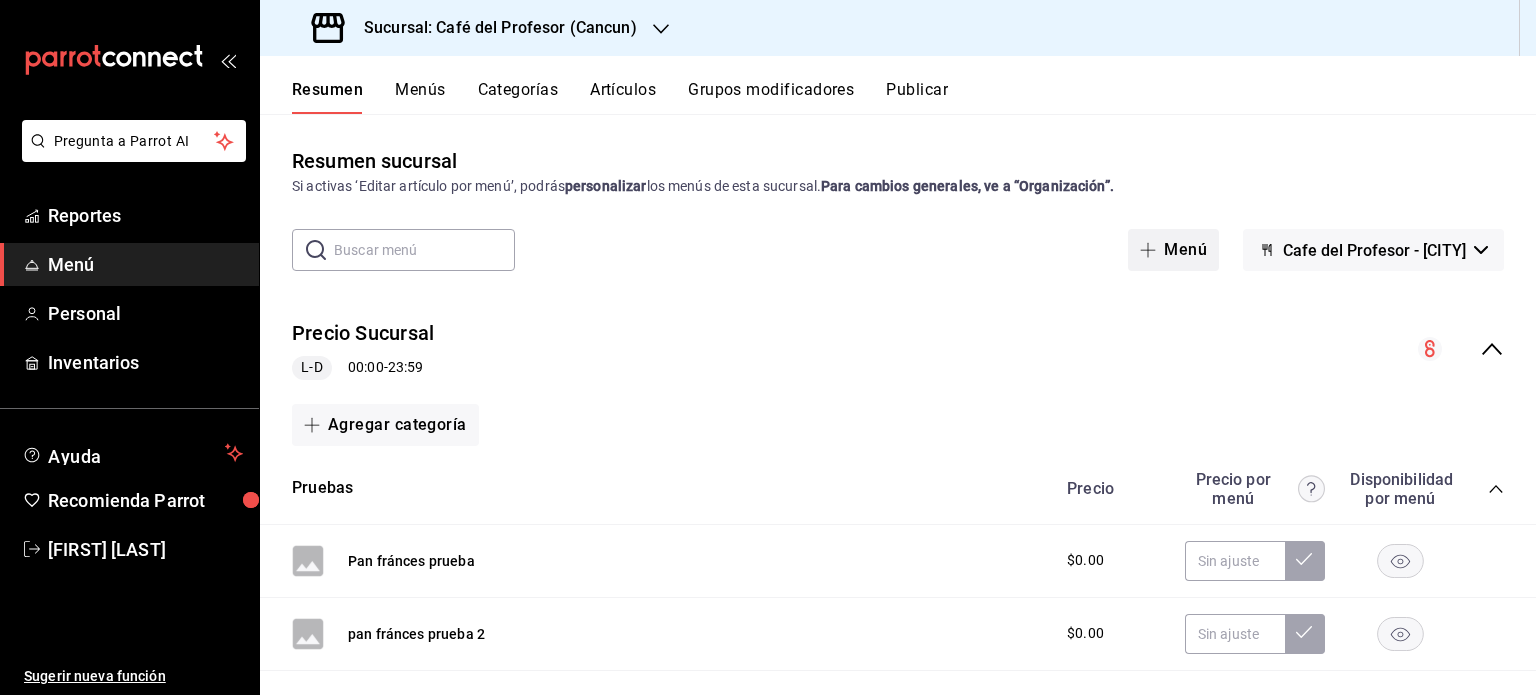 click on "Menú" at bounding box center (1173, 250) 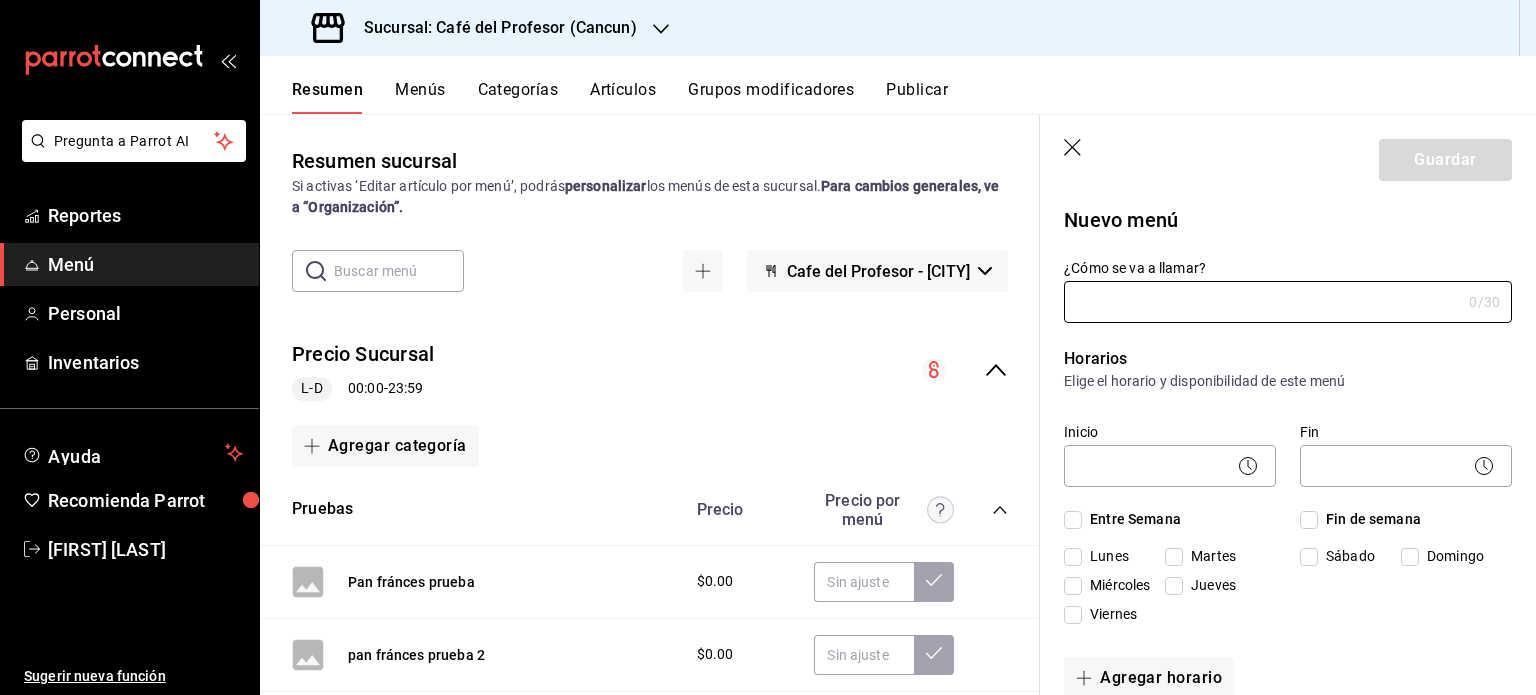 type on "[NUMBER]" 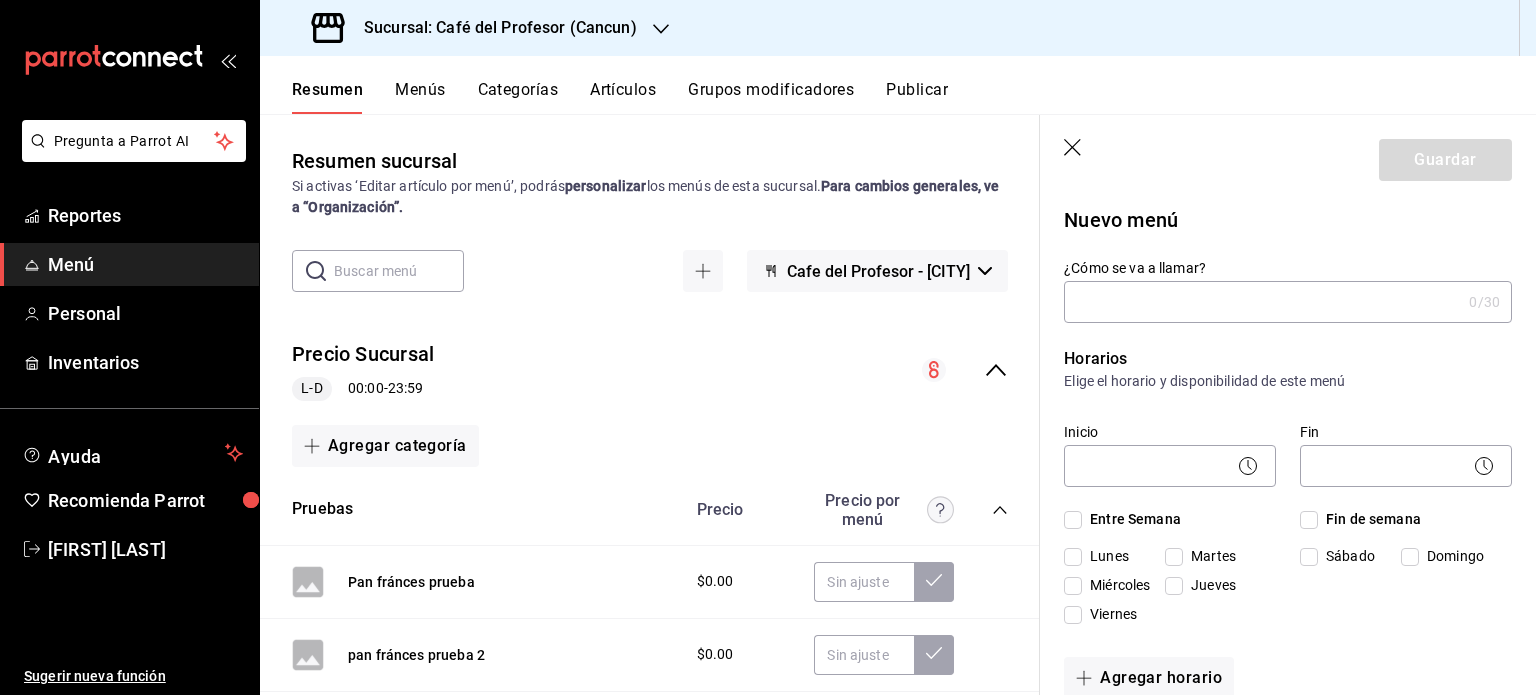 click 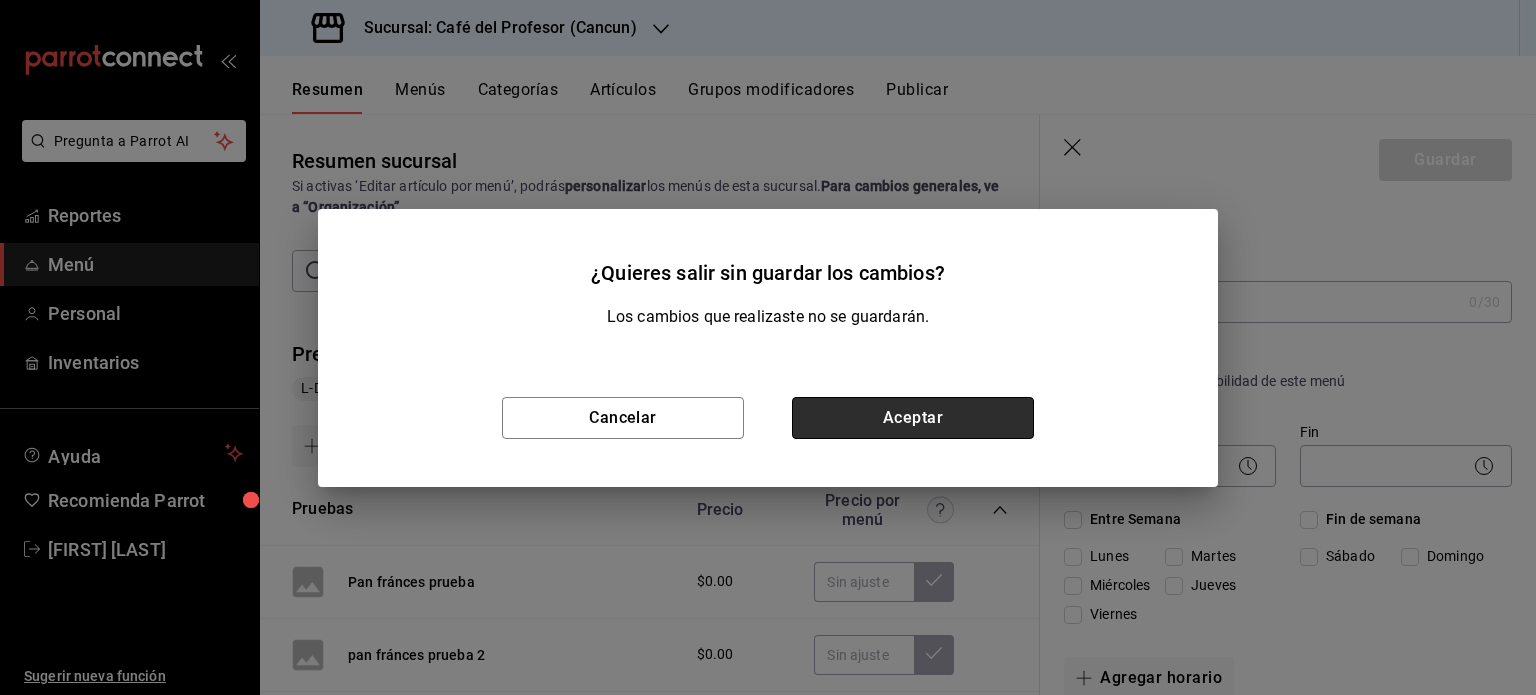 click on "Aceptar" at bounding box center [913, 418] 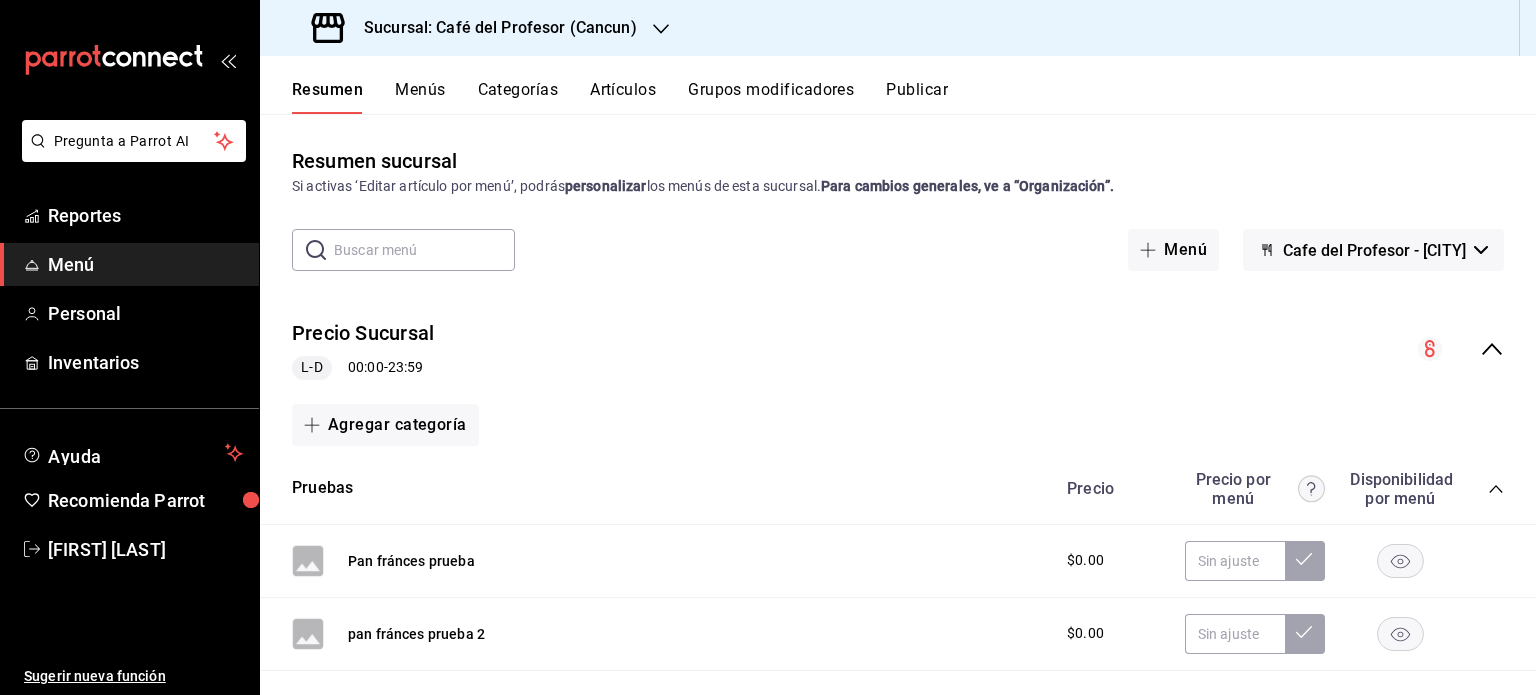 click on "Artículos" at bounding box center (623, 97) 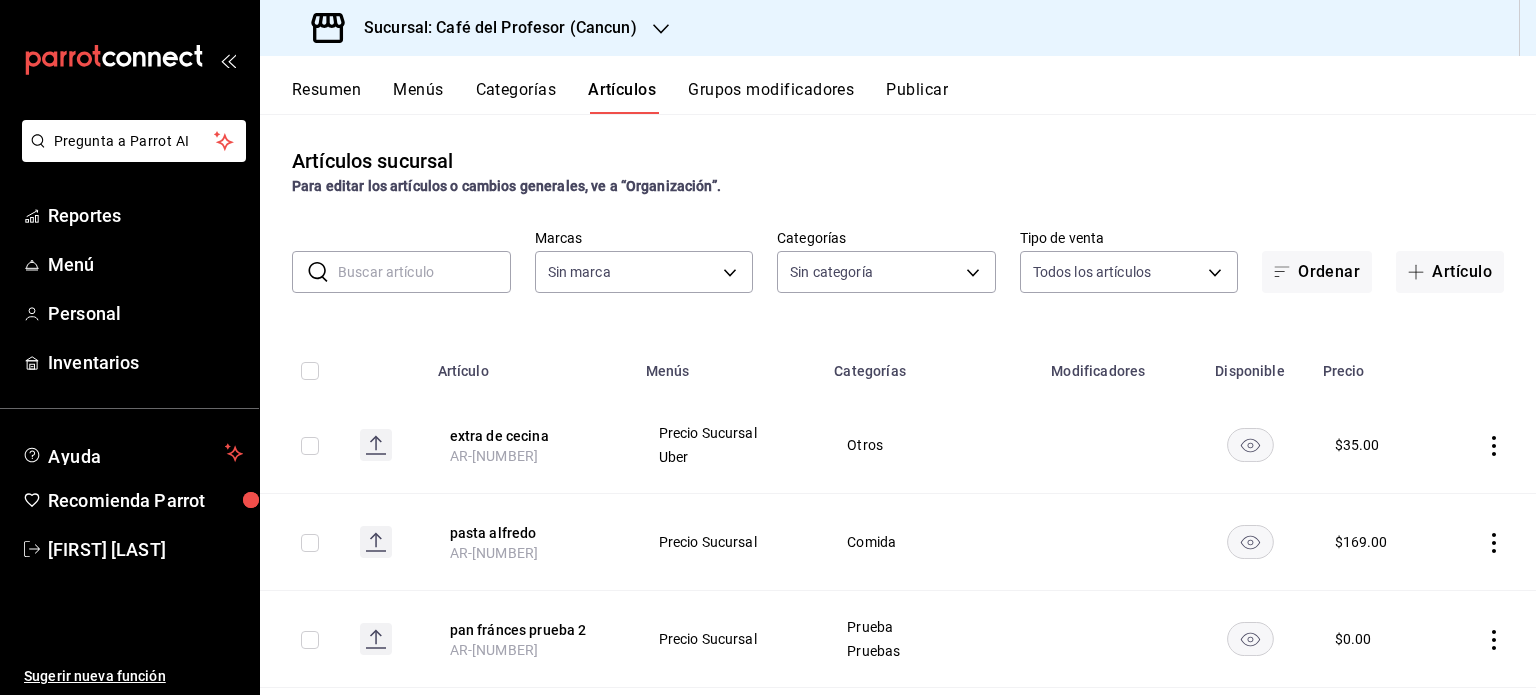 type on "[UUID]" 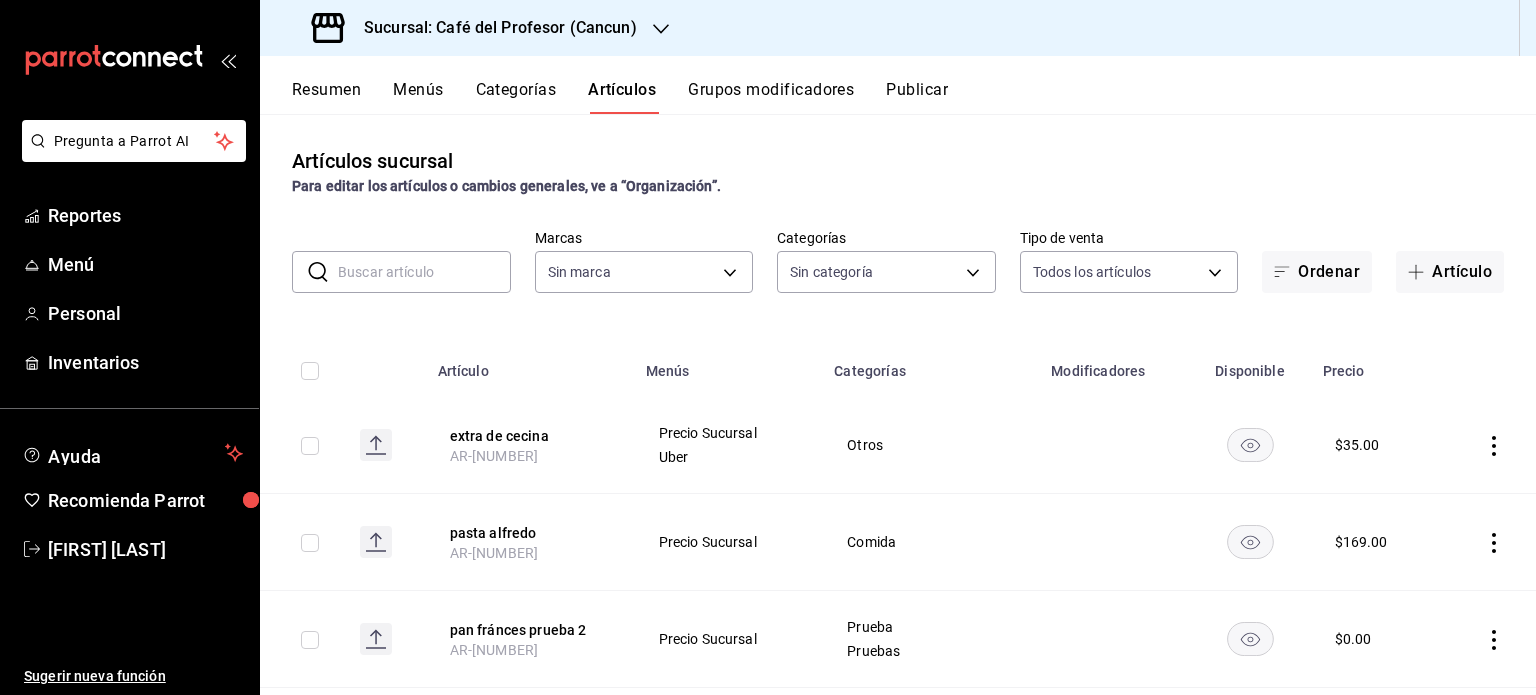type on "[UUID],[UUID],[UUID],[UUID],[UUID],[UUID],[UUID],[UUID],[UUID],[UUID],[UUID],[UUID],[UUID],[UUID],[UUID],[UUID]" 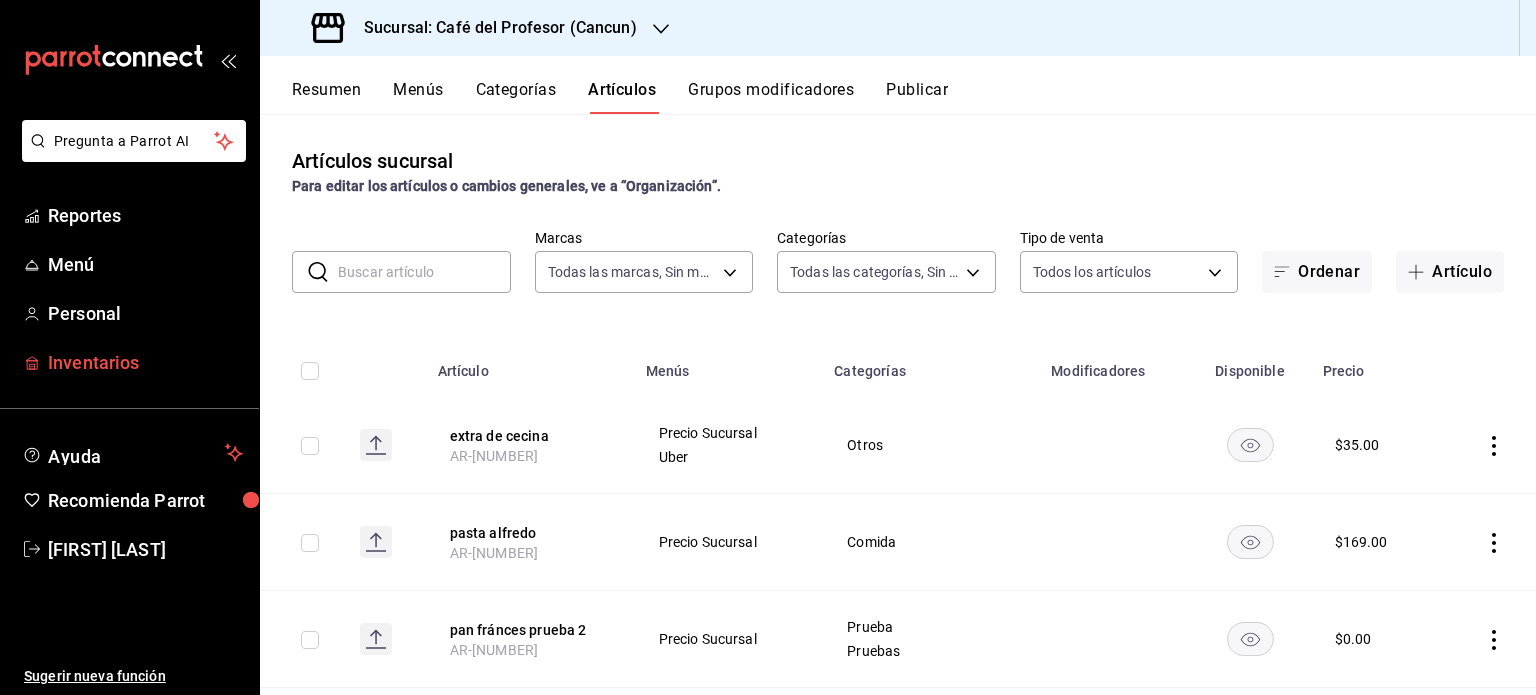 click on "Inventarios" at bounding box center (145, 362) 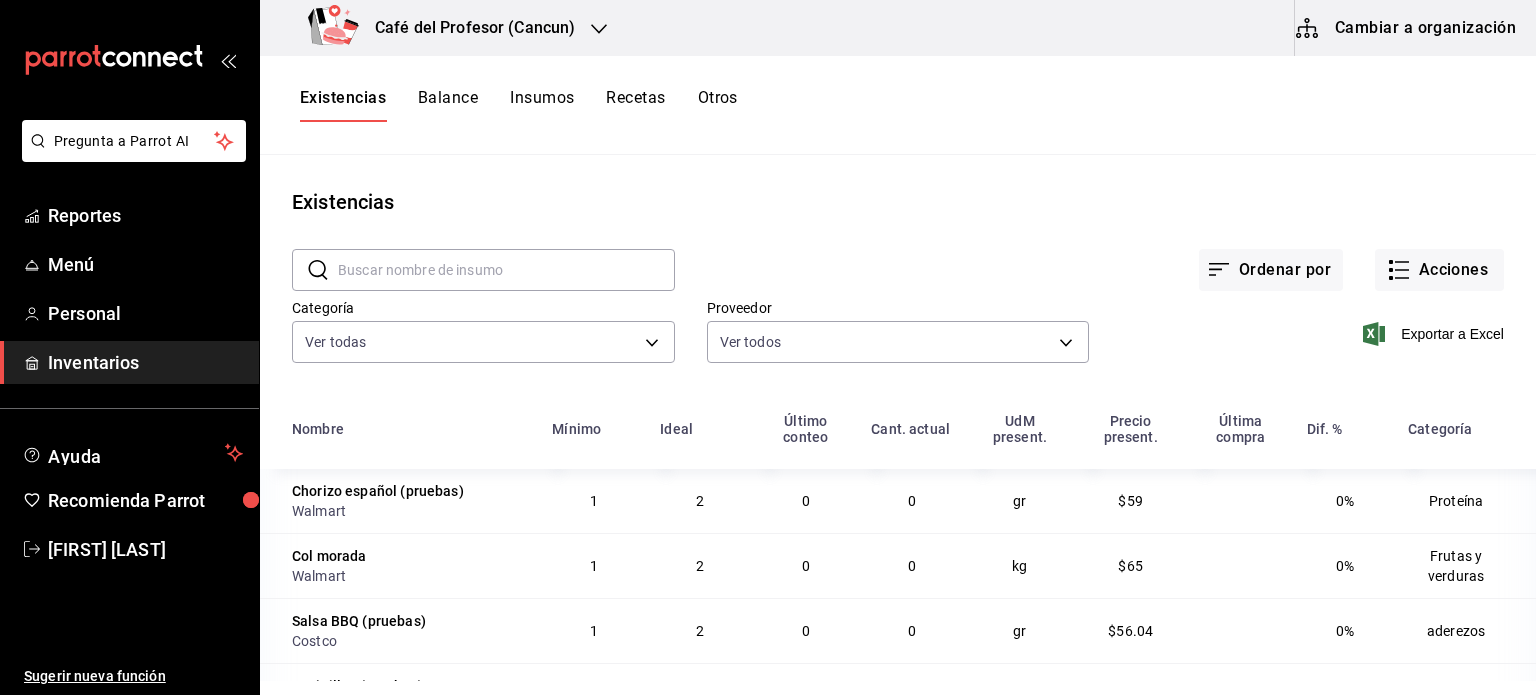 click on "Recetas" at bounding box center (635, 105) 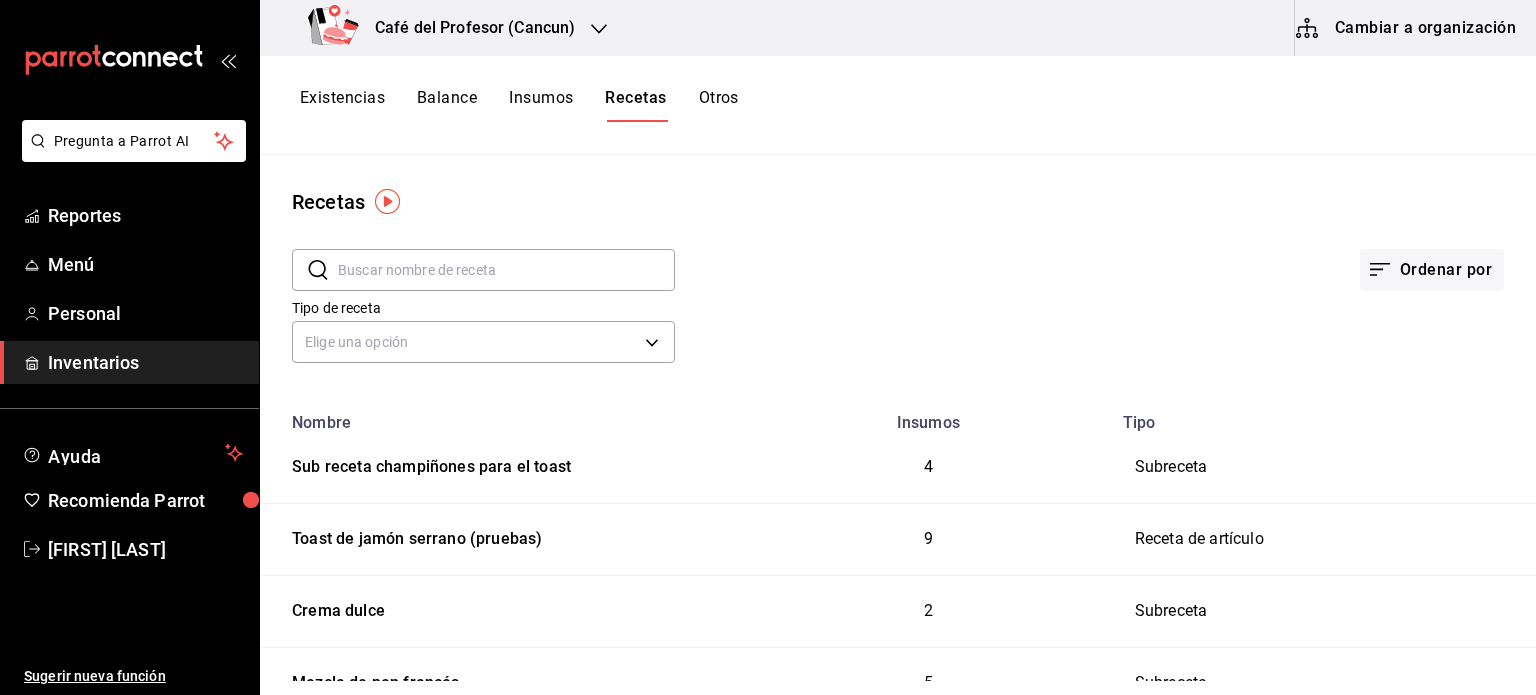 click at bounding box center (506, 270) 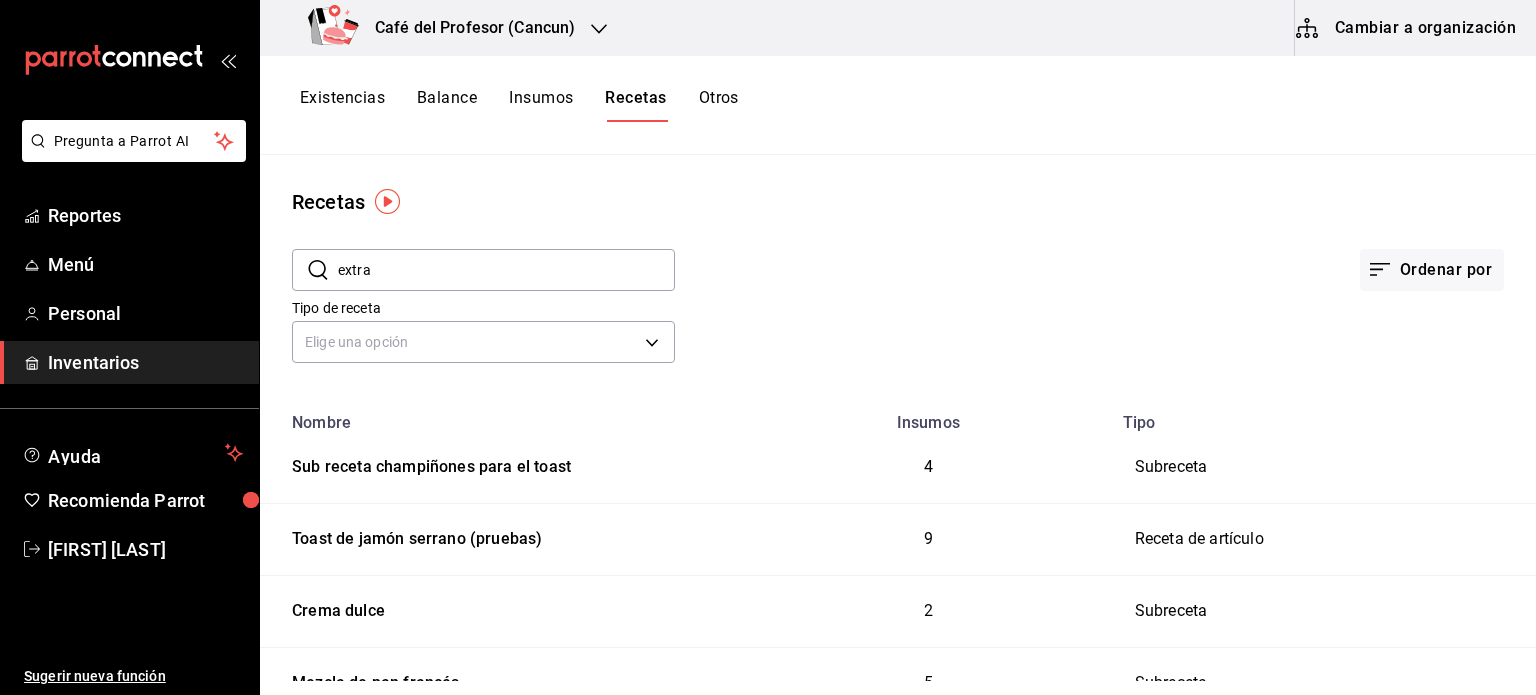 type on "extra" 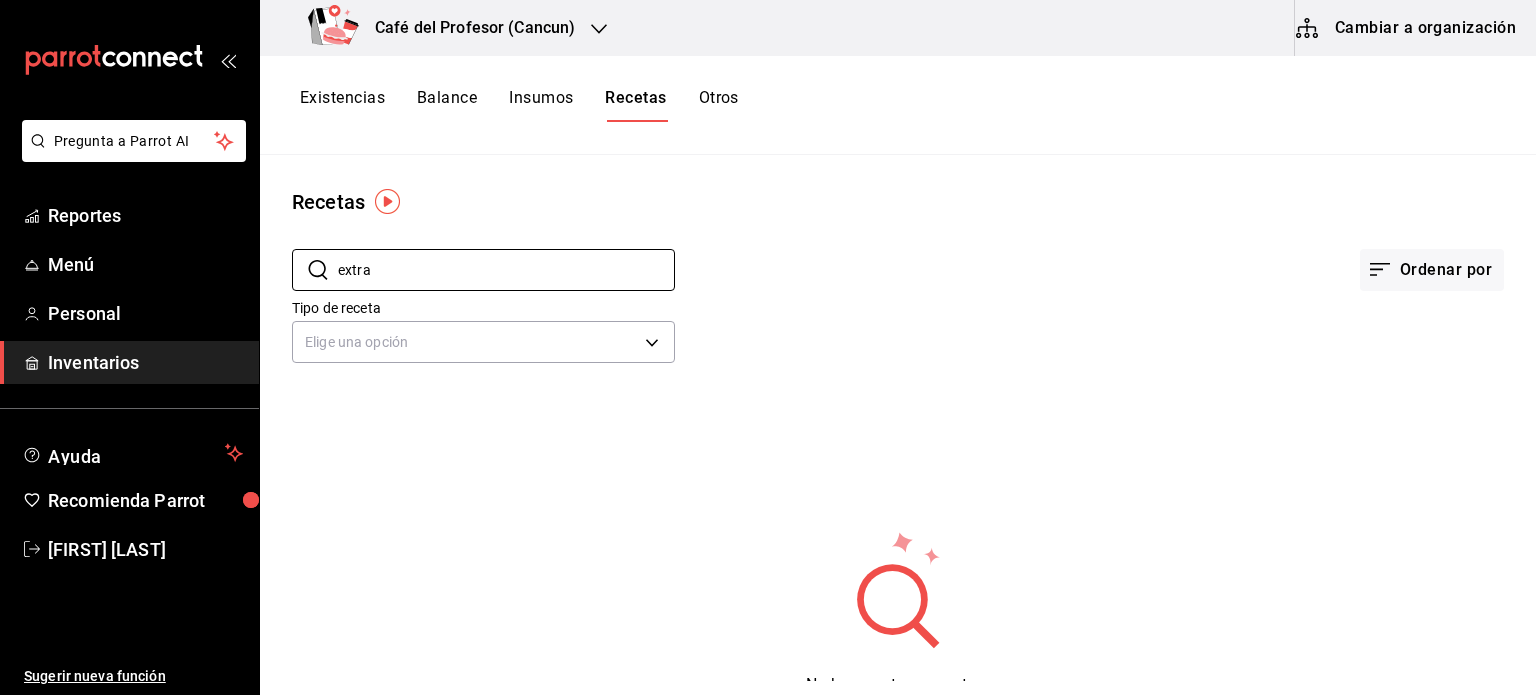 click at bounding box center (387, 201) 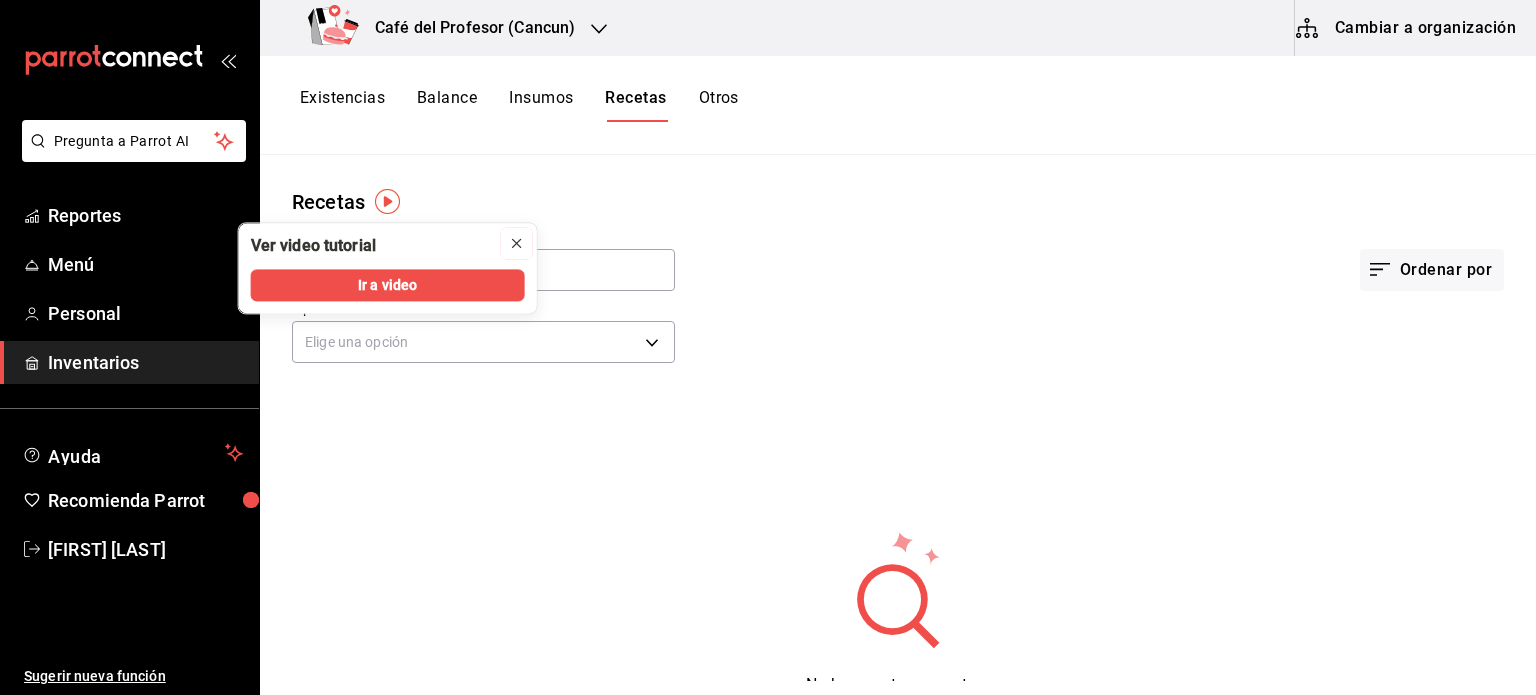 click 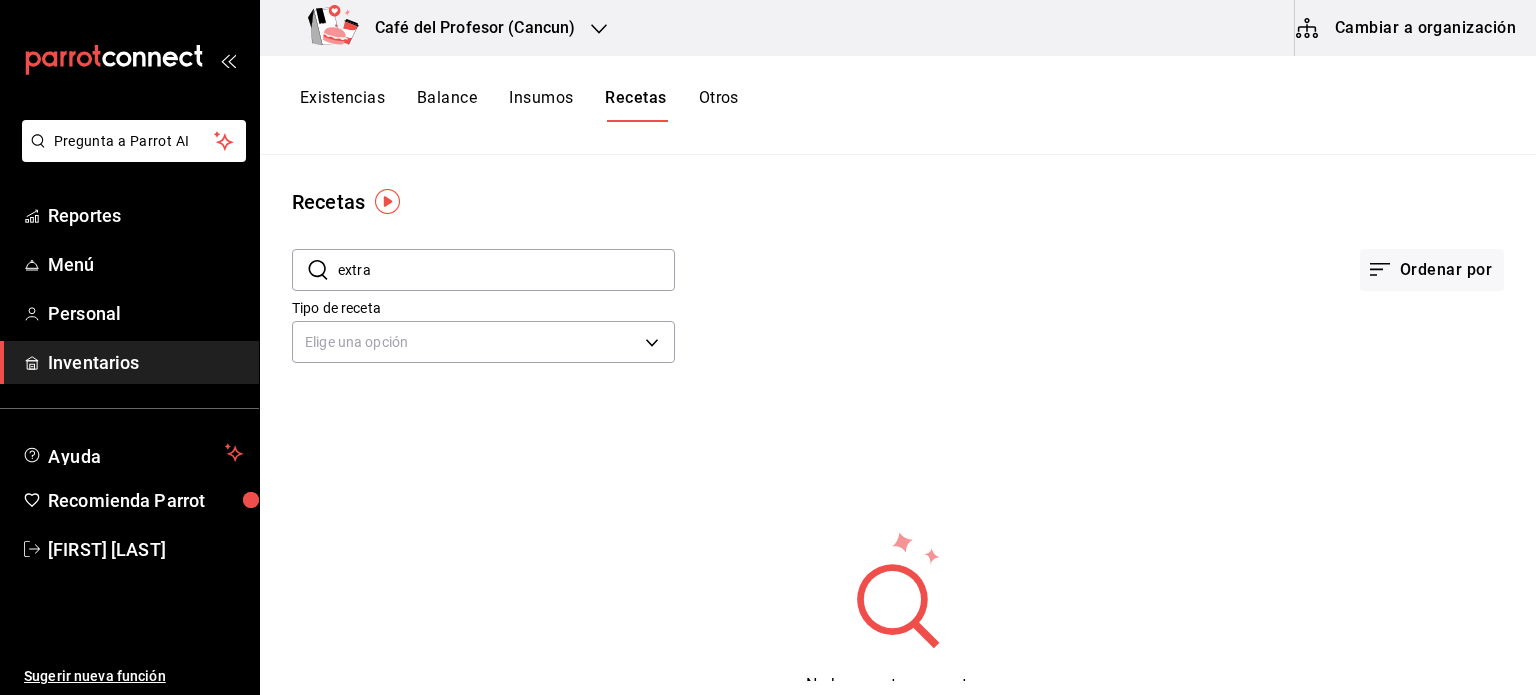 click on "extra" at bounding box center [506, 270] 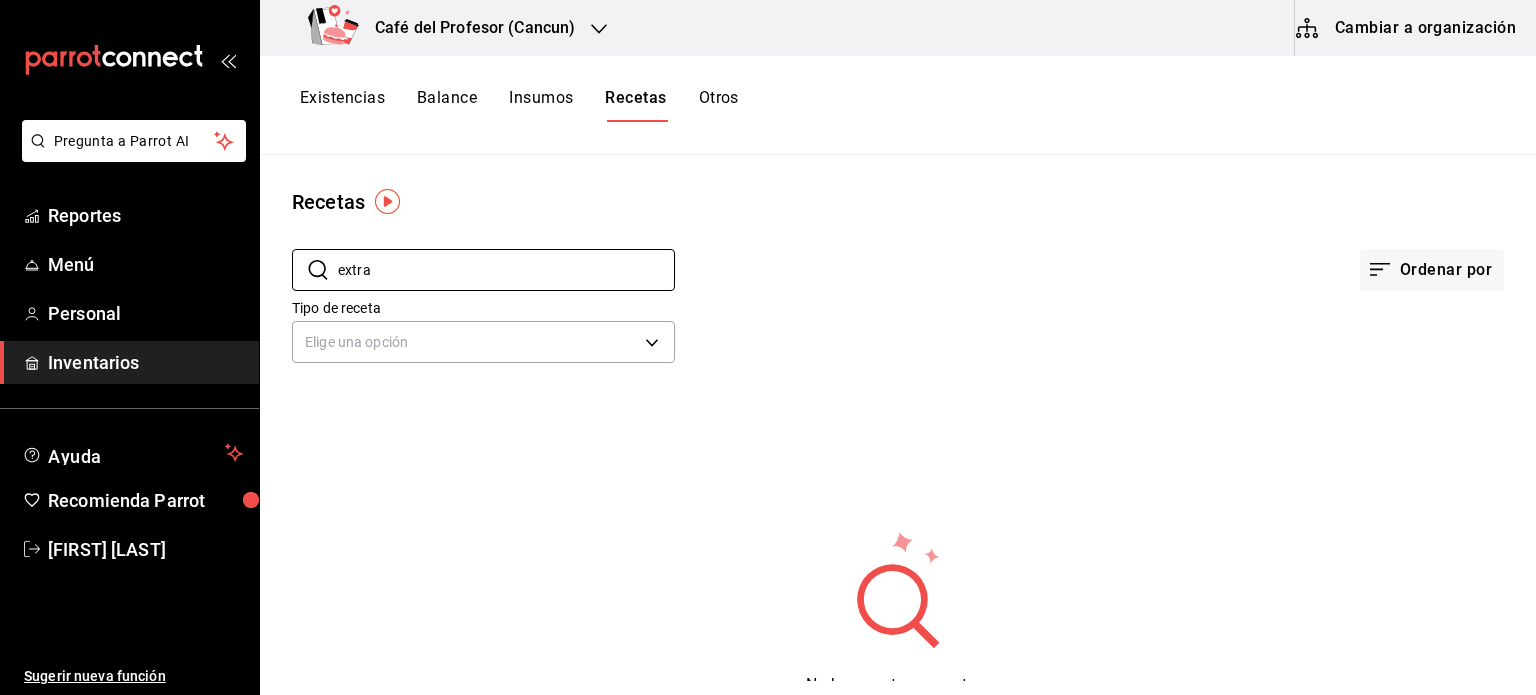 click on "Cambiar a organización" at bounding box center [1407, 28] 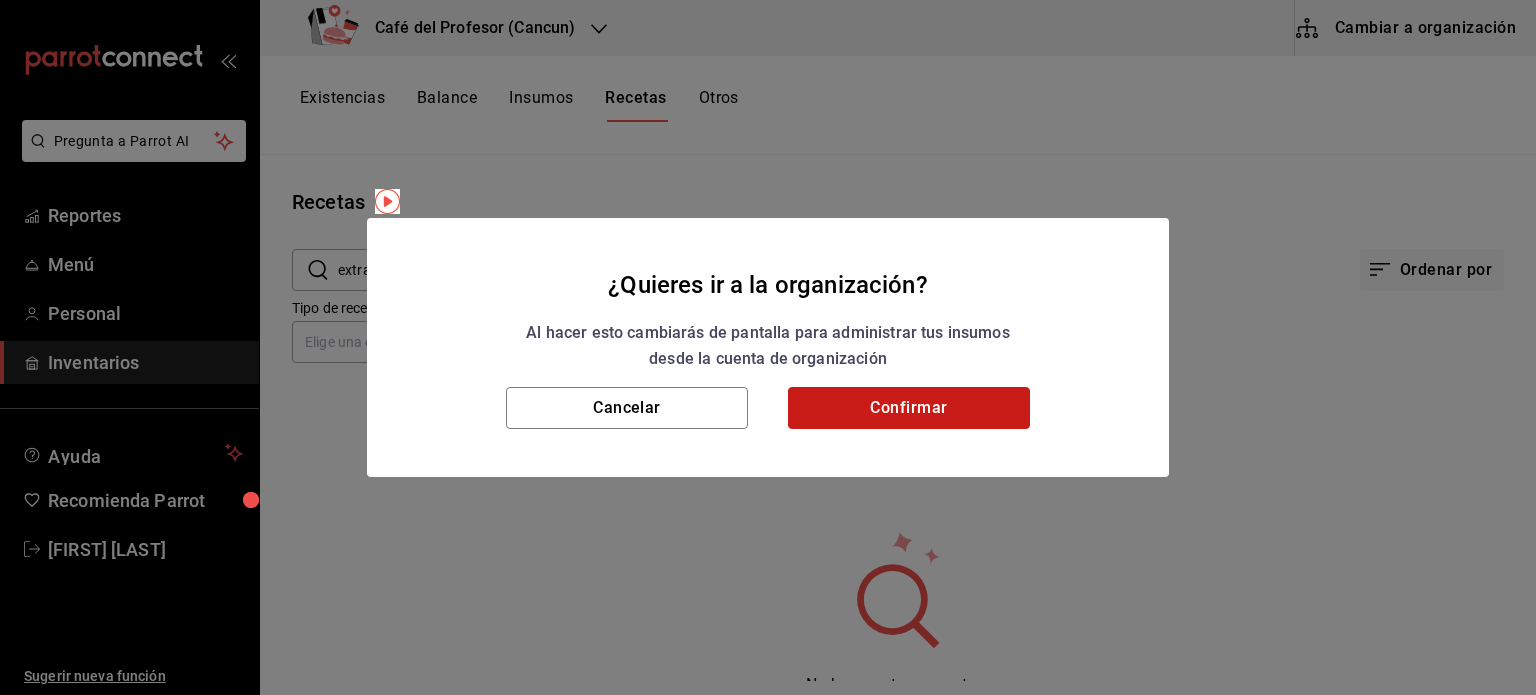 click on "Confirmar" at bounding box center (909, 408) 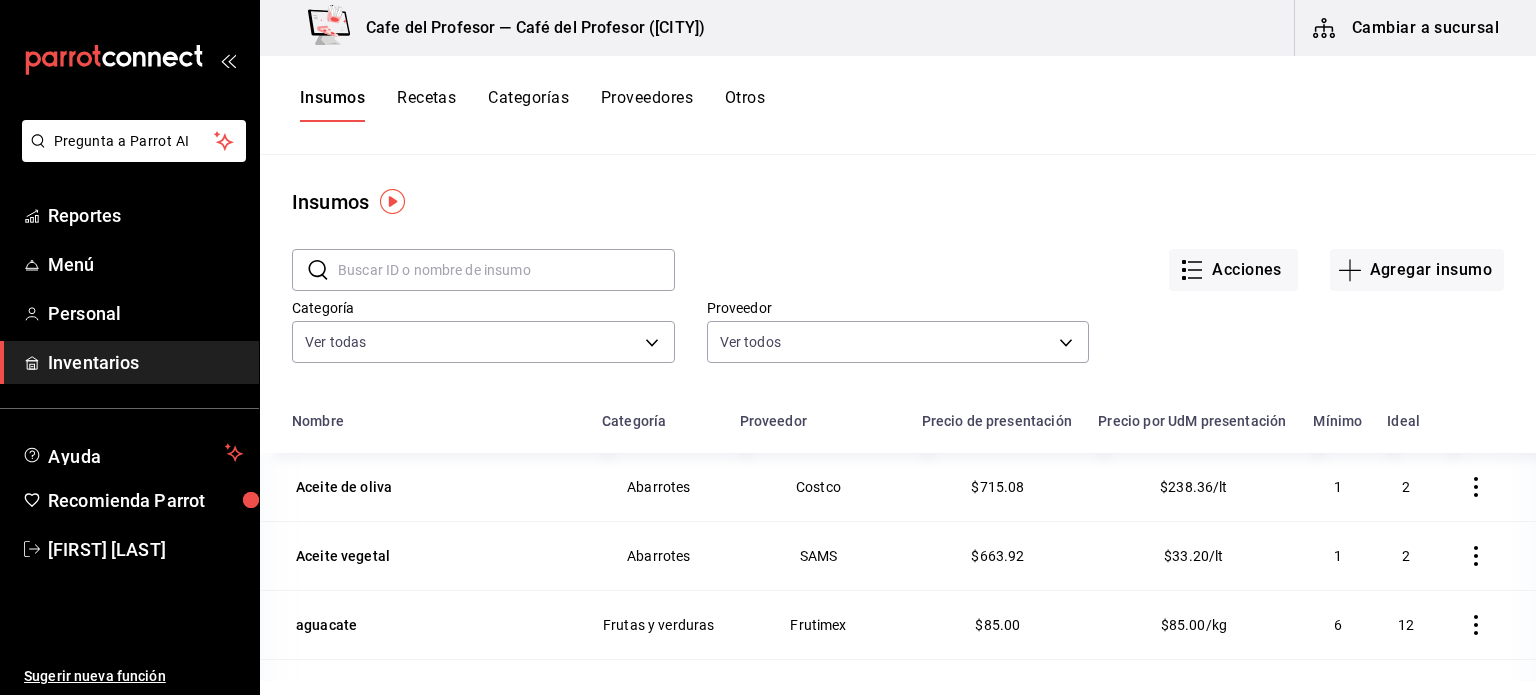 click at bounding box center [506, 270] 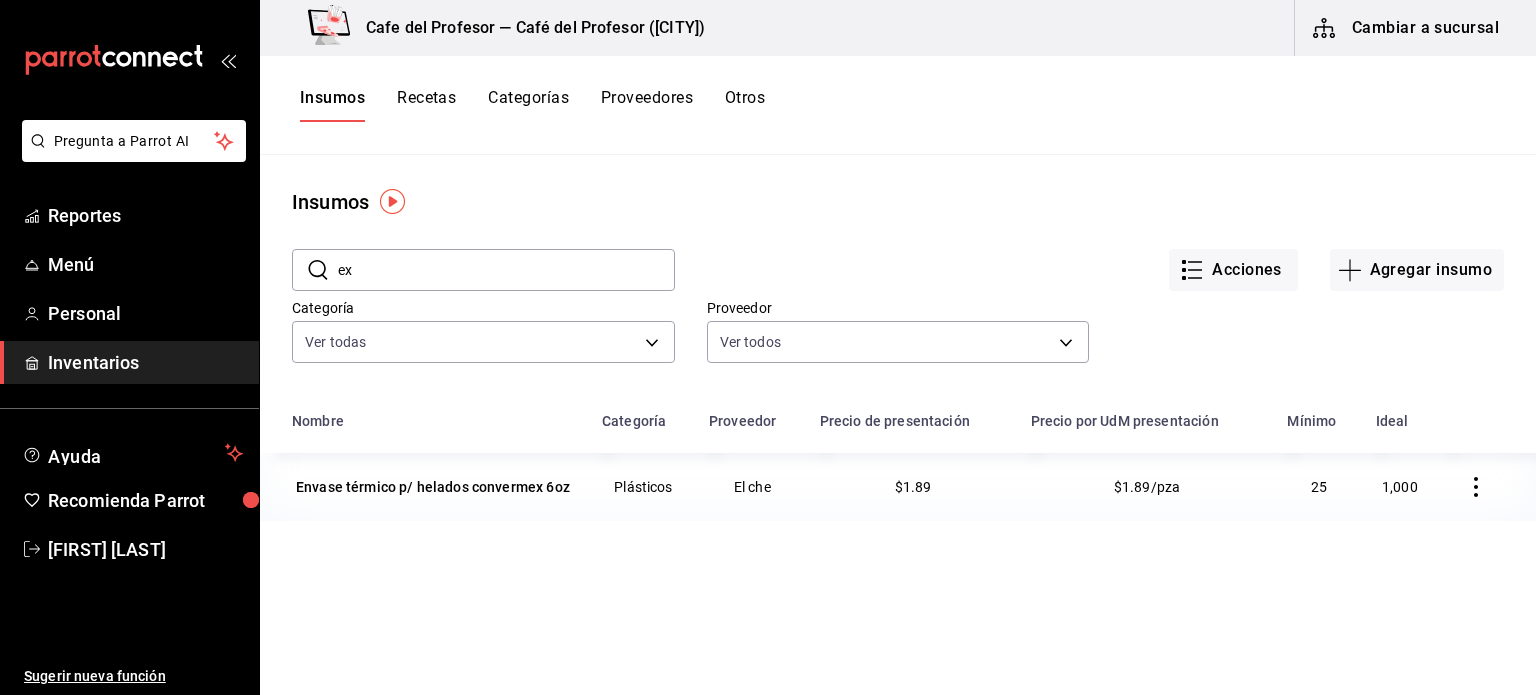 type on "e" 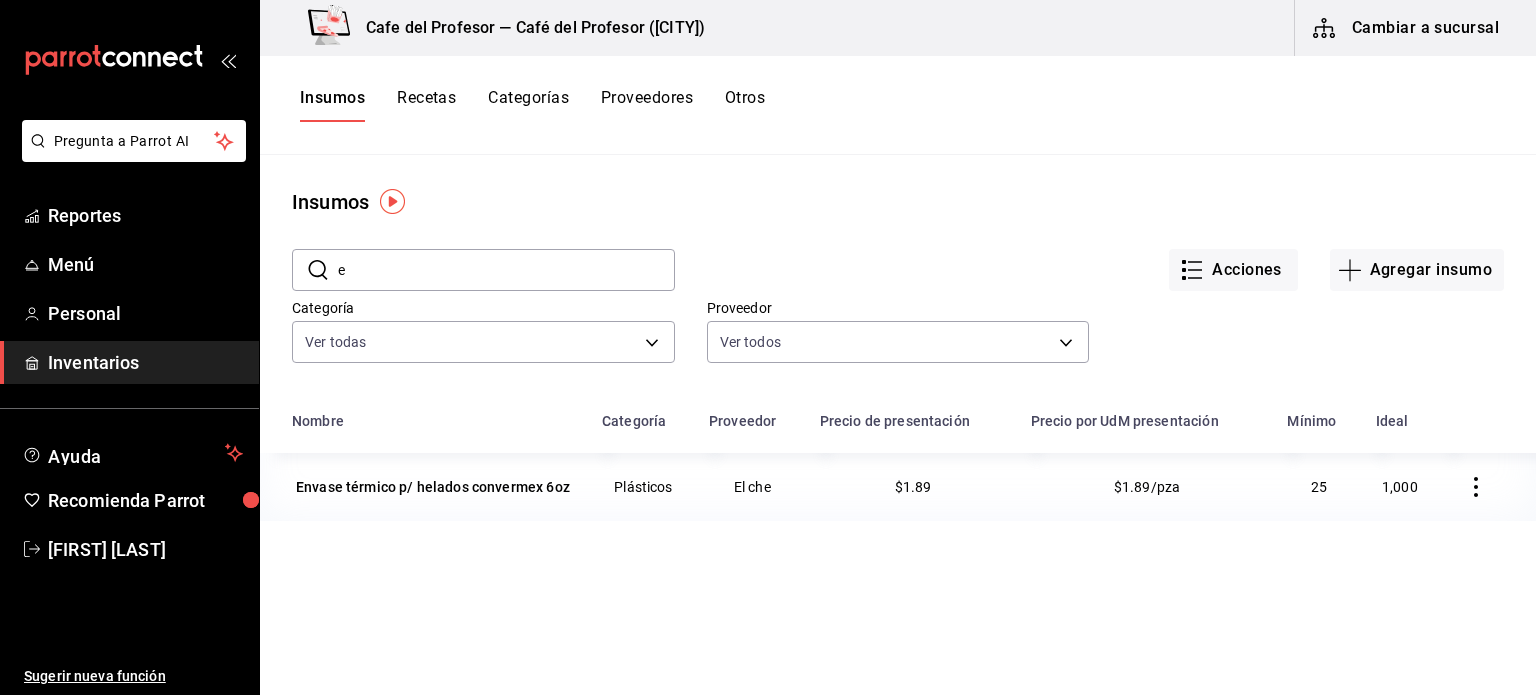 type 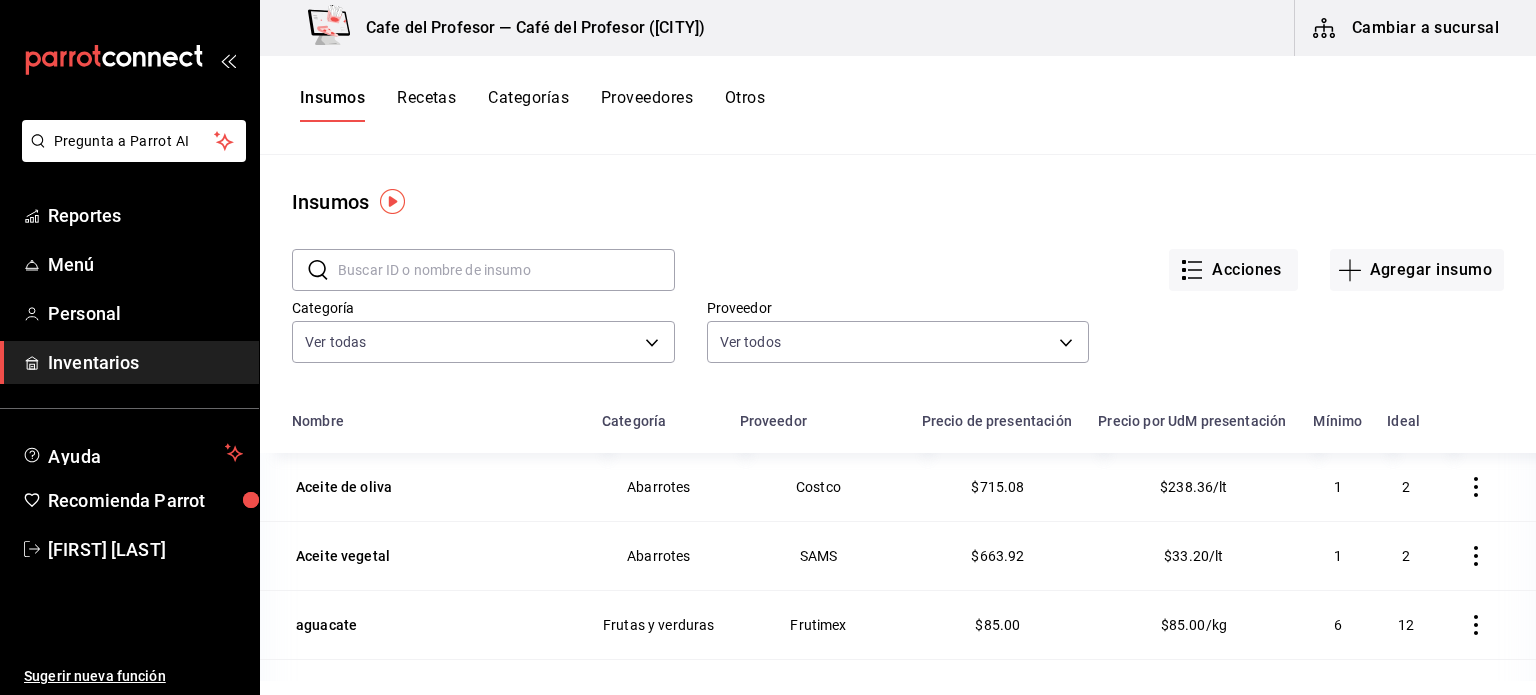 click on "Recetas" at bounding box center (426, 105) 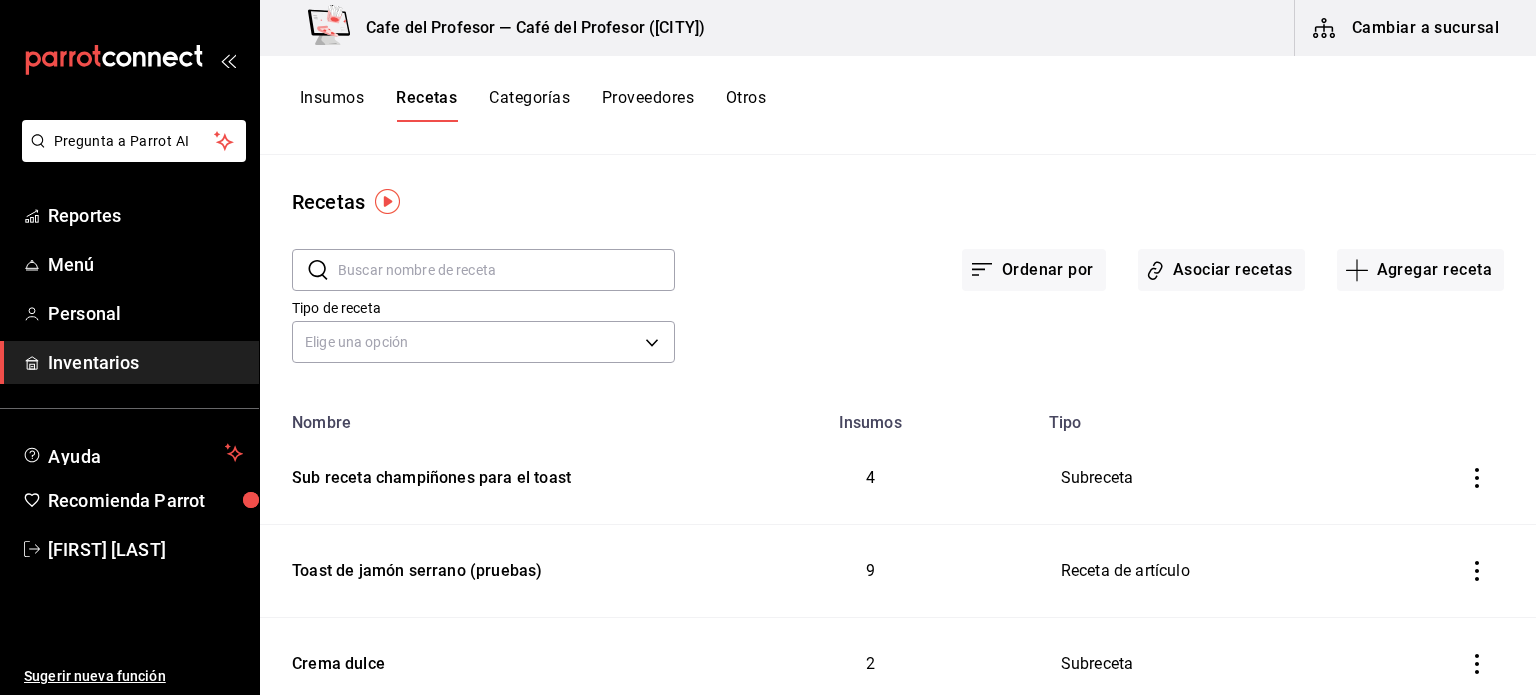 click at bounding box center [506, 270] 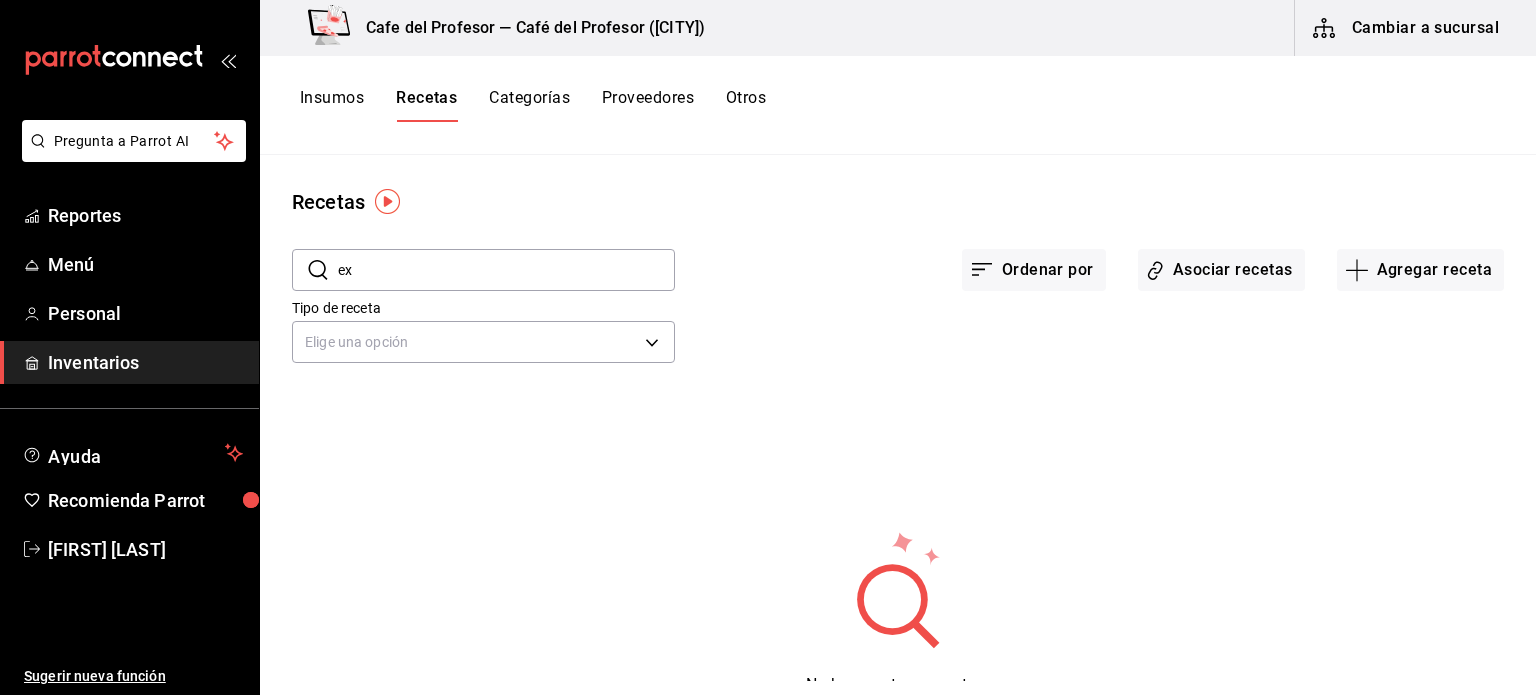 type on "e" 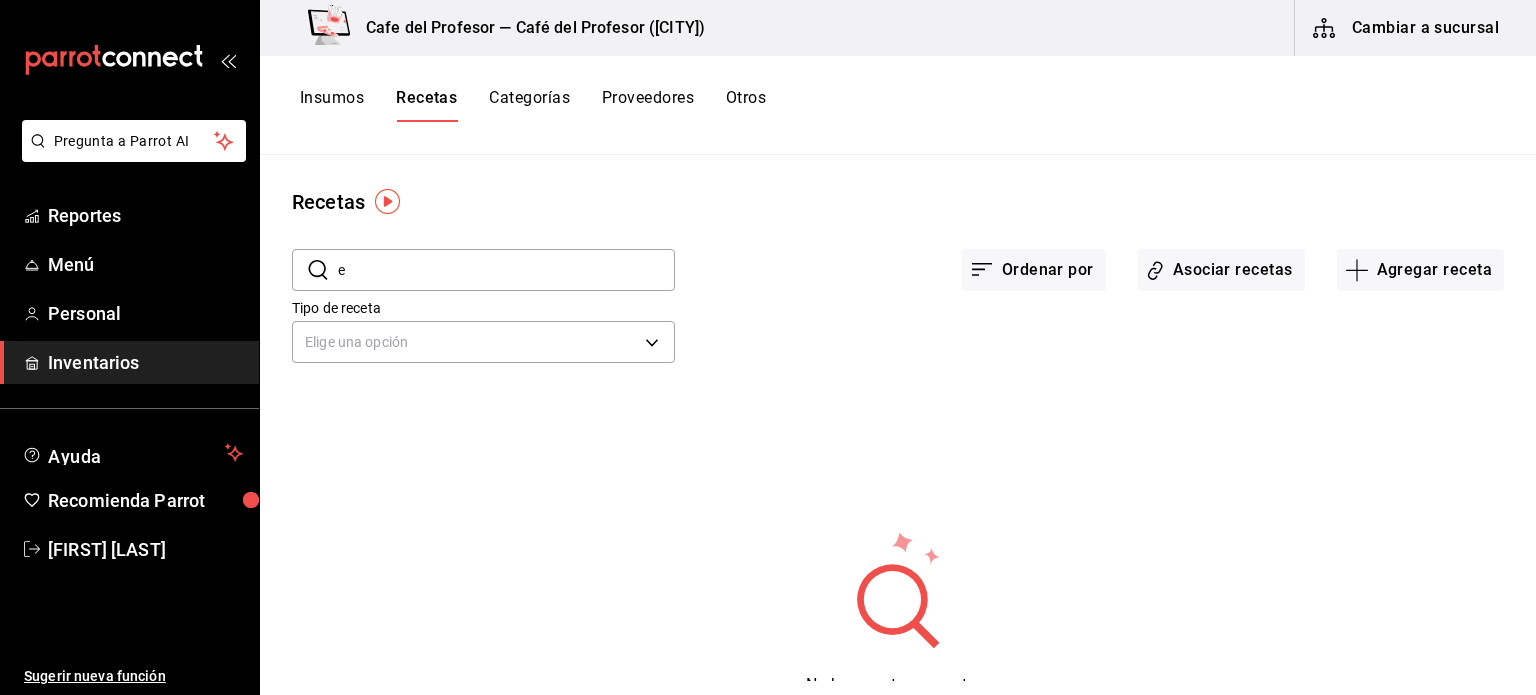 type 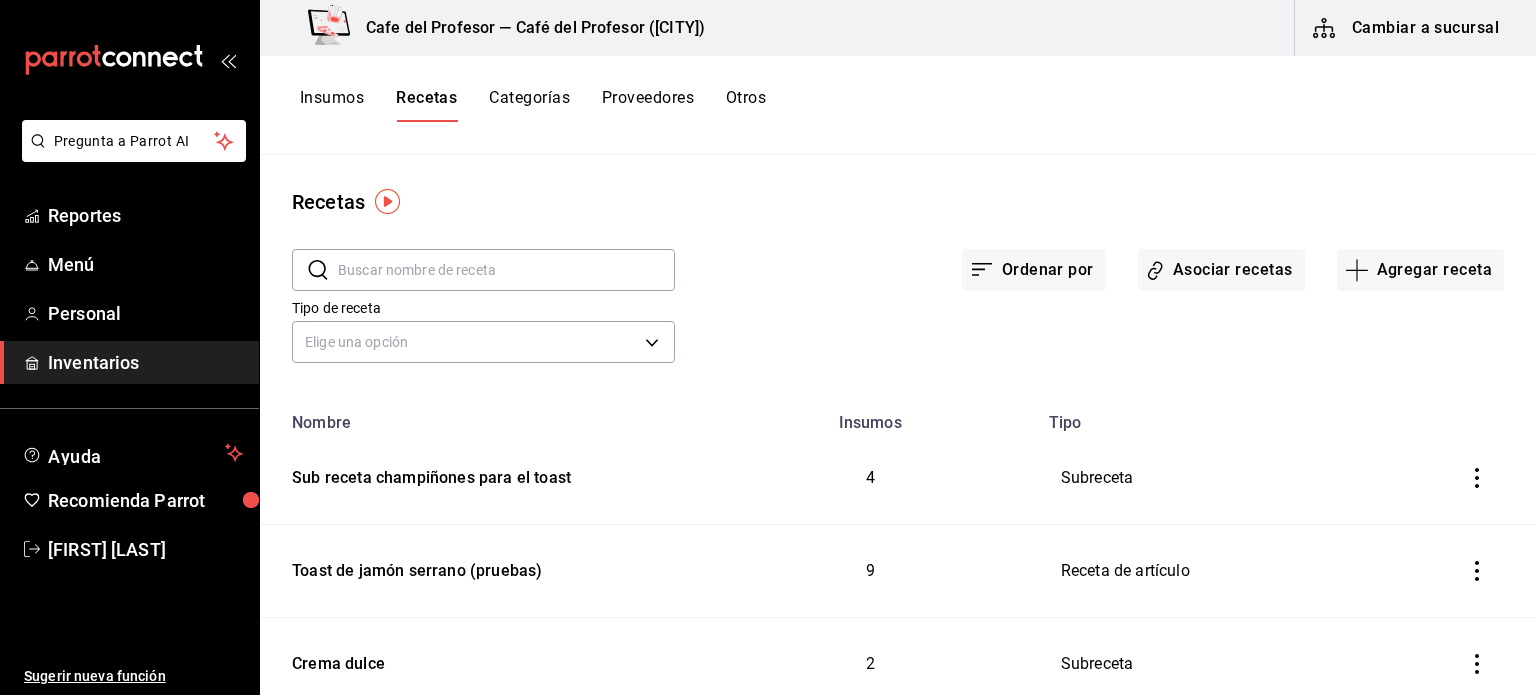 click on "Categorías" at bounding box center [529, 105] 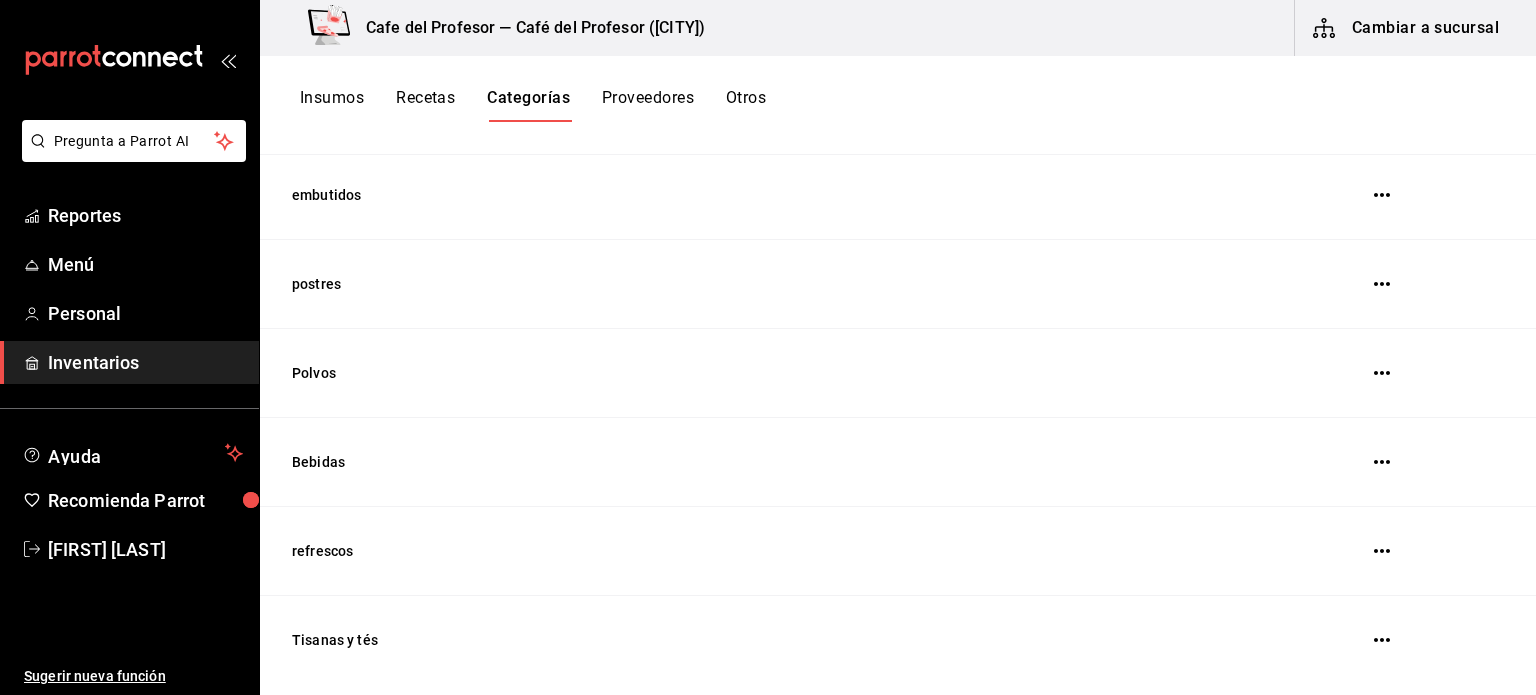 scroll, scrollTop: 658, scrollLeft: 0, axis: vertical 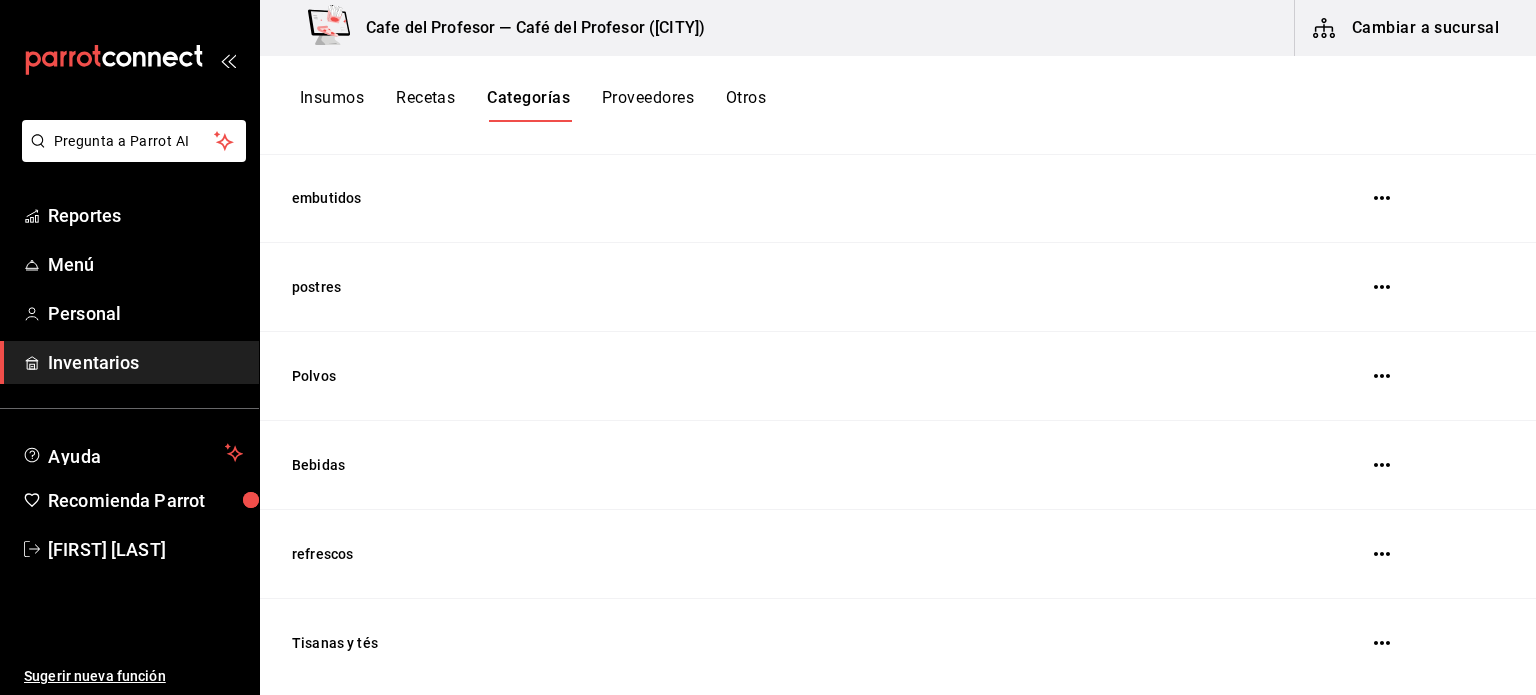 click on "Otros" at bounding box center (746, 105) 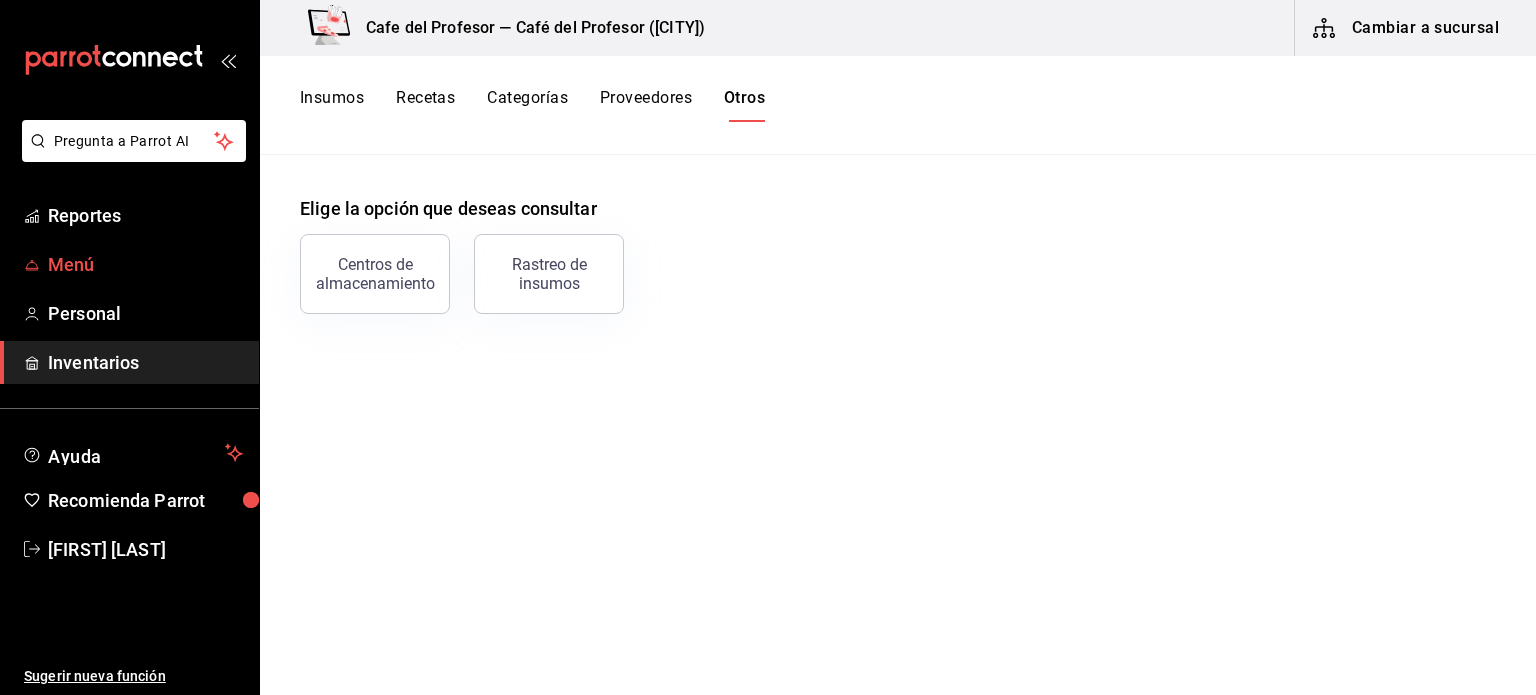 click on "Menú" at bounding box center (145, 264) 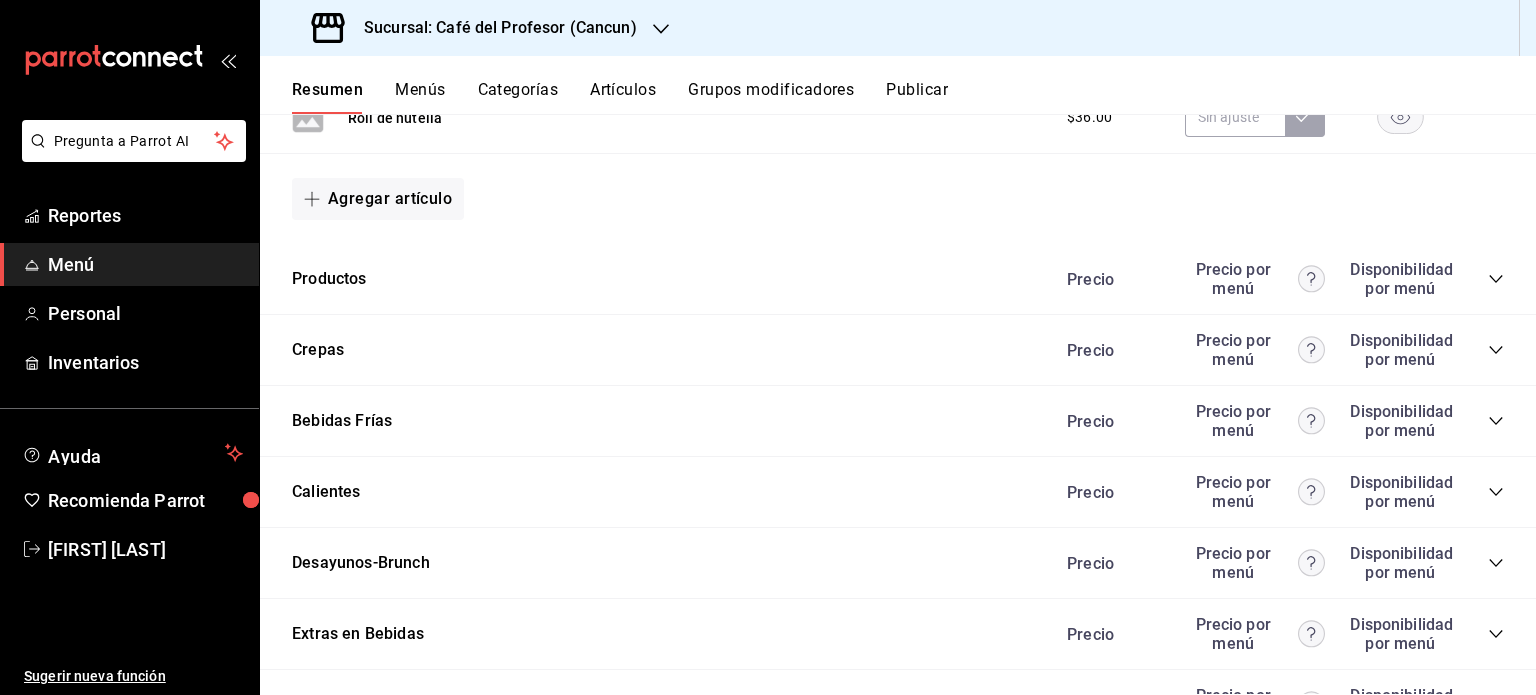 scroll, scrollTop: 0, scrollLeft: 0, axis: both 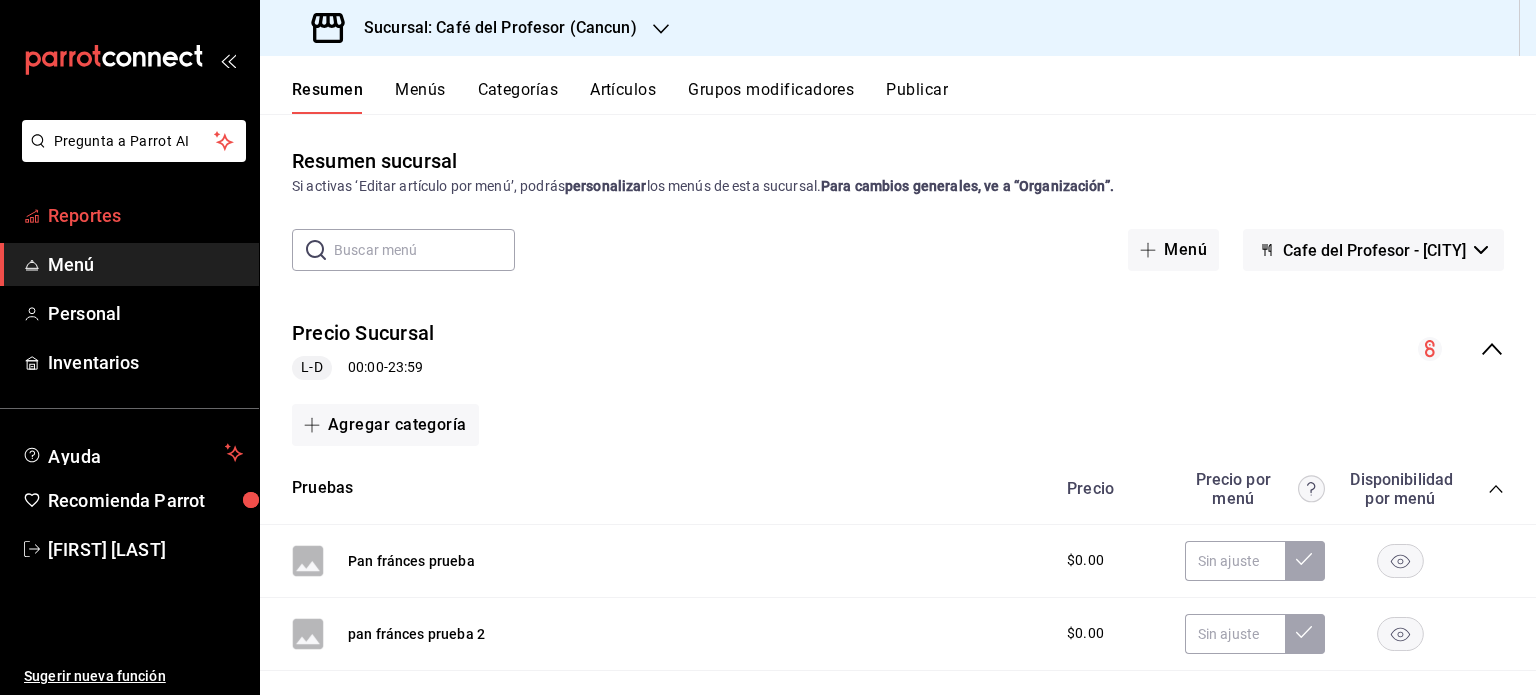 click on "Reportes" at bounding box center (145, 215) 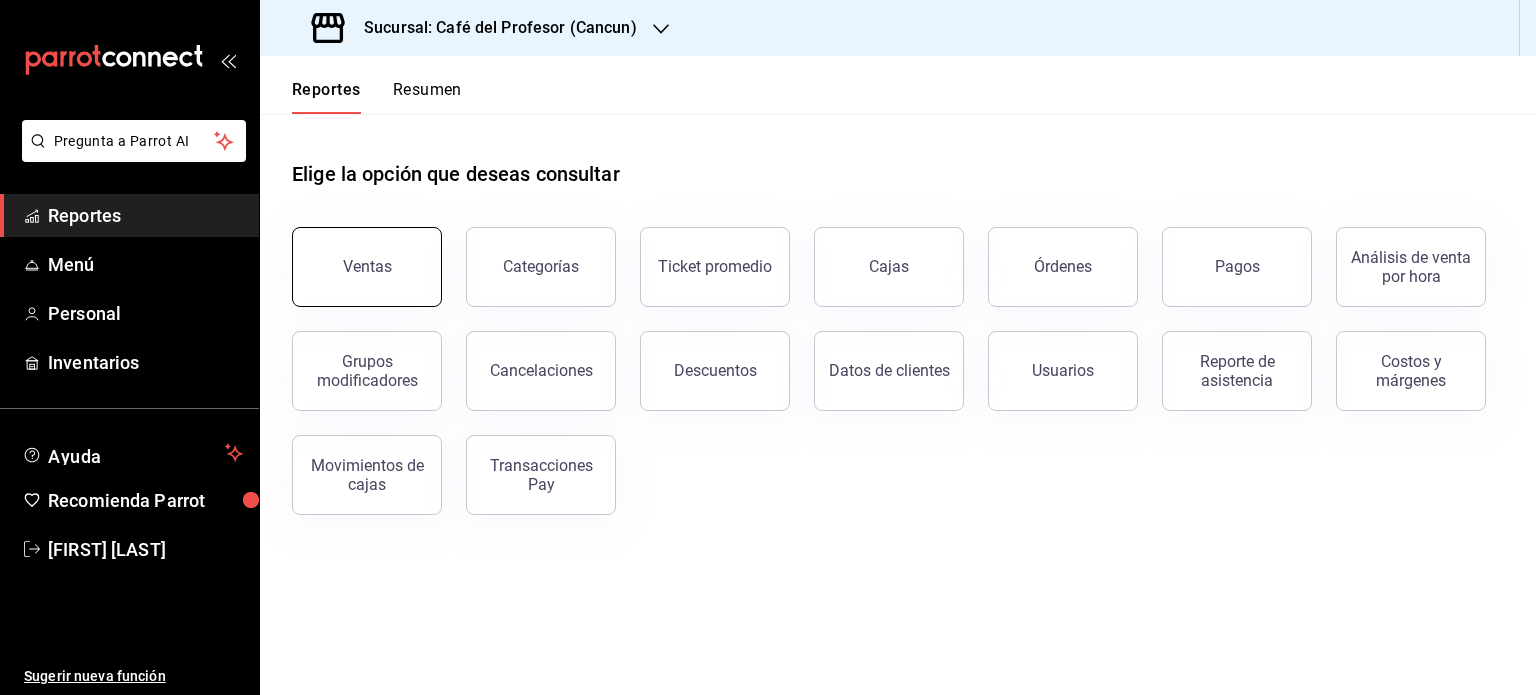 drag, startPoint x: 402, startPoint y: 288, endPoint x: 377, endPoint y: 283, distance: 25.495098 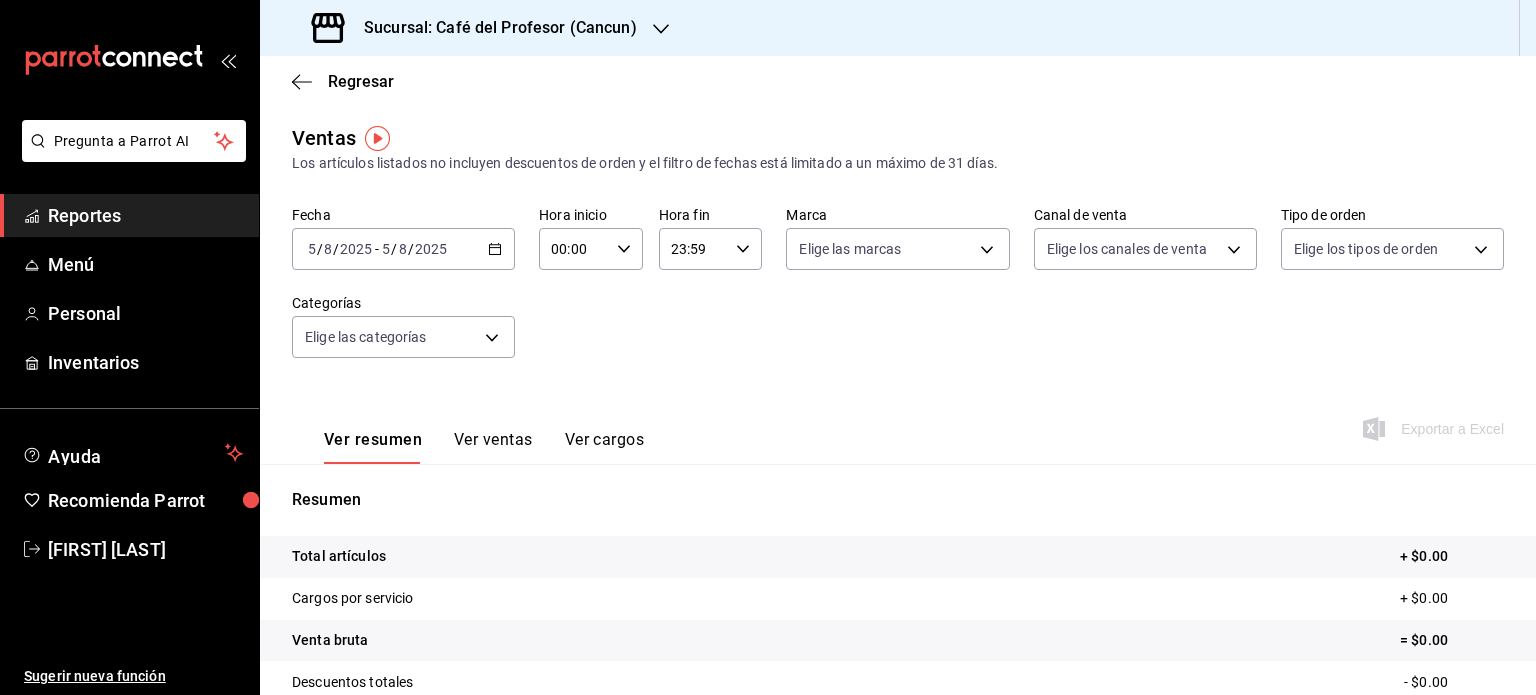click on "2025-08-05 5 / 8 / 2025 - 2025-08-05 5 / 8 / 2025" at bounding box center (403, 249) 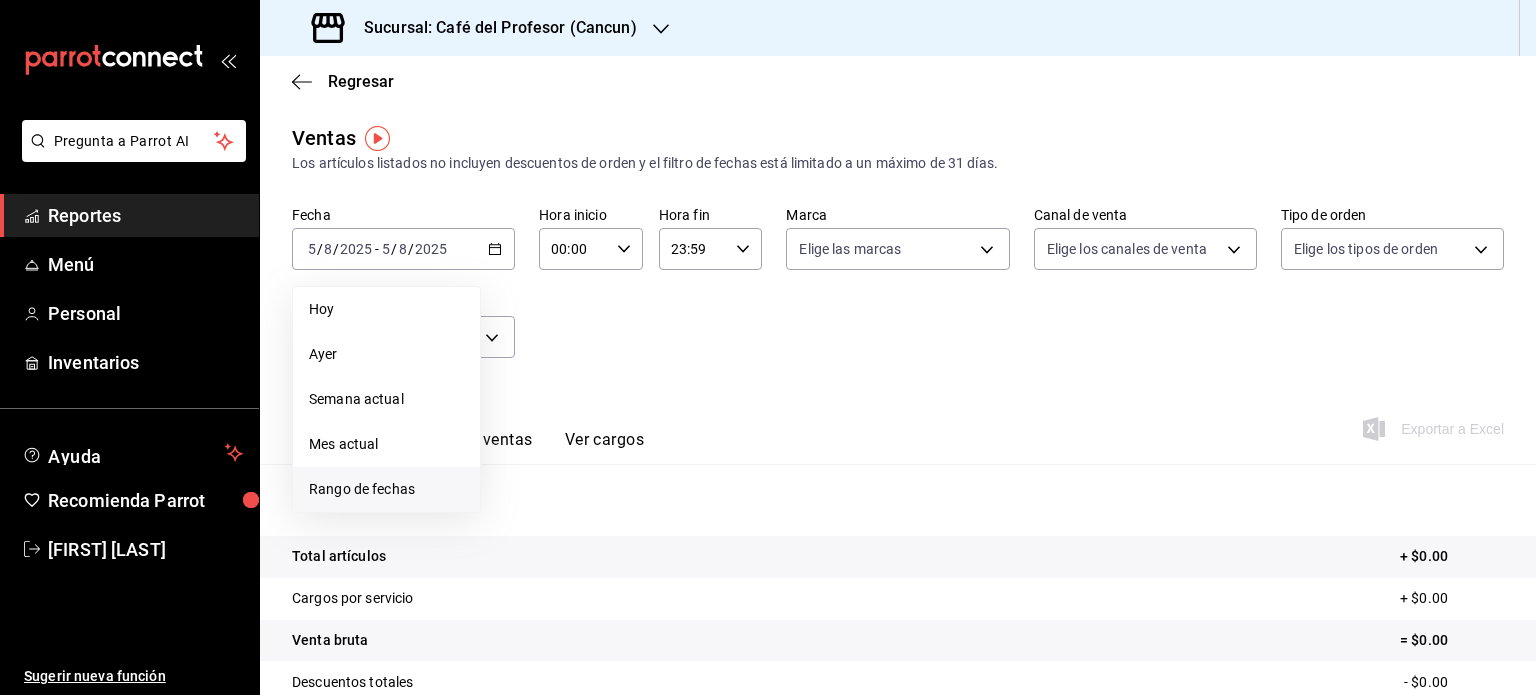 click on "Rango de fechas" at bounding box center [386, 489] 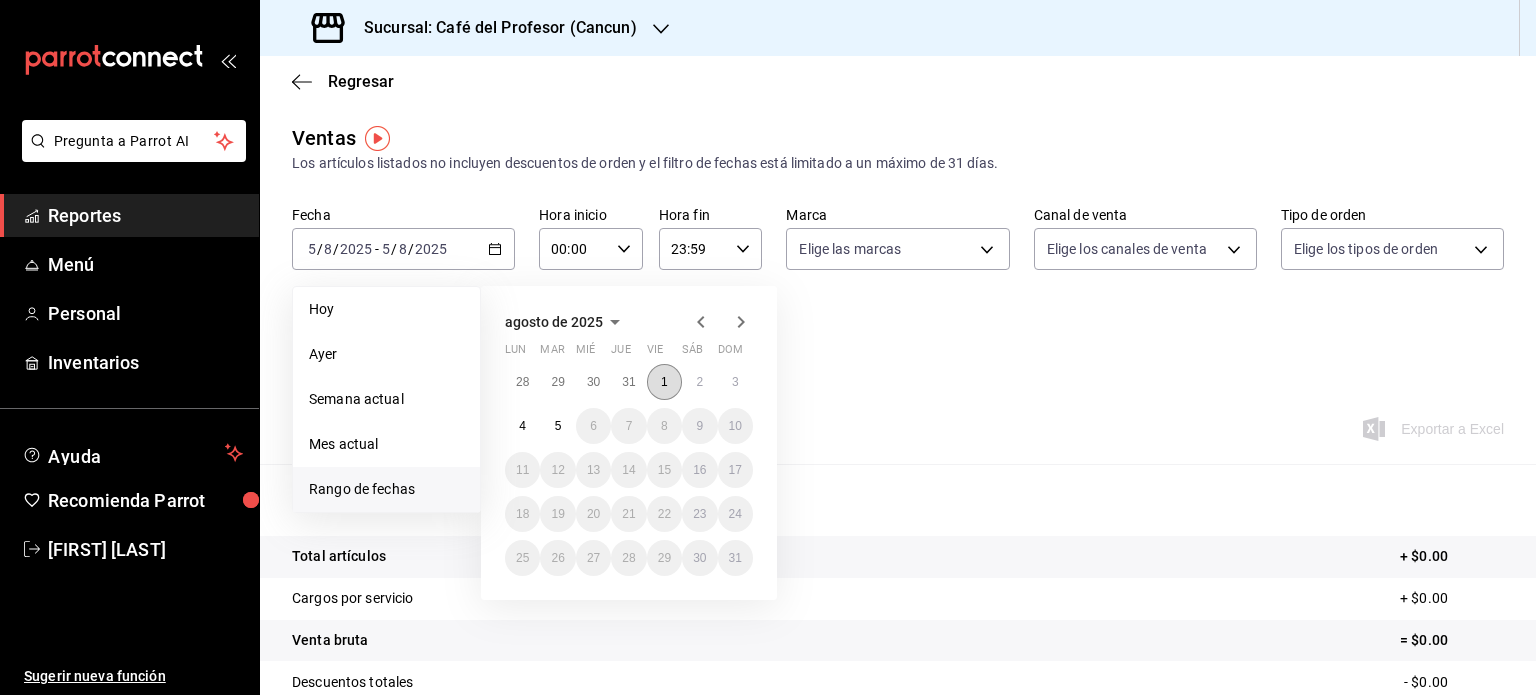 click on "1" at bounding box center (664, 382) 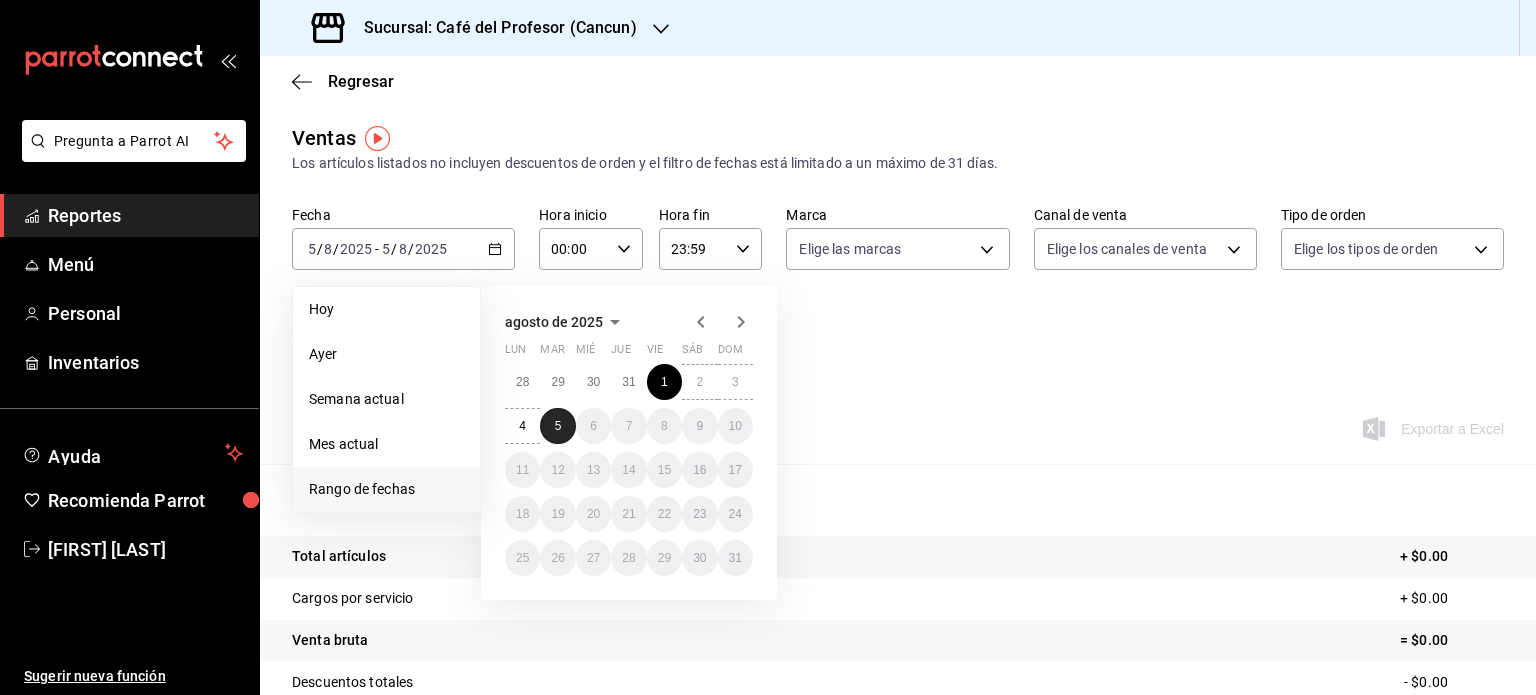 click on "5" at bounding box center (557, 426) 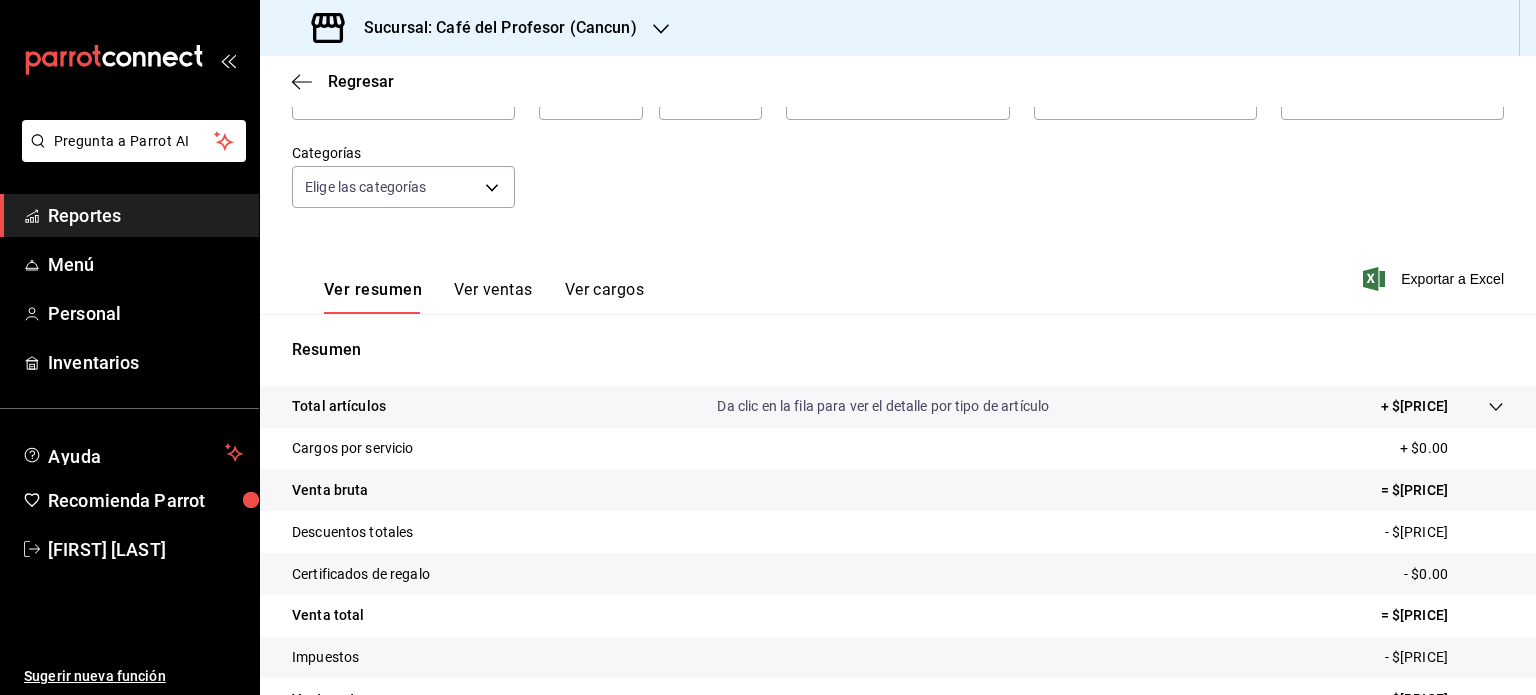 scroll, scrollTop: 0, scrollLeft: 0, axis: both 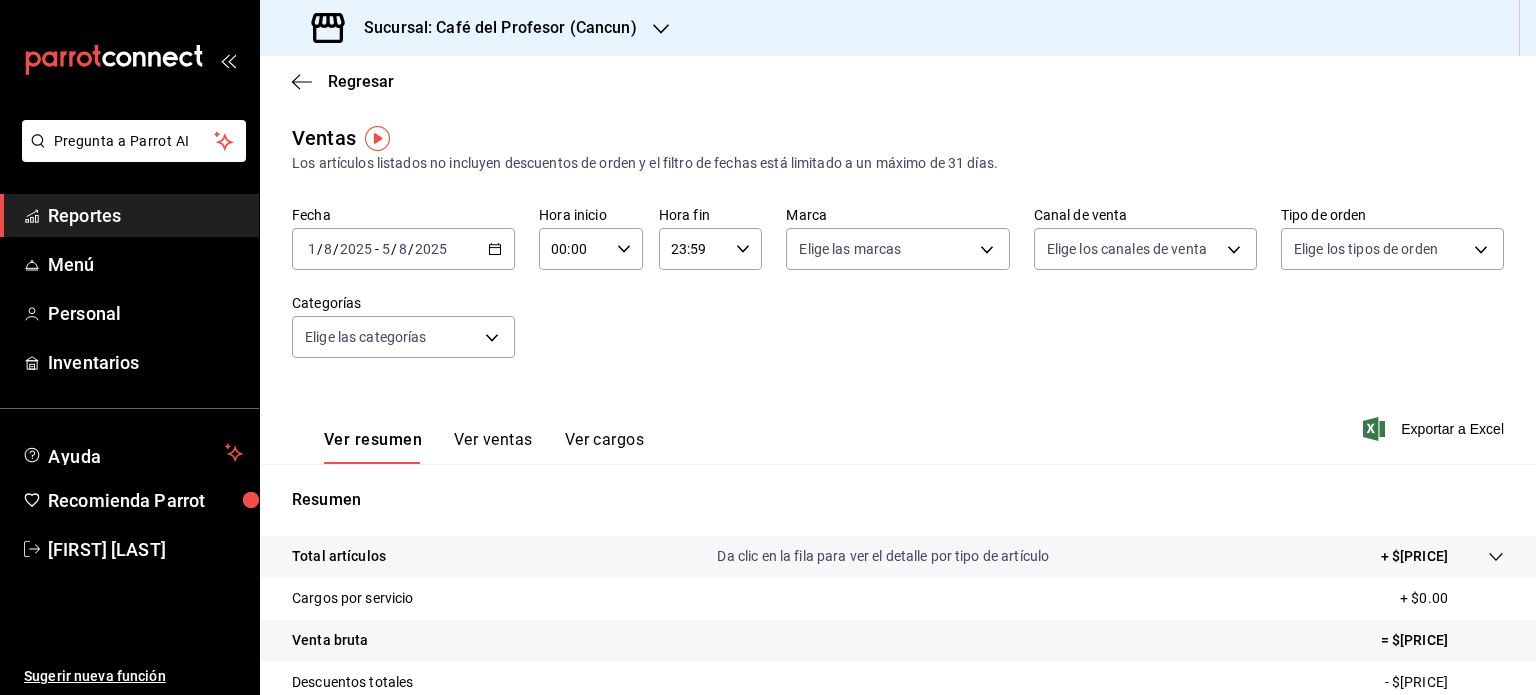 click 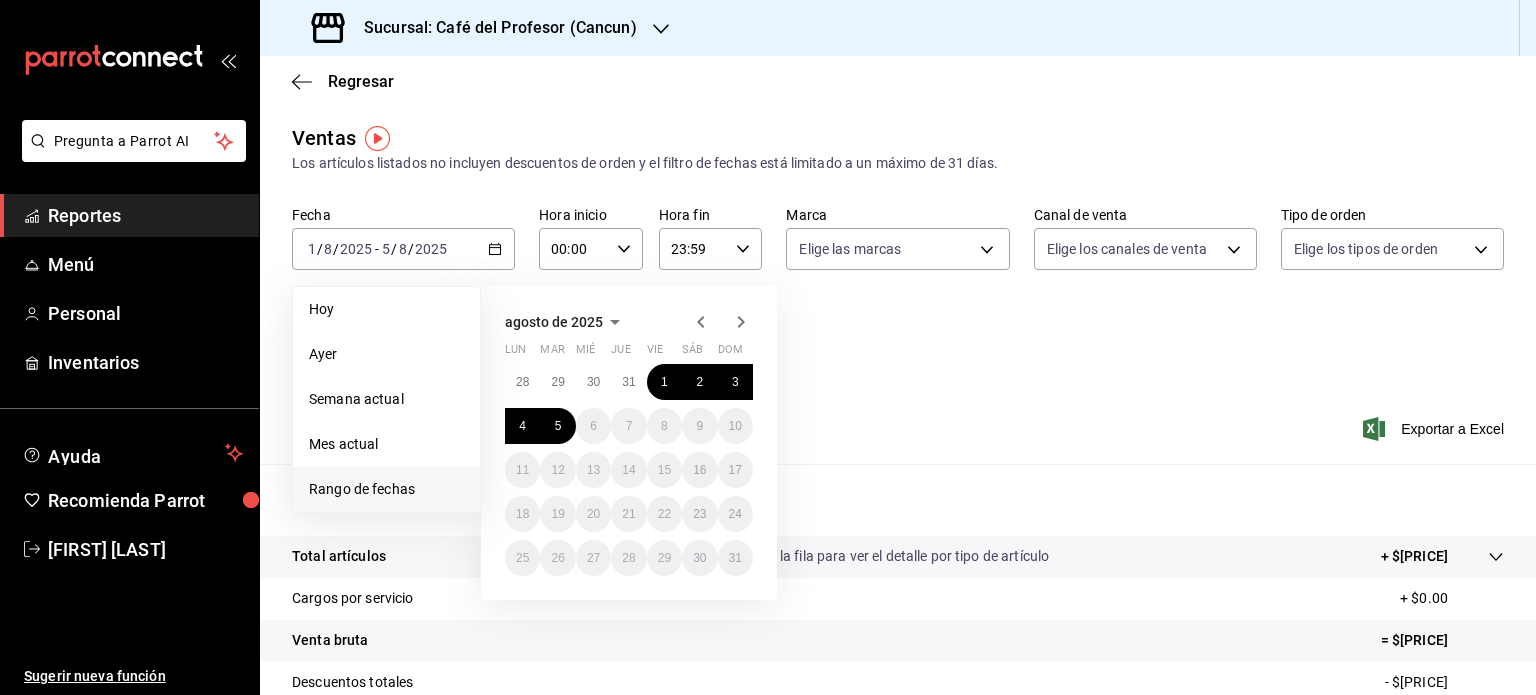 click 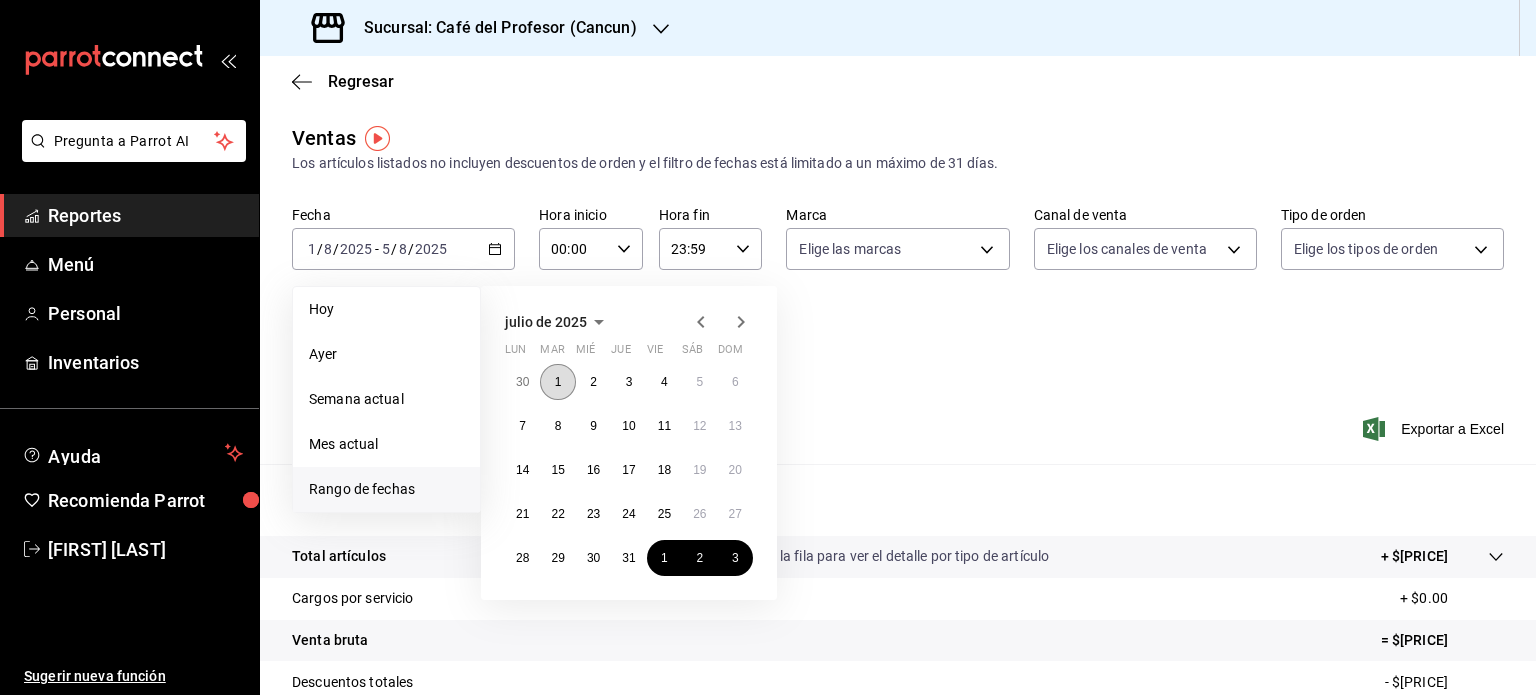 click on "1" at bounding box center (558, 382) 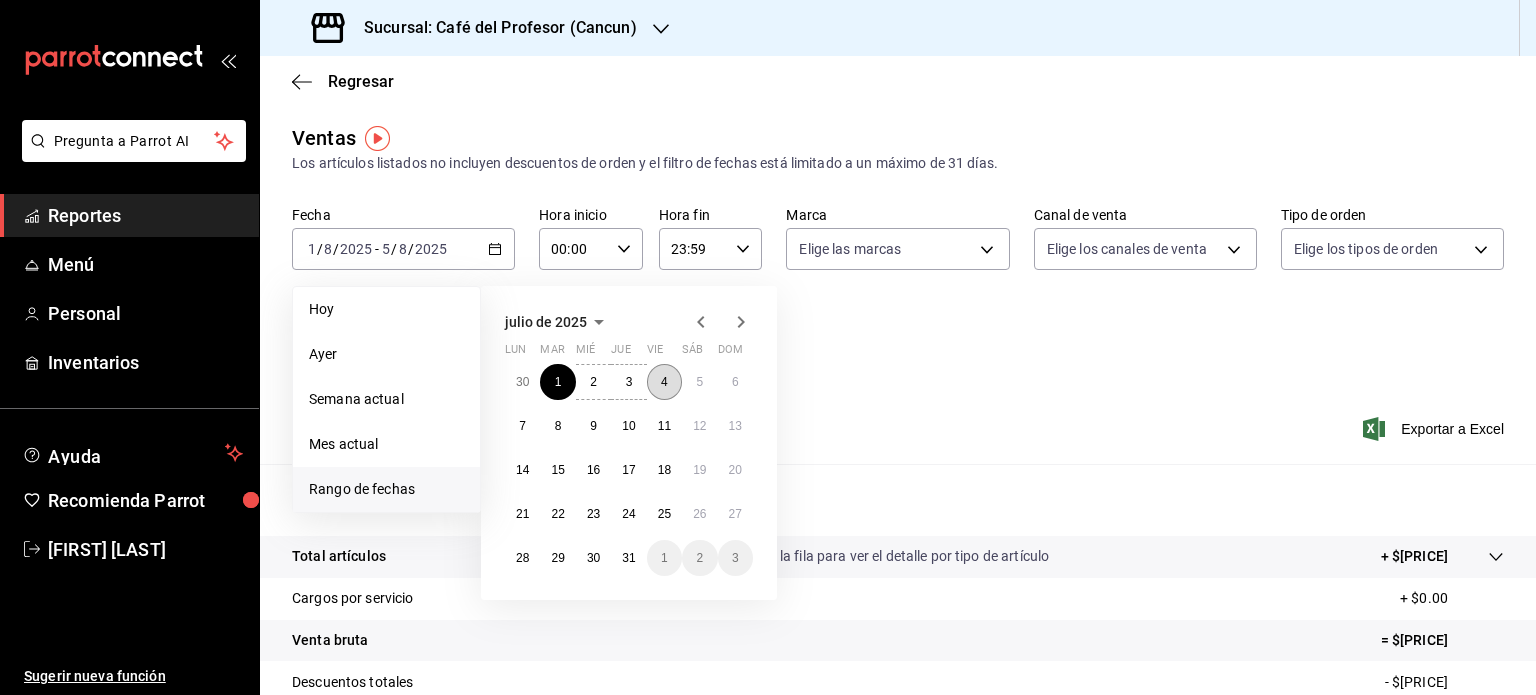 click on "4" at bounding box center [664, 382] 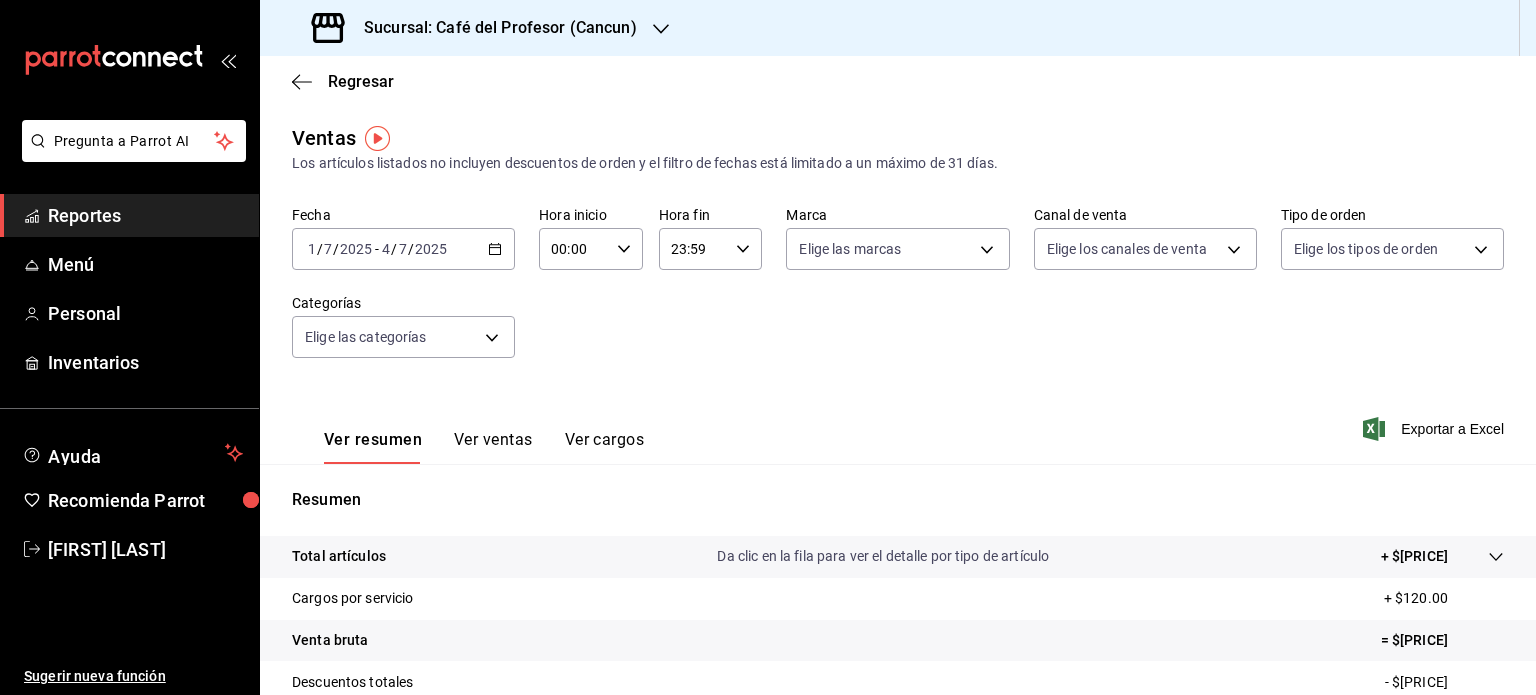 click 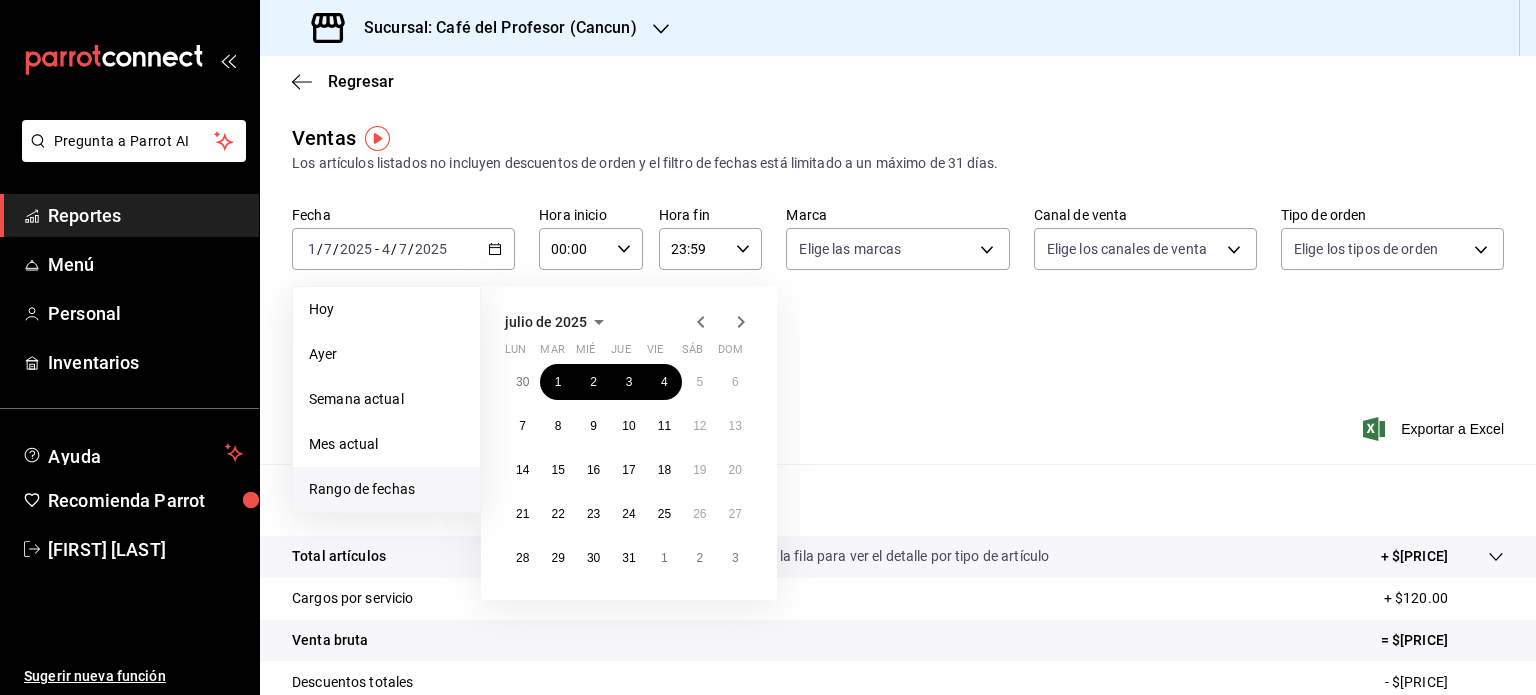 click 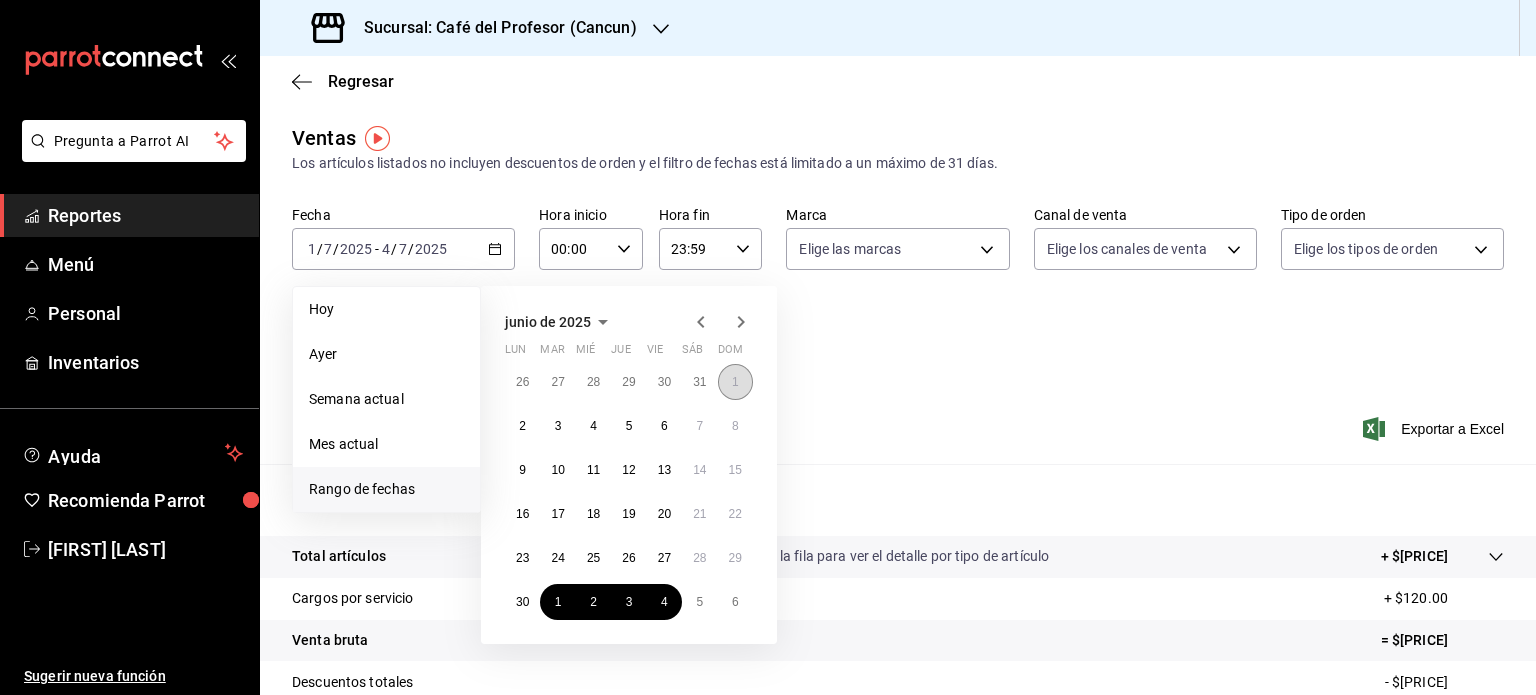 click on "1" at bounding box center [735, 382] 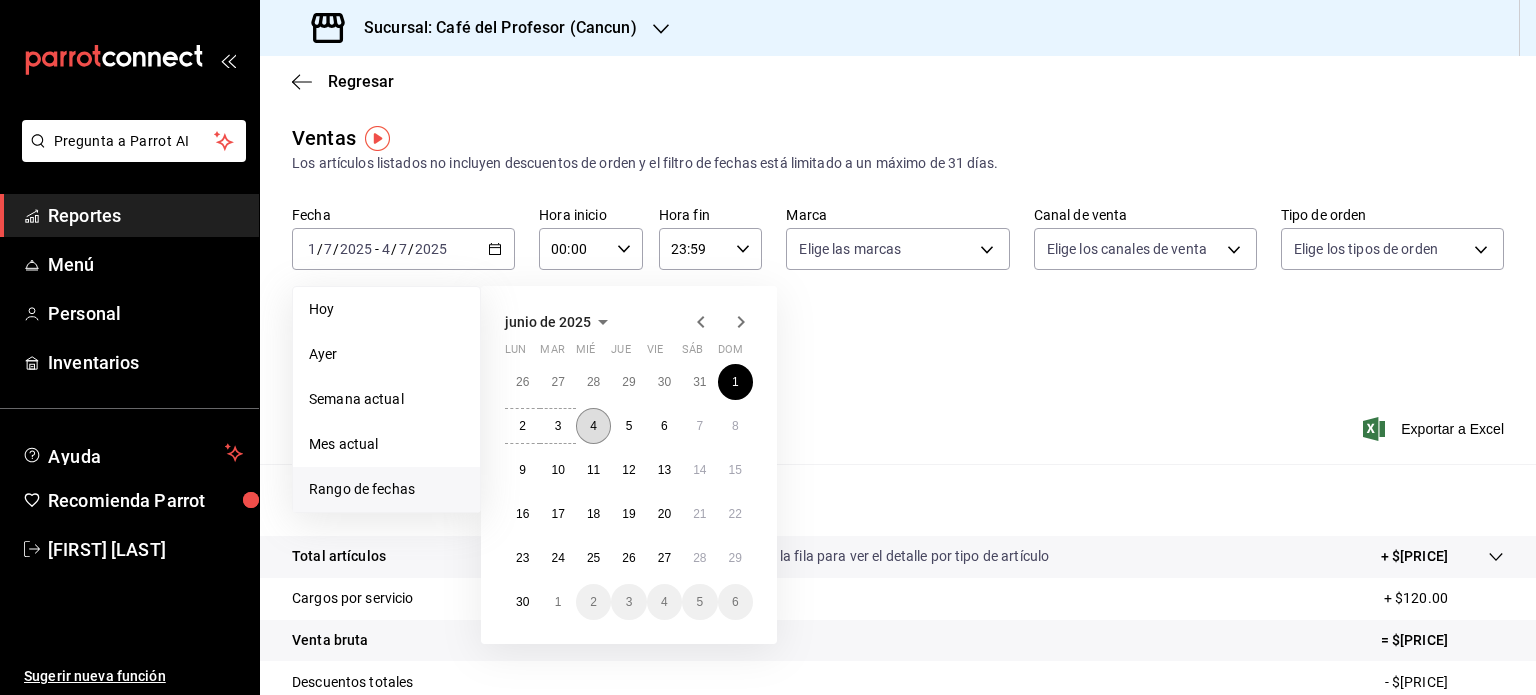 click on "4" at bounding box center [593, 426] 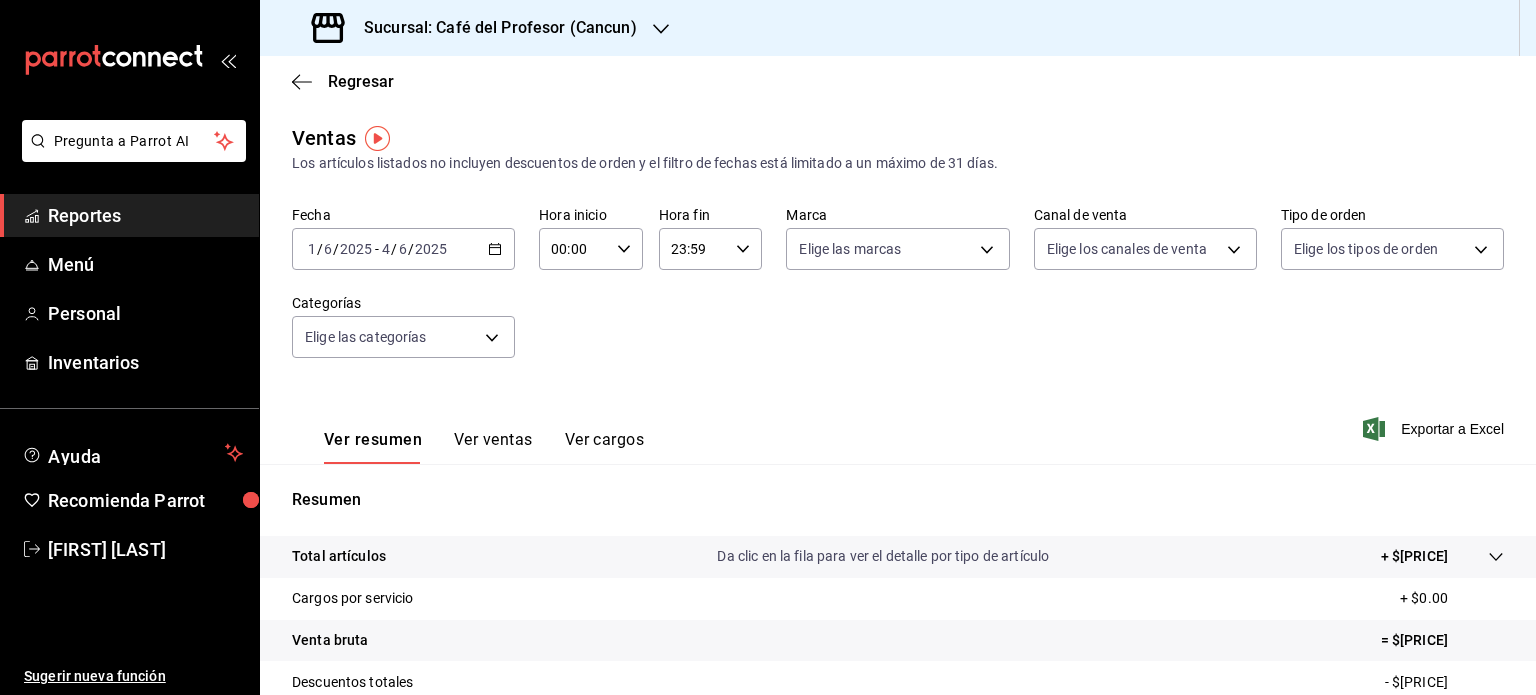 click 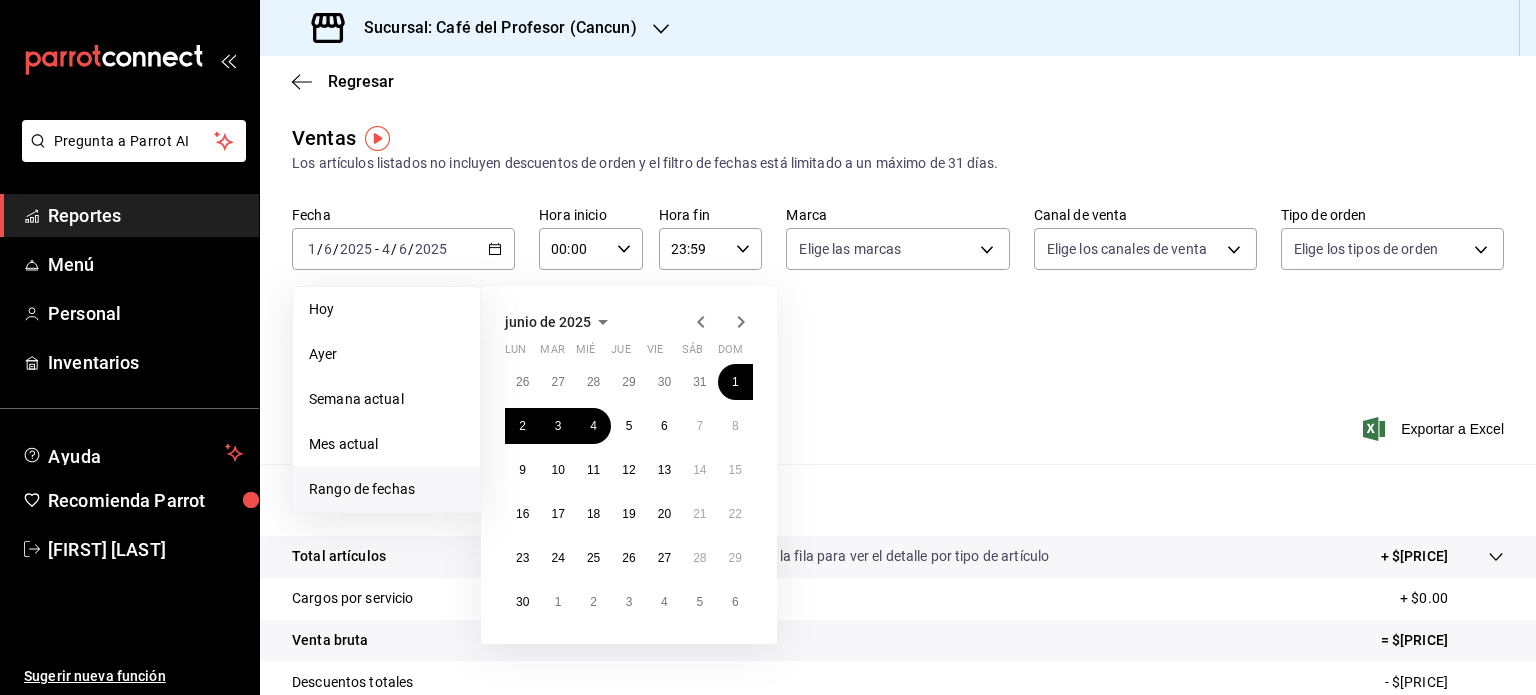 click 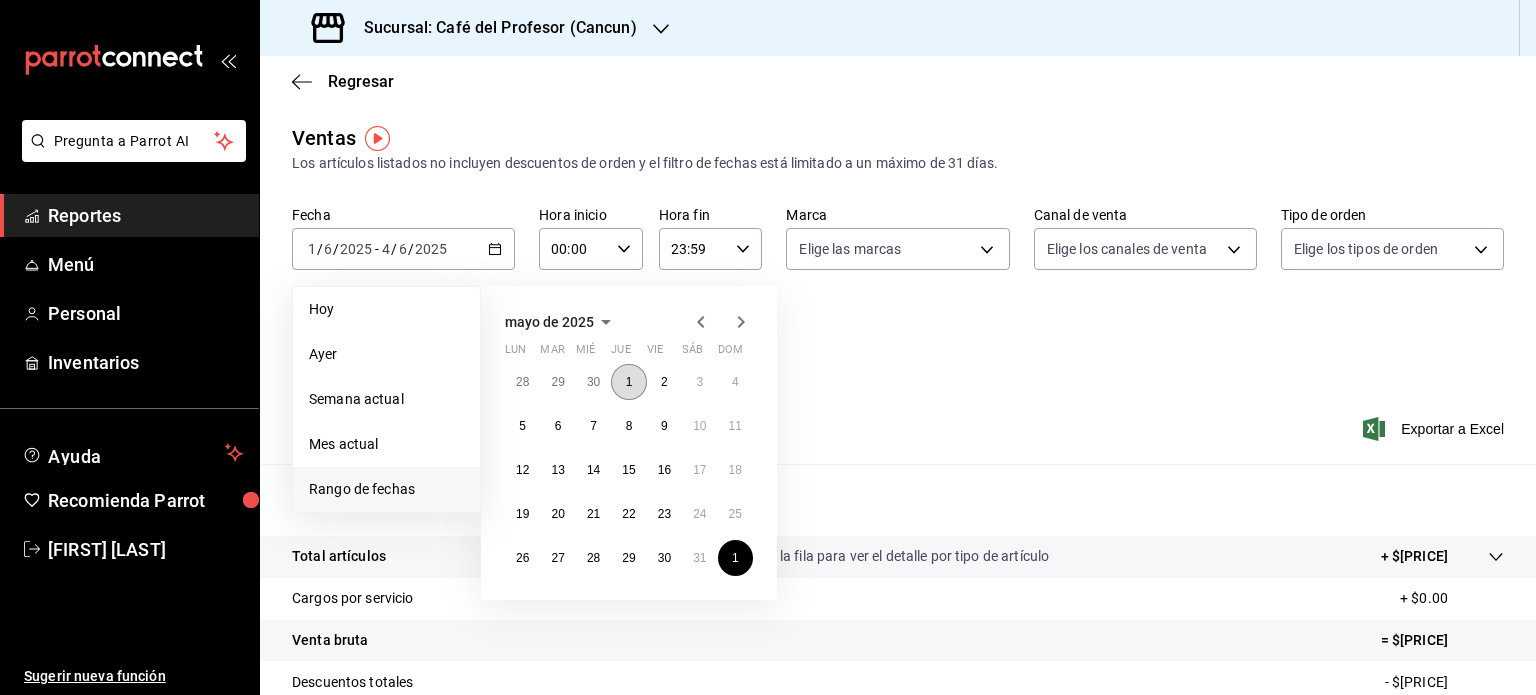 click on "1" at bounding box center [628, 382] 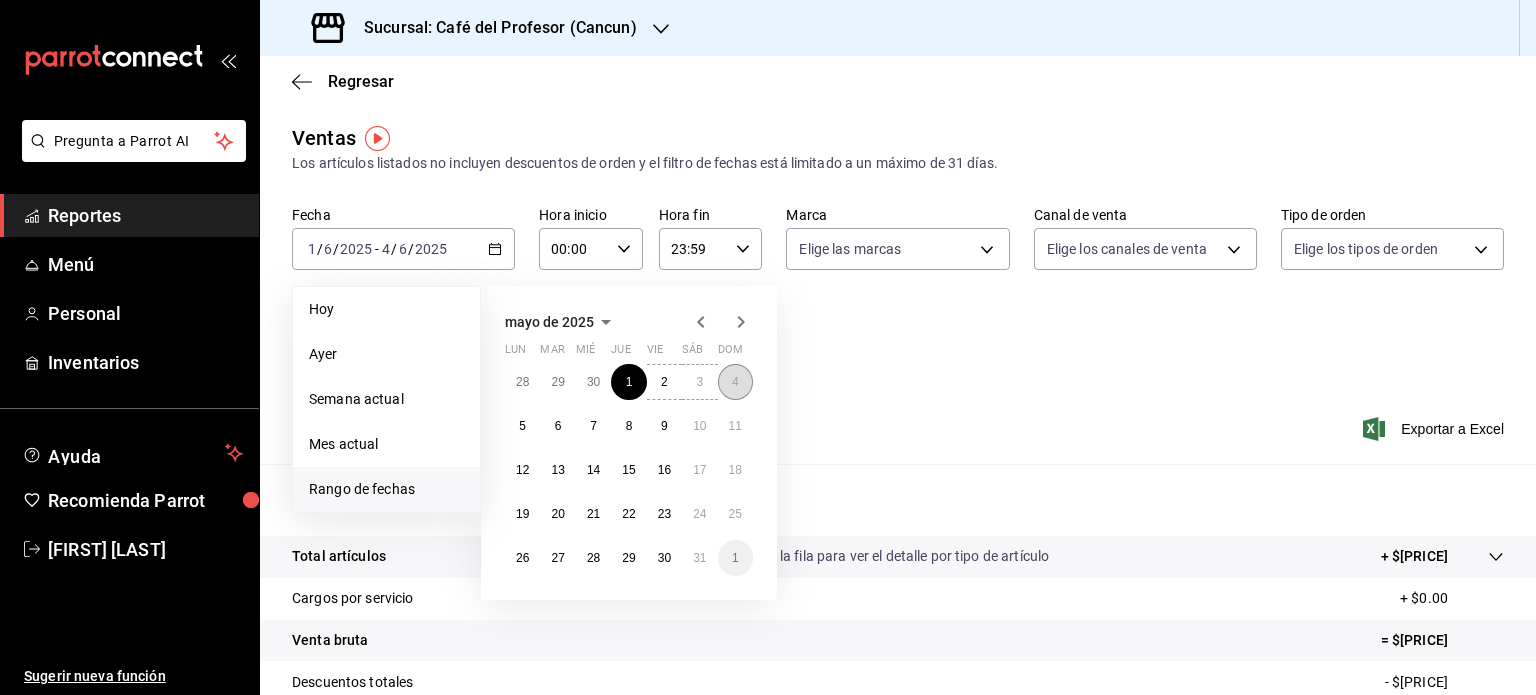 click on "4" at bounding box center (735, 382) 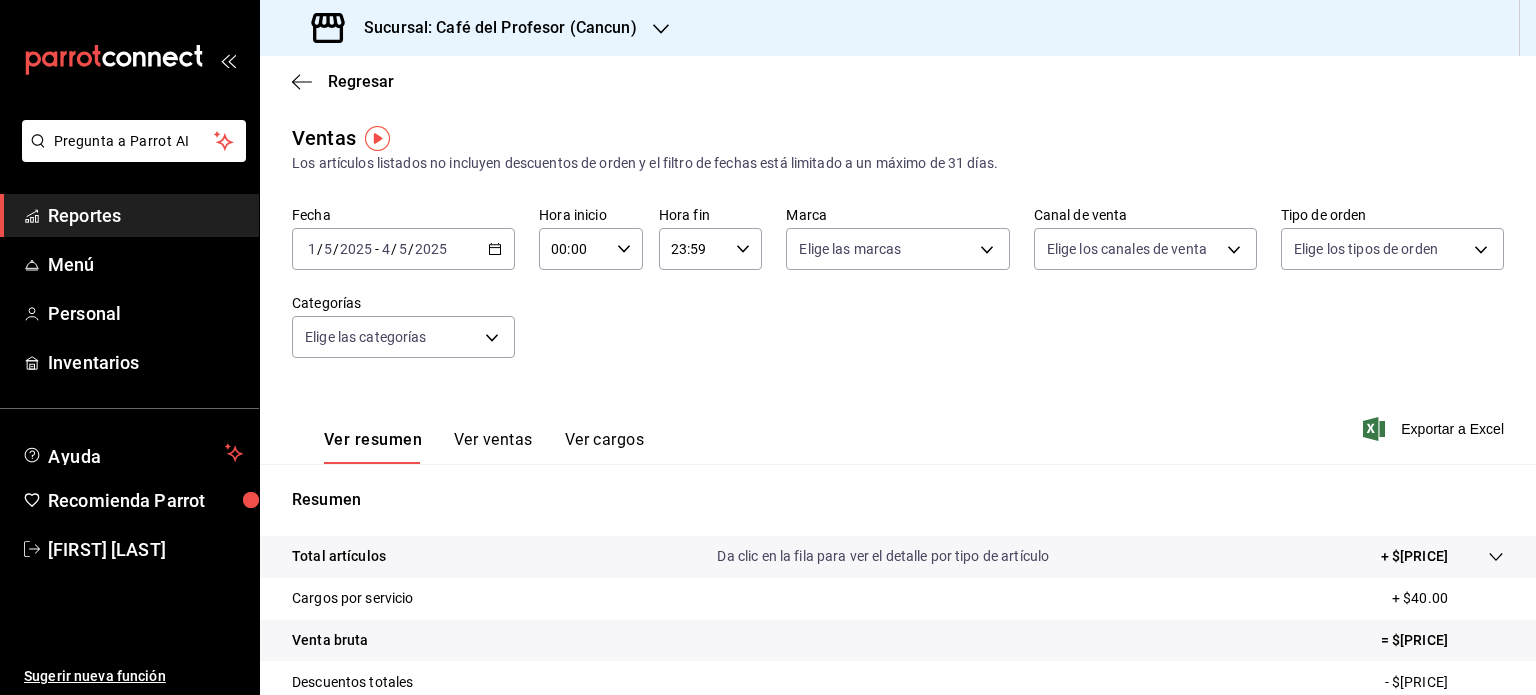click 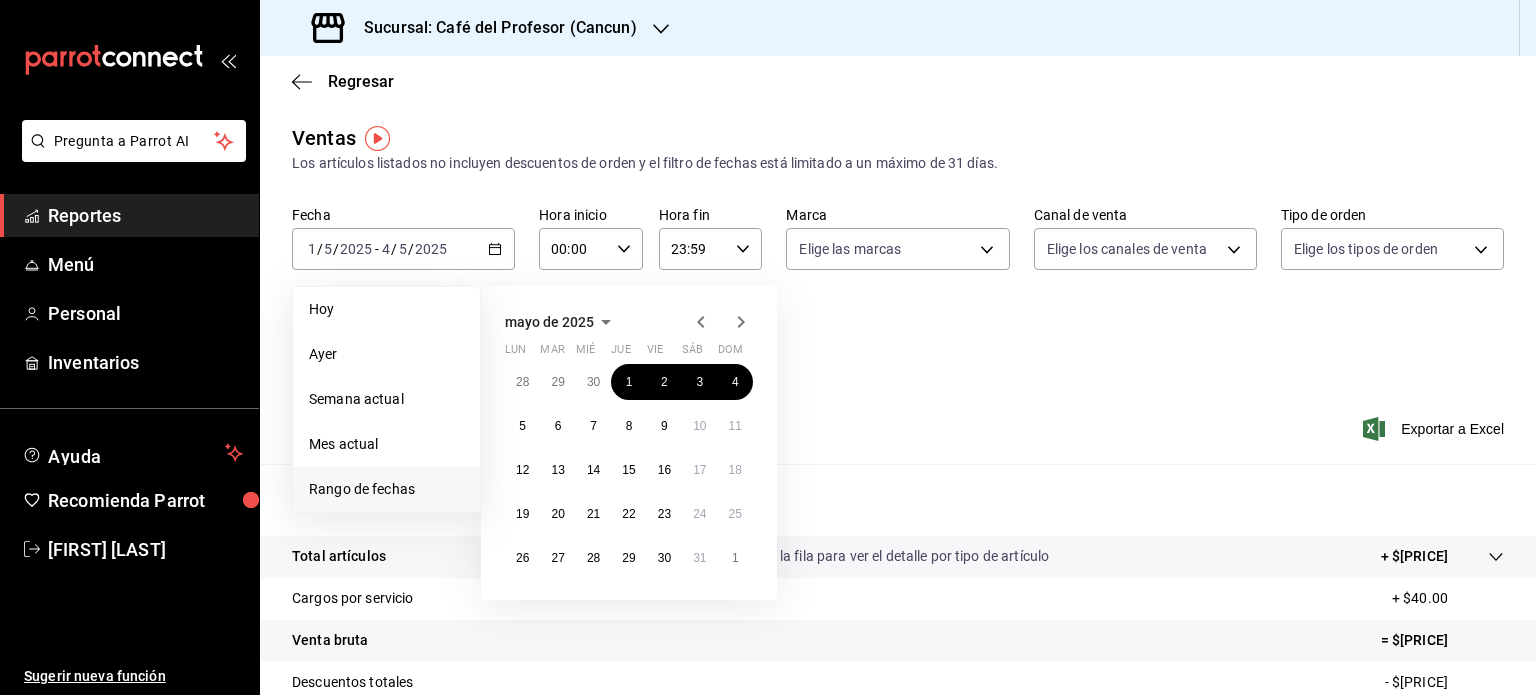 click 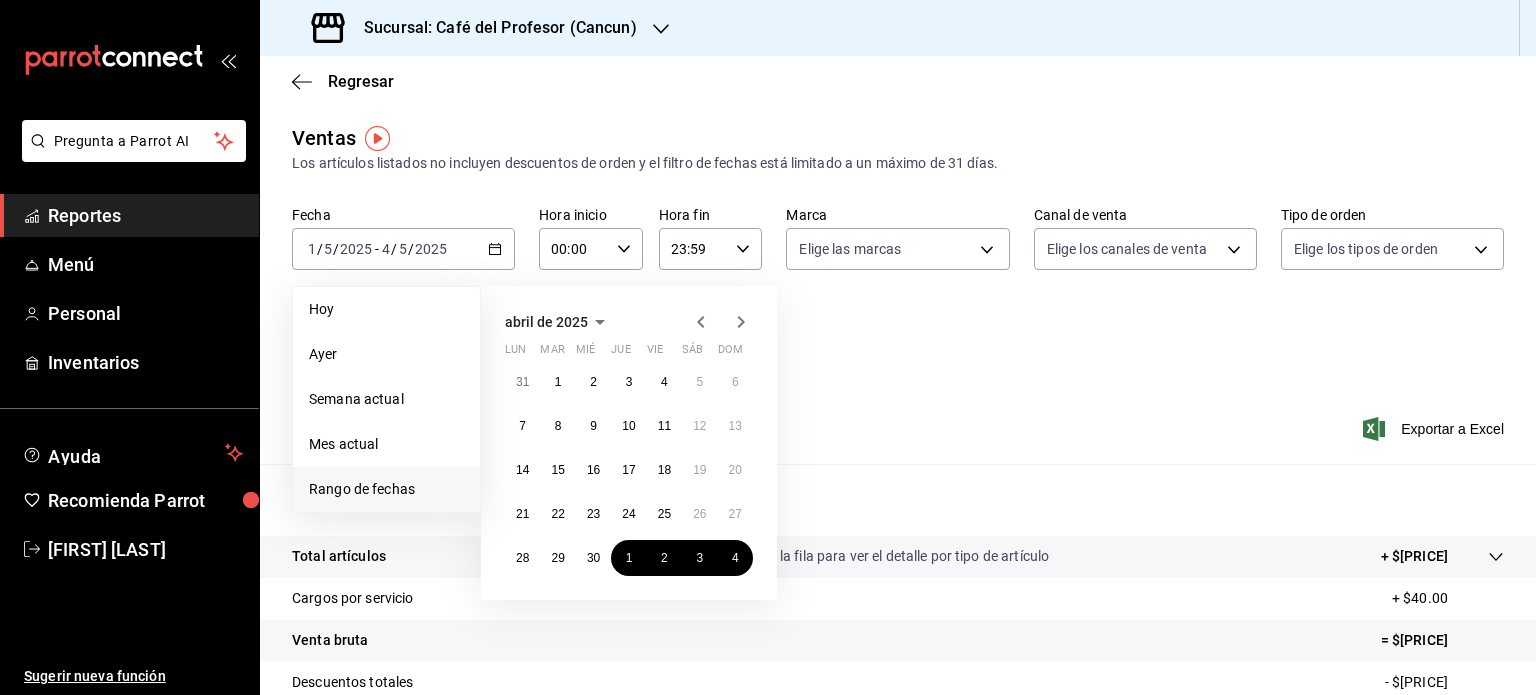 click 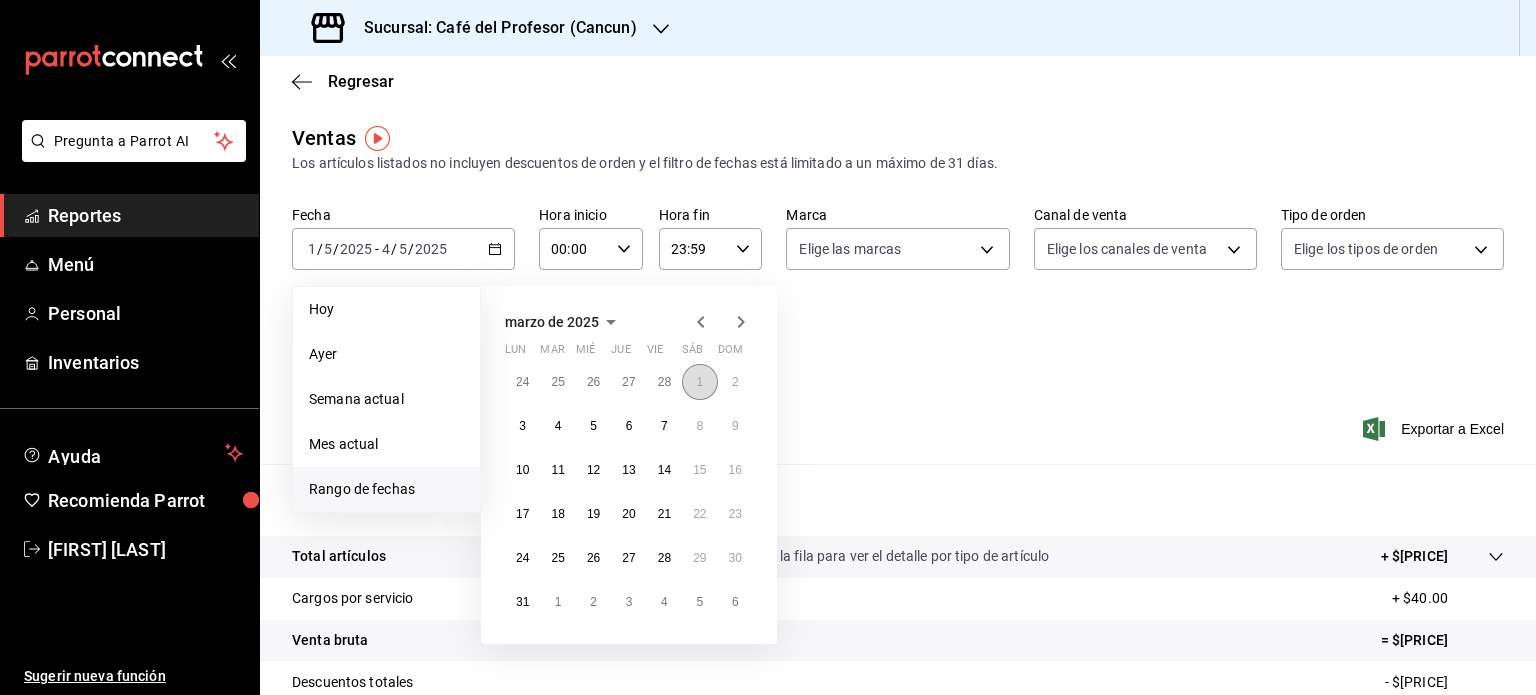 click on "1" at bounding box center [699, 382] 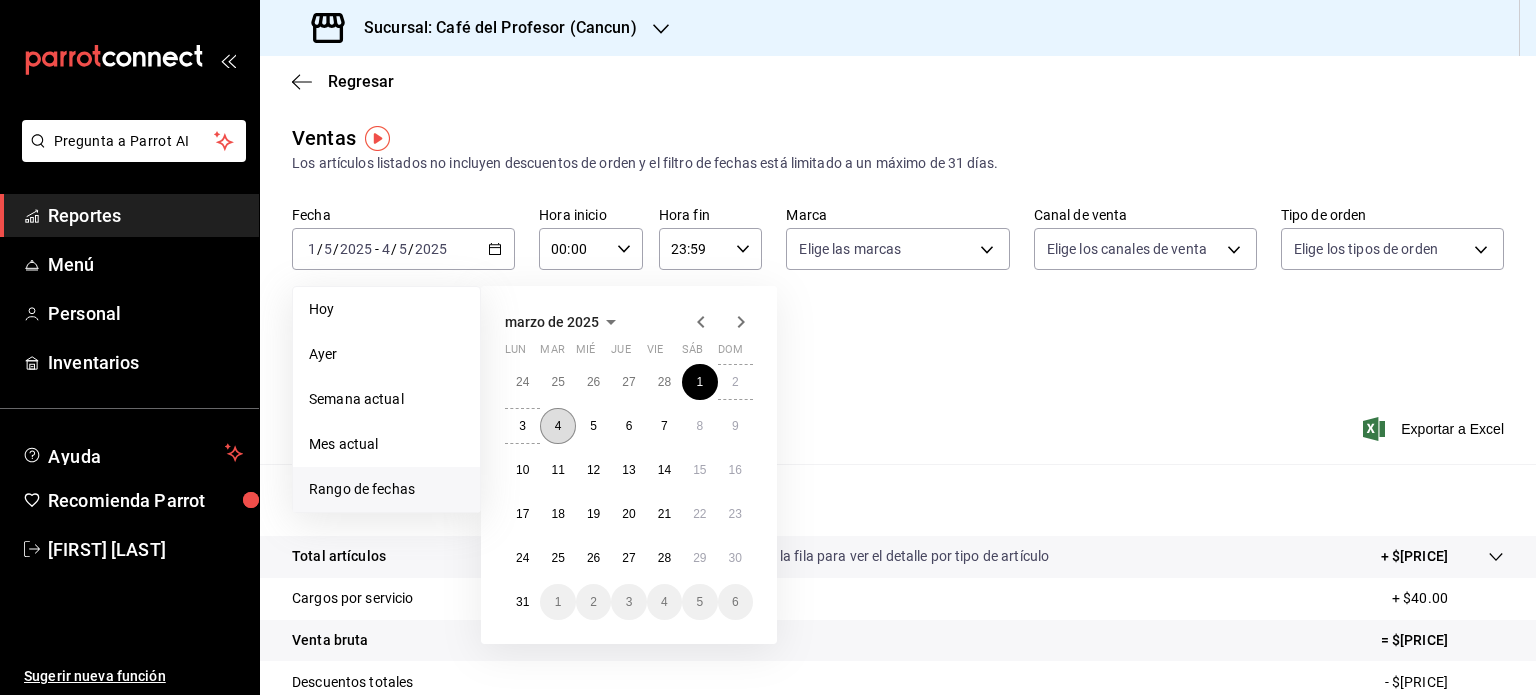 click on "4" at bounding box center [557, 426] 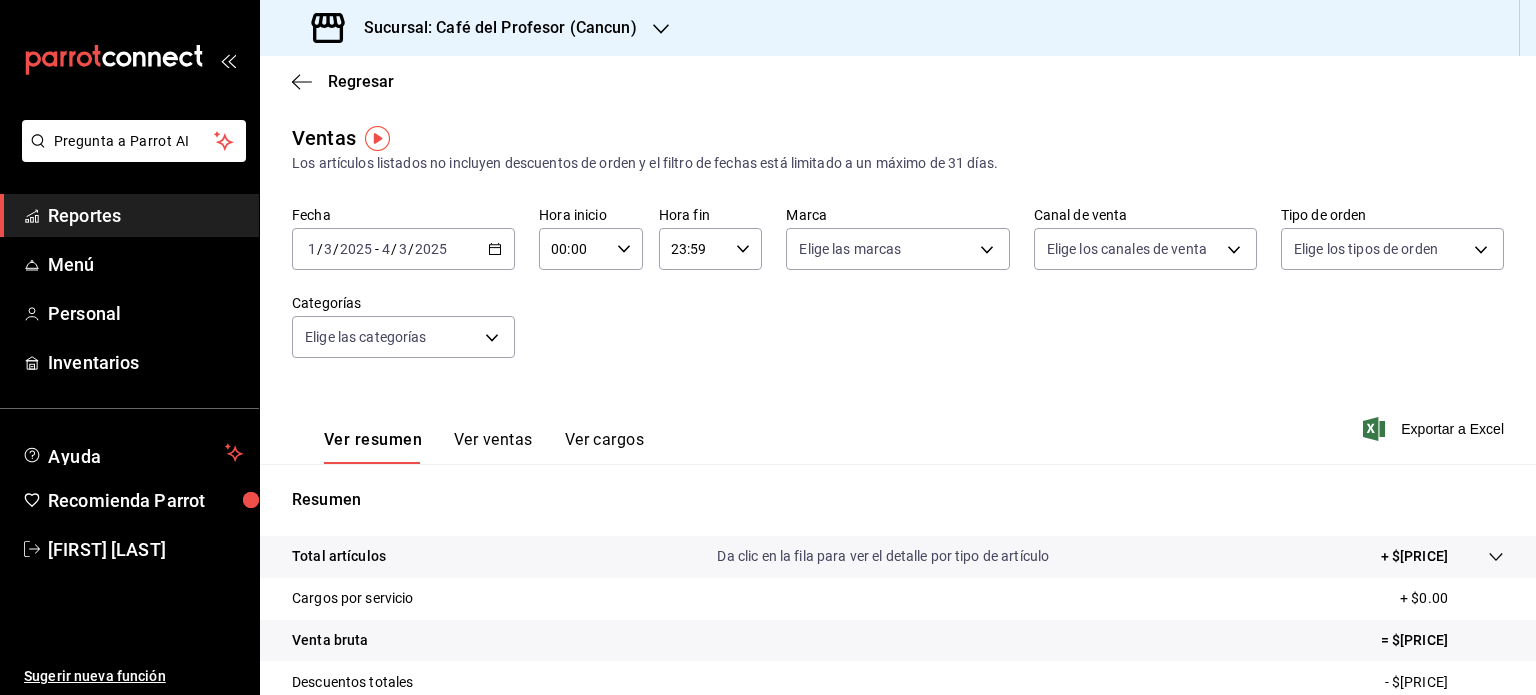 click 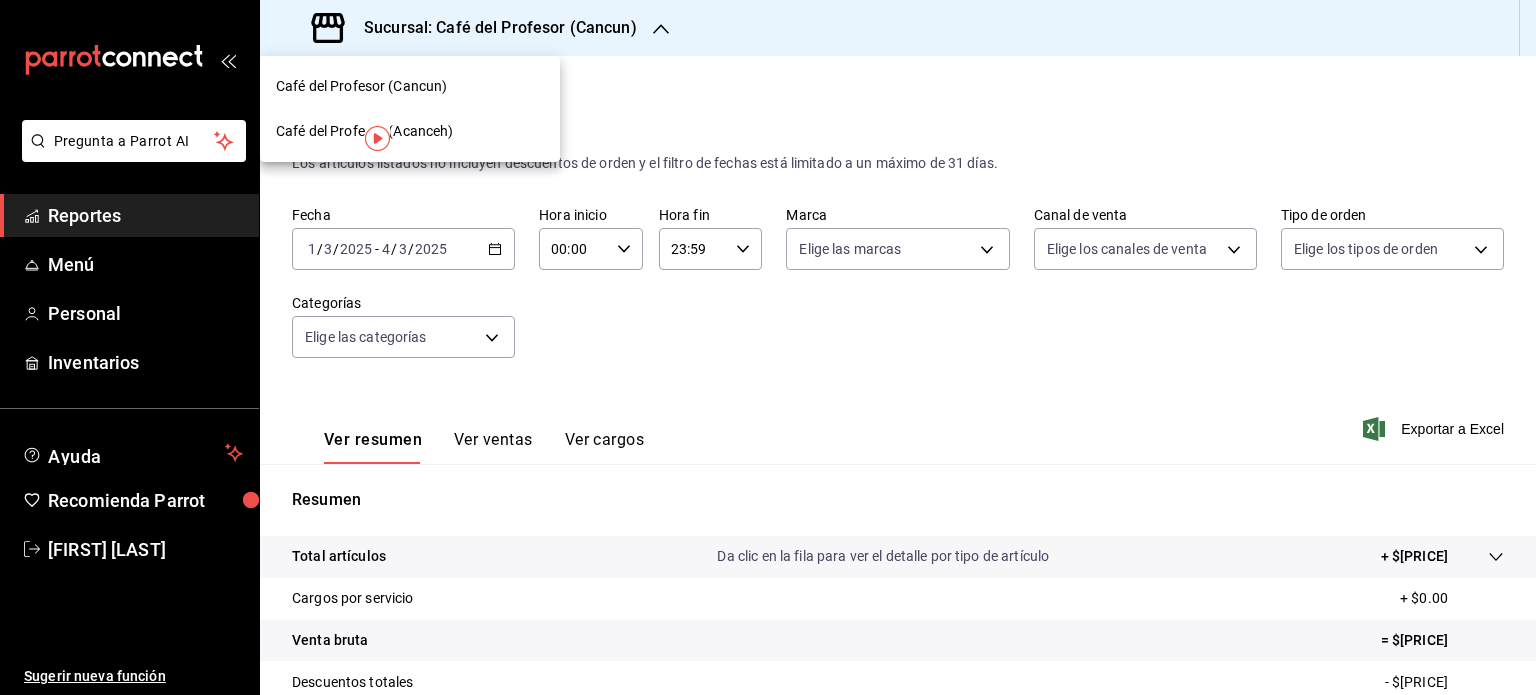 click on "Café del Profesor (Acanceh)" at bounding box center [365, 131] 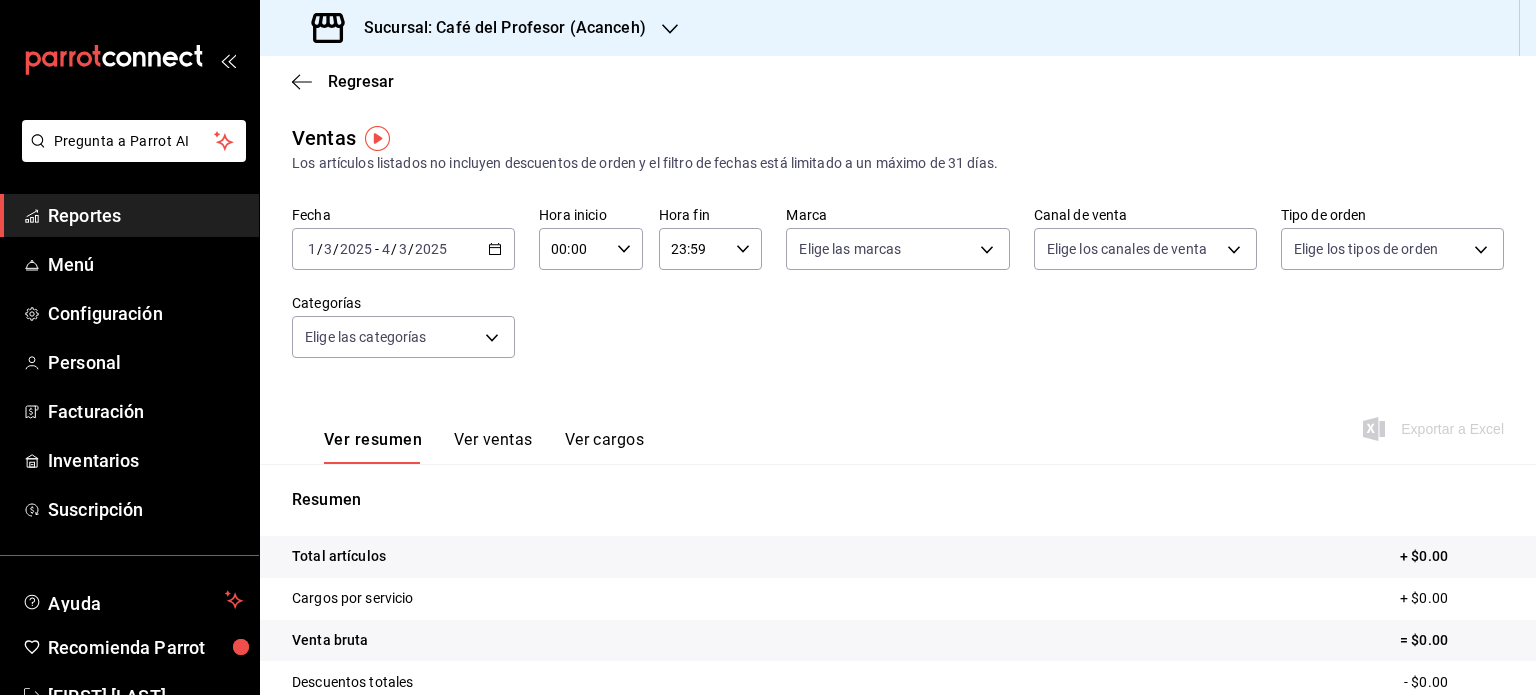click on "[DATE] 1 / [DATE] - [DATE] 4 / [DATE]" at bounding box center (403, 249) 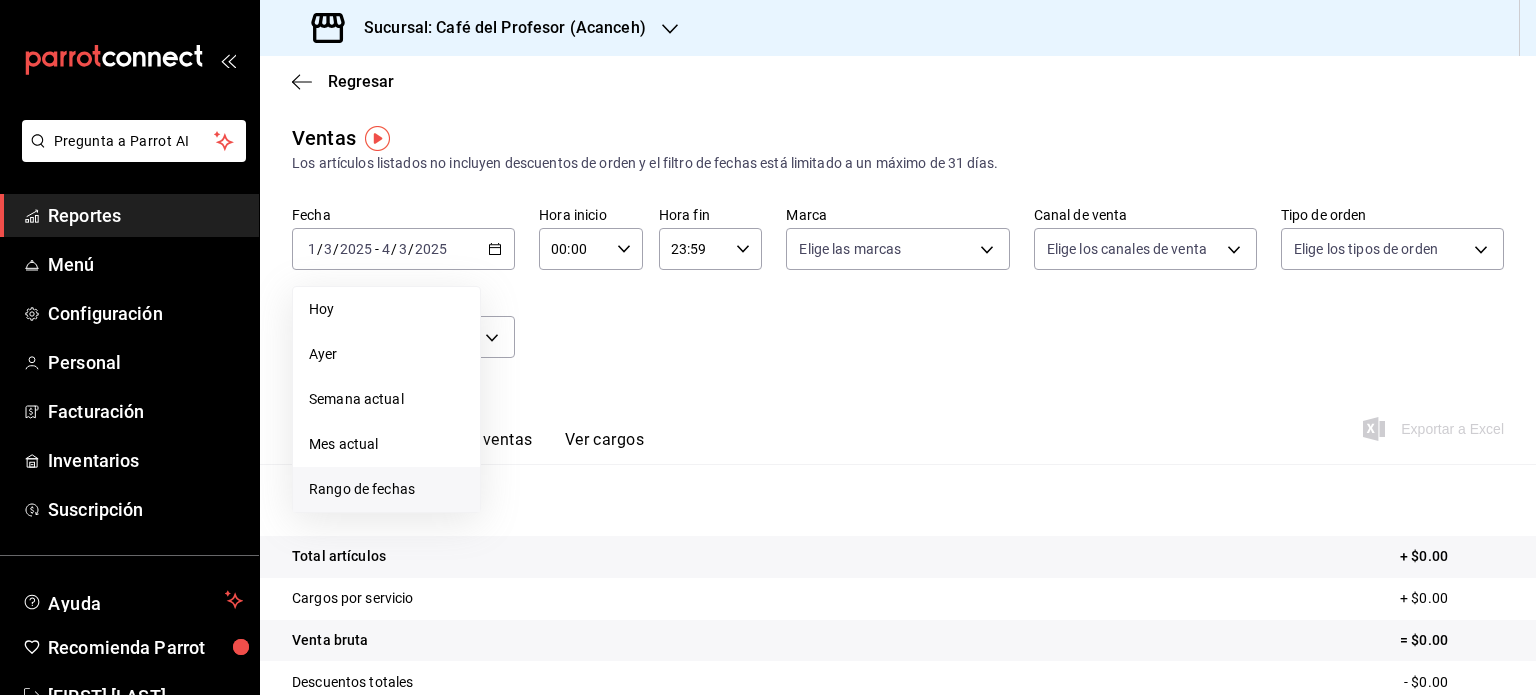 click on "Rango de fechas" at bounding box center (386, 489) 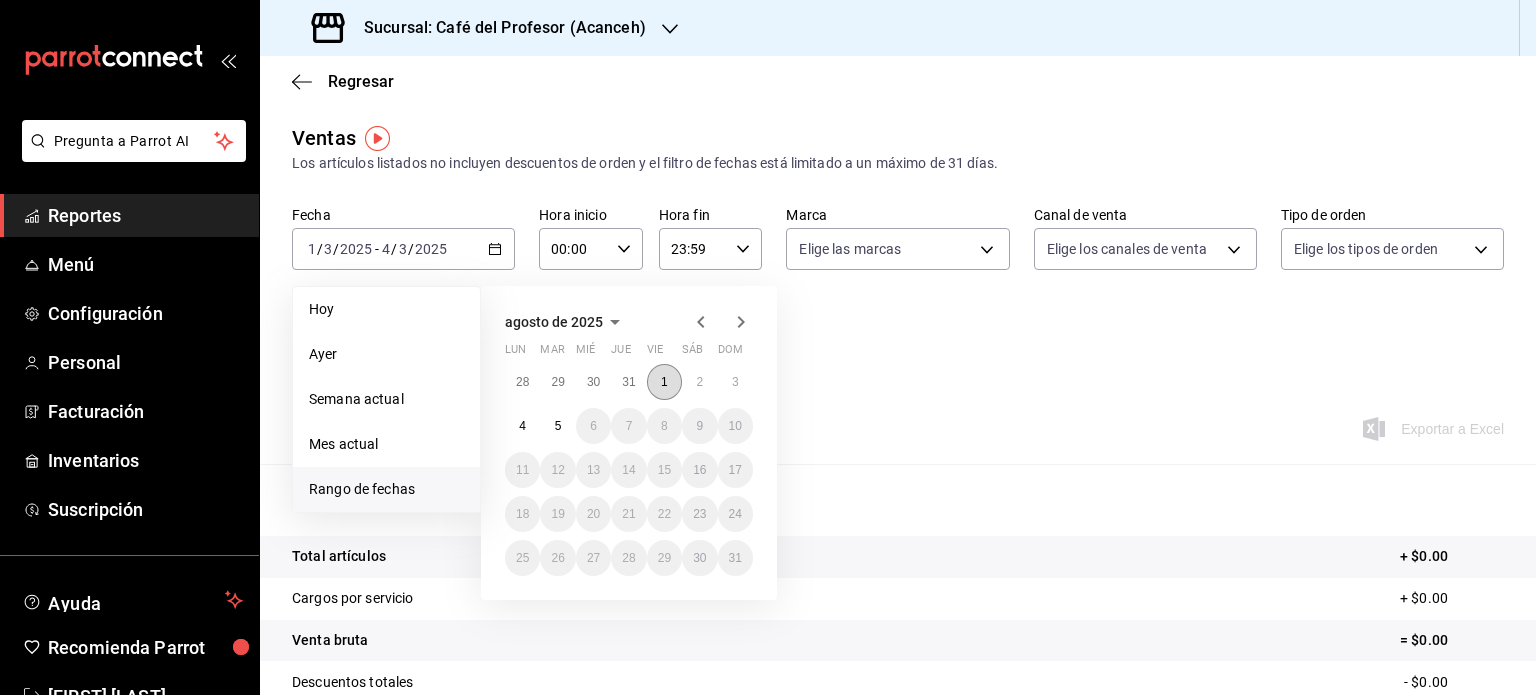 click on "1" at bounding box center [664, 382] 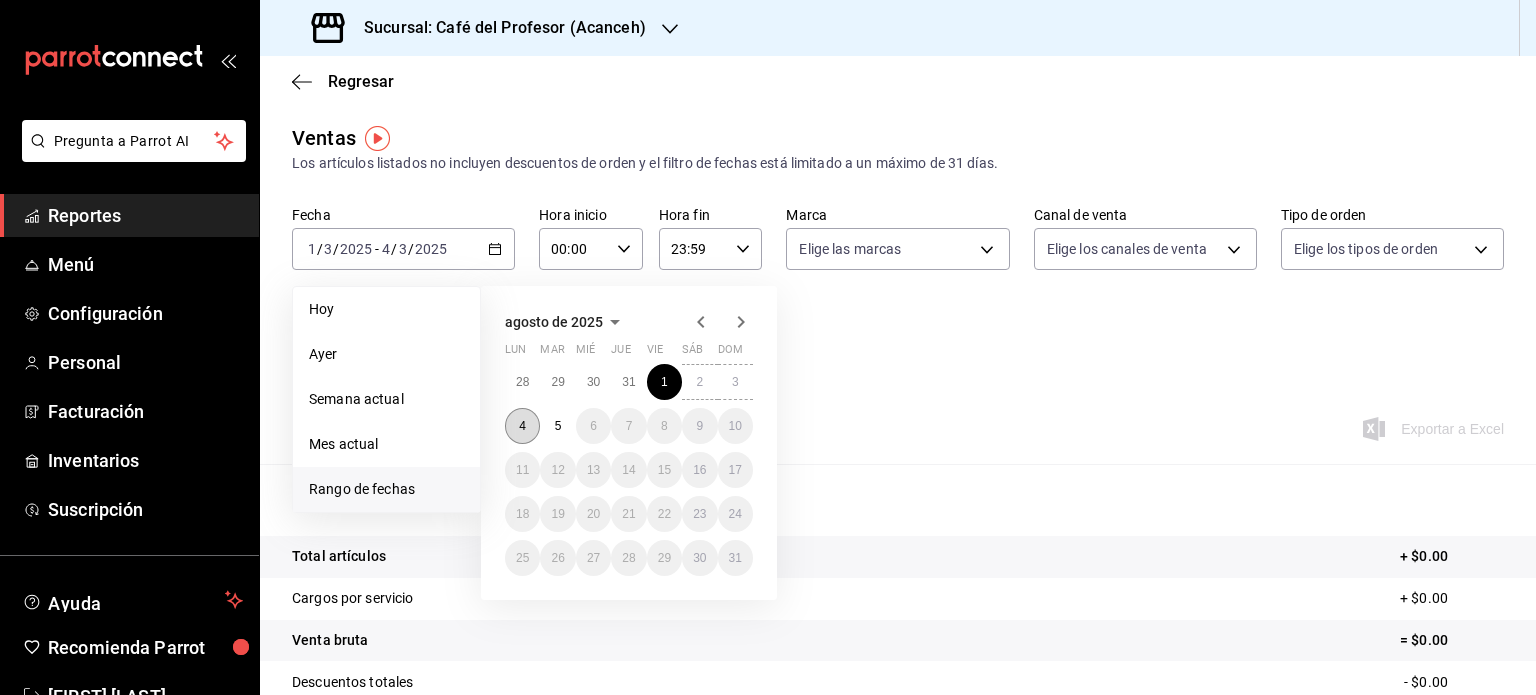click on "4" at bounding box center [522, 426] 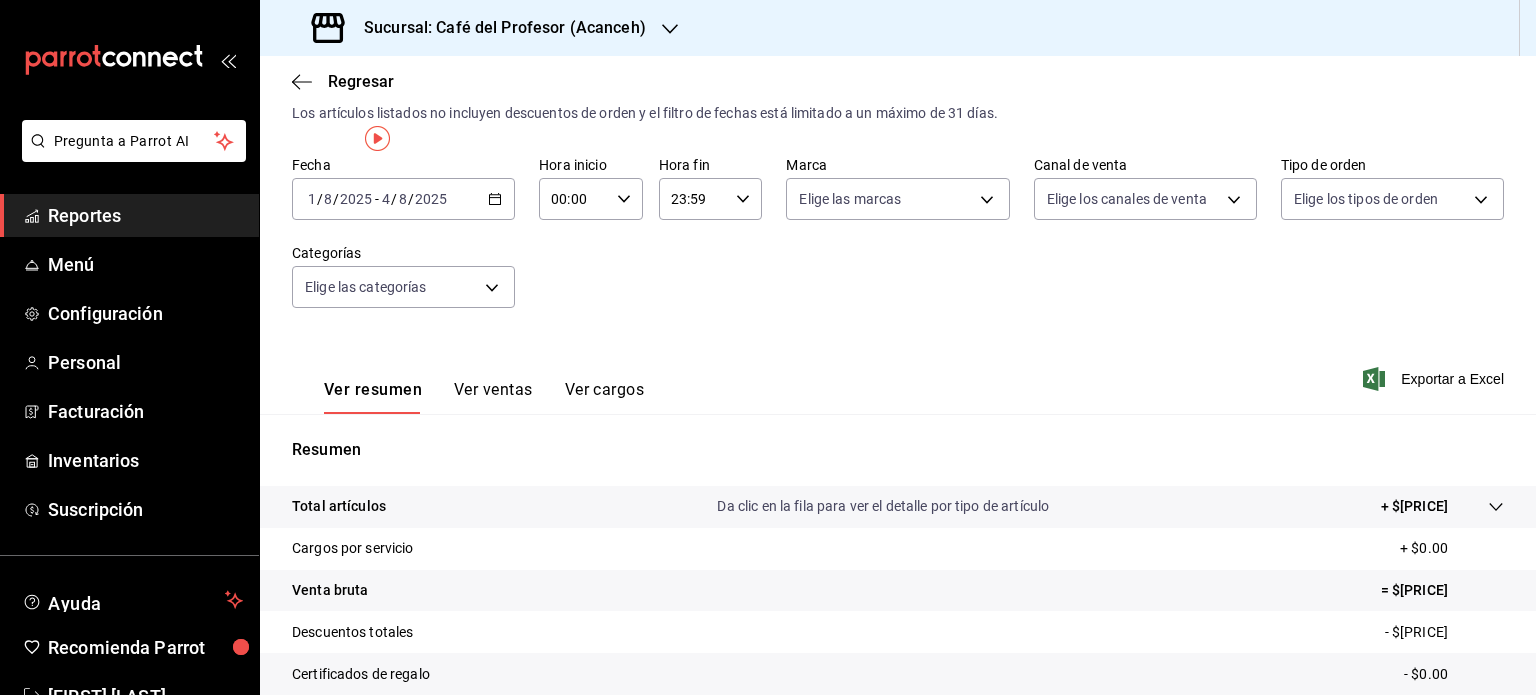 scroll, scrollTop: 0, scrollLeft: 0, axis: both 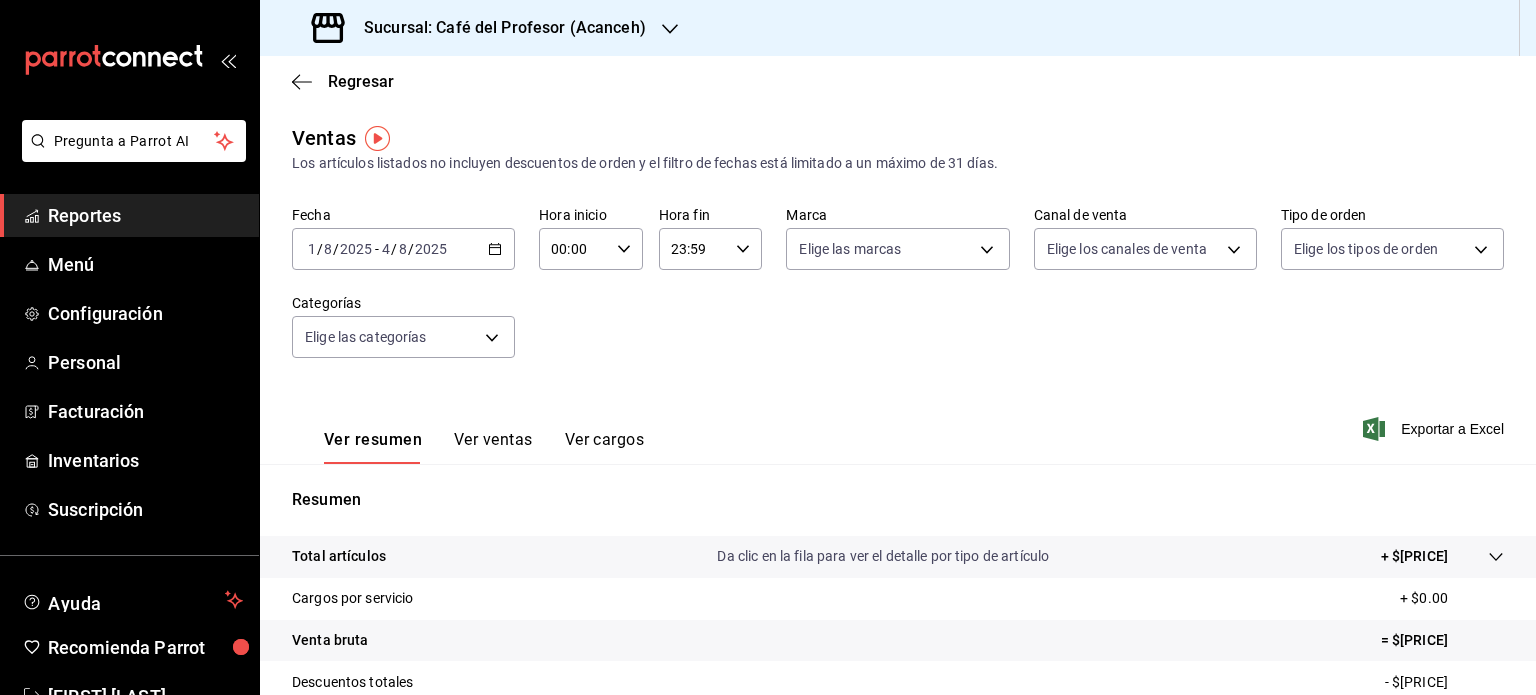 click 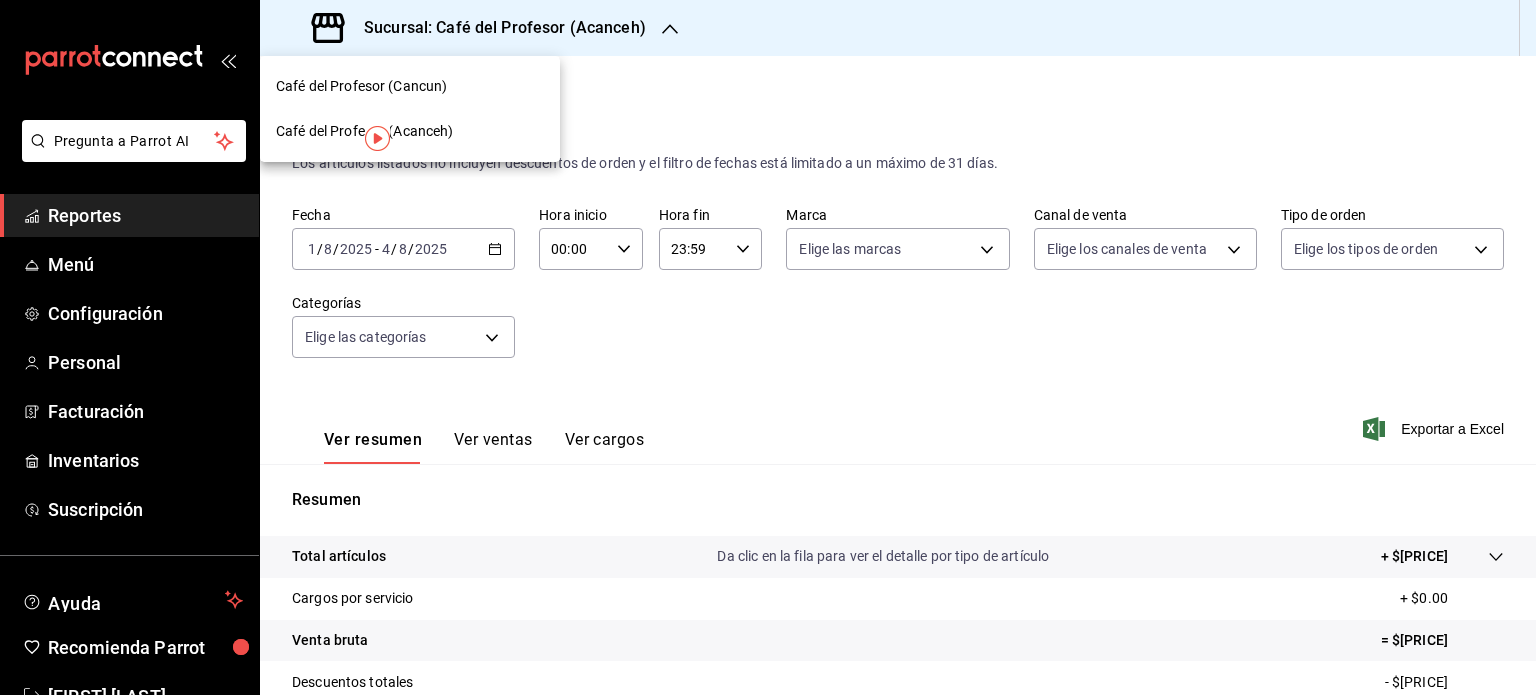 click on "Café del Profesor (Cancun)" at bounding box center [361, 86] 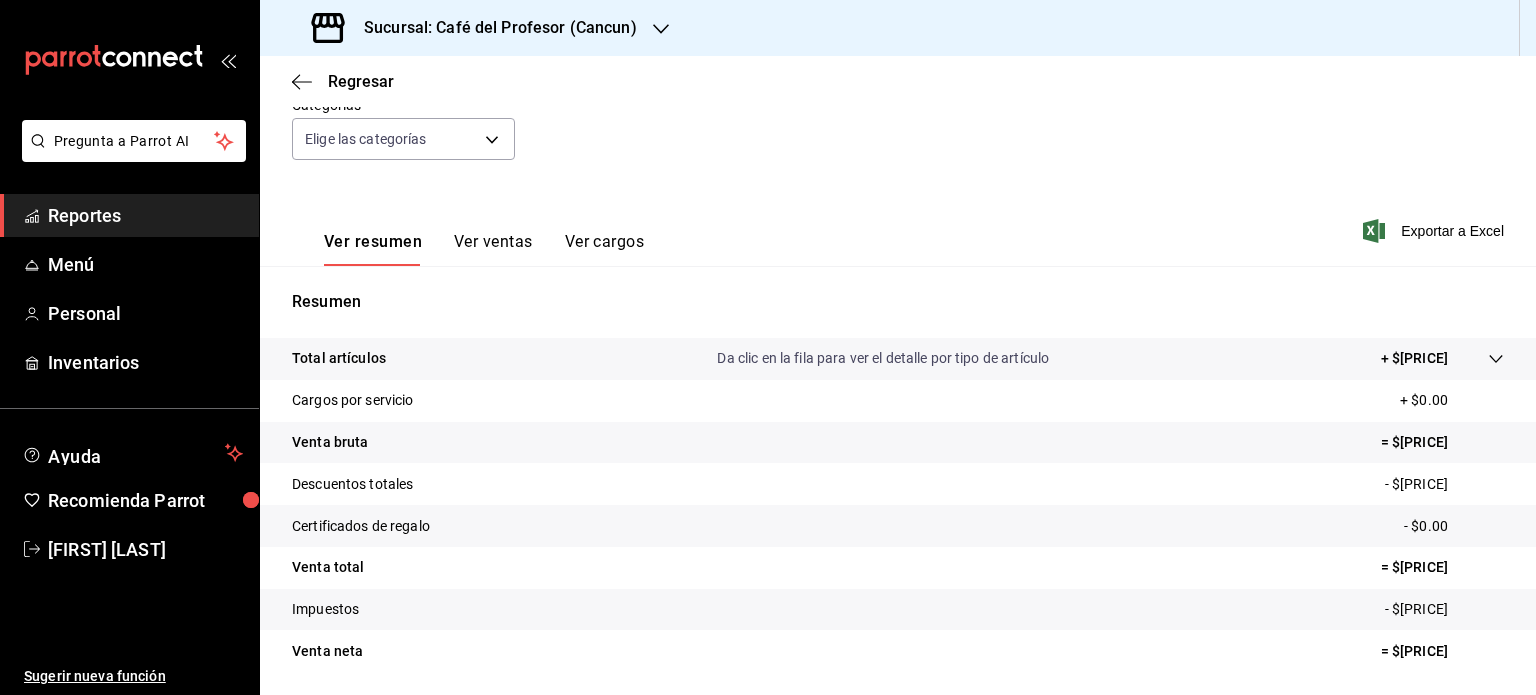 scroll, scrollTop: 0, scrollLeft: 0, axis: both 